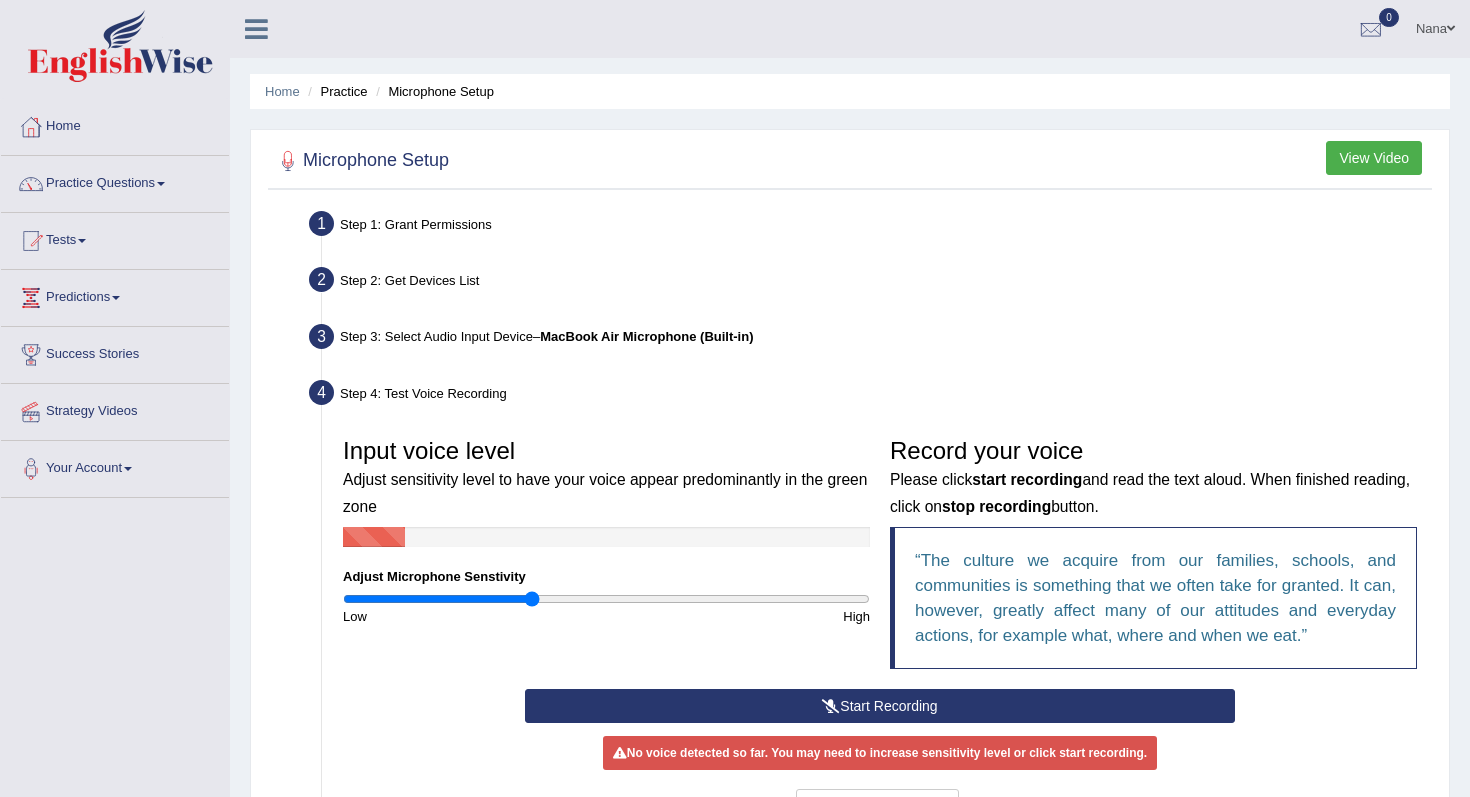 scroll, scrollTop: 253, scrollLeft: 0, axis: vertical 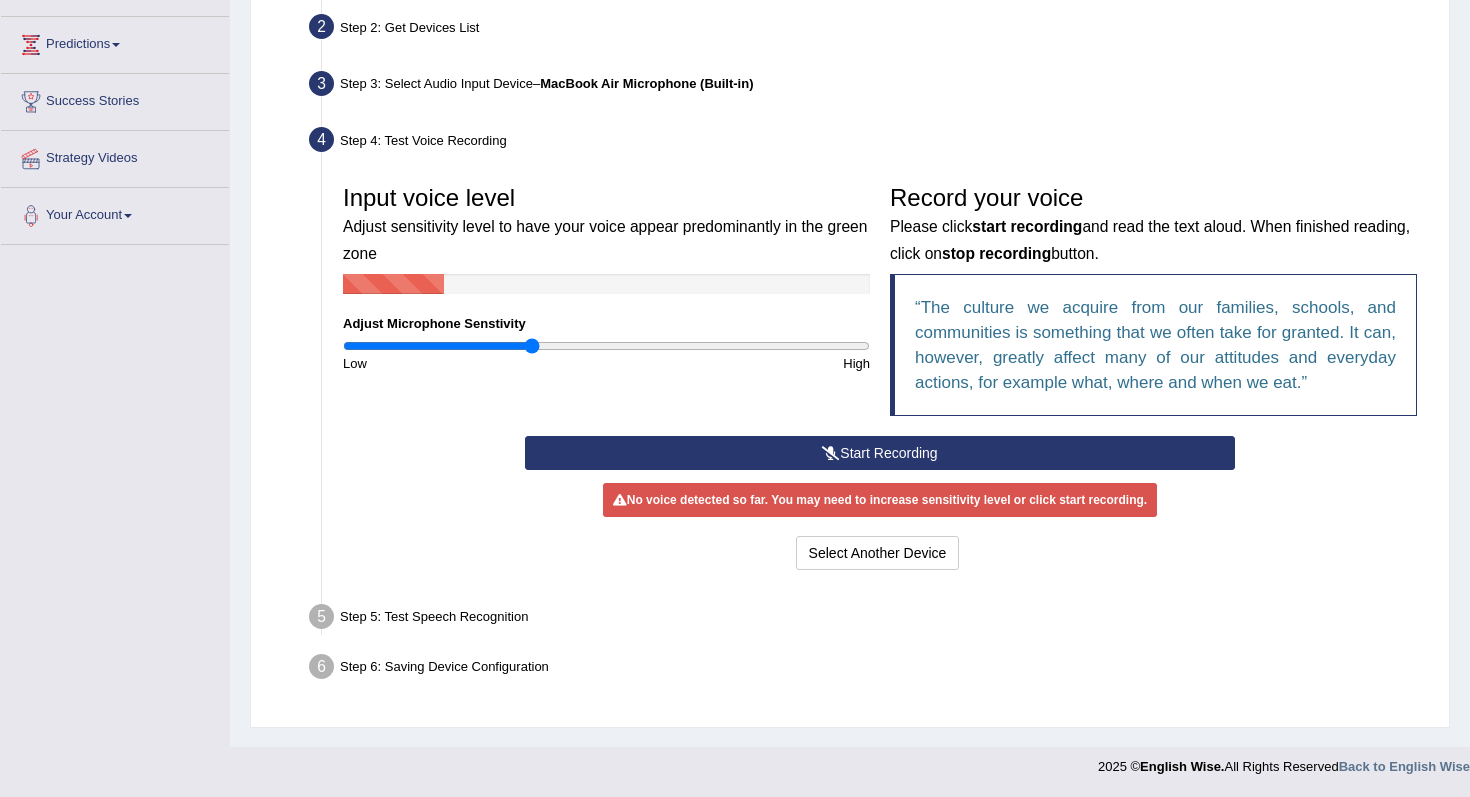 click on "Start Recording" at bounding box center [879, 453] 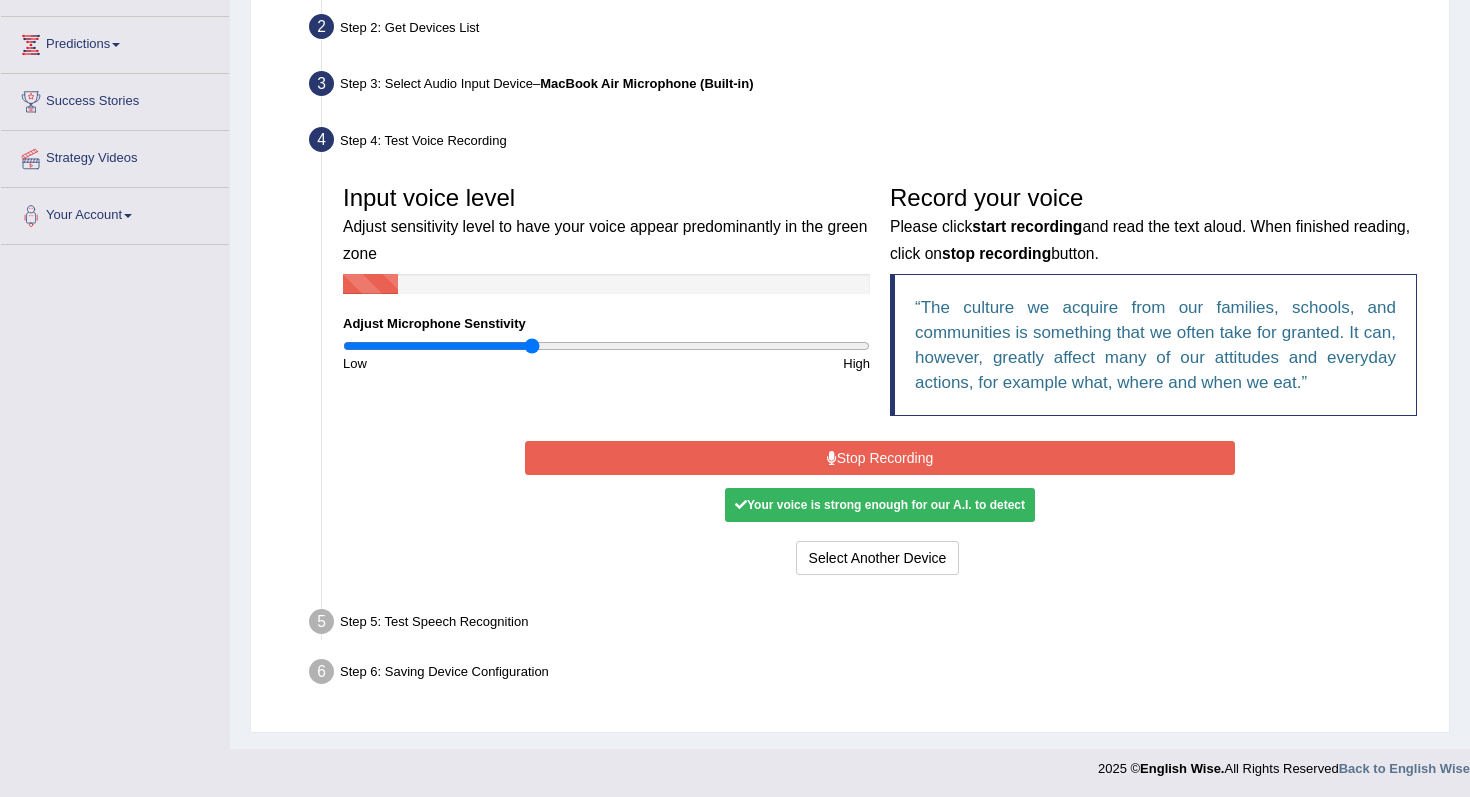 click on "Stop Recording" at bounding box center (879, 458) 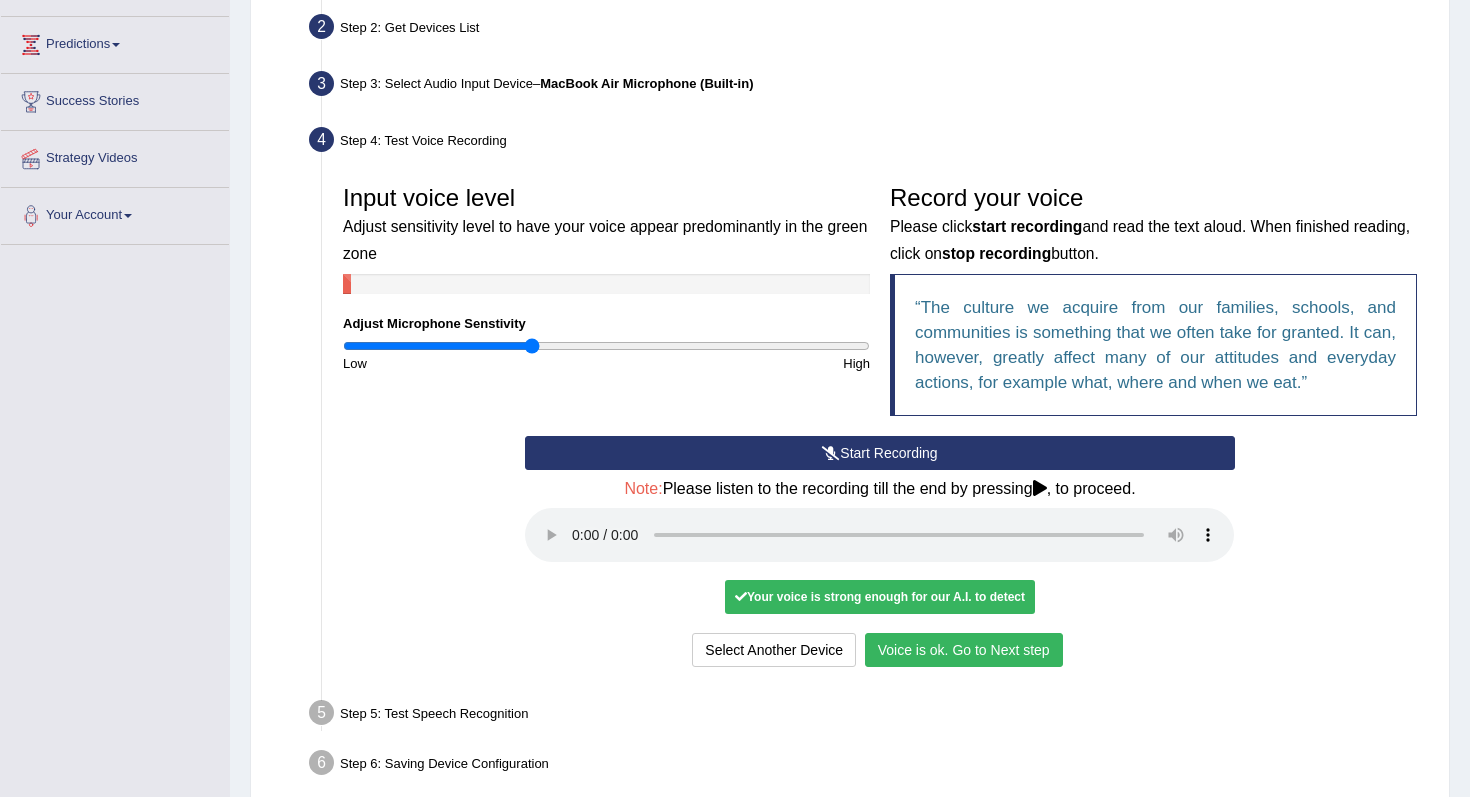 click on "Voice is ok. Go to Next step" at bounding box center [964, 650] 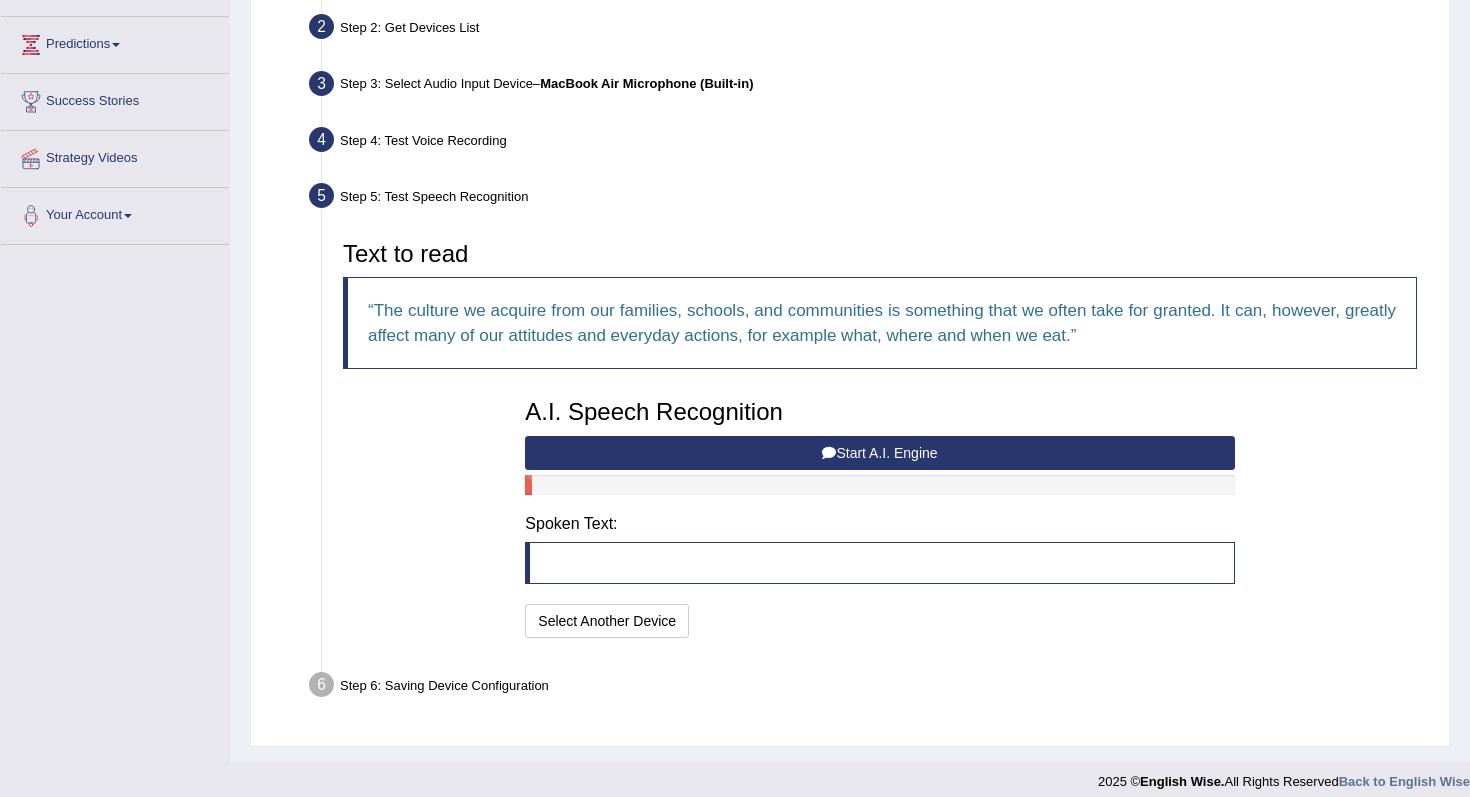 click on "Start A.I. Engine" at bounding box center [879, 453] 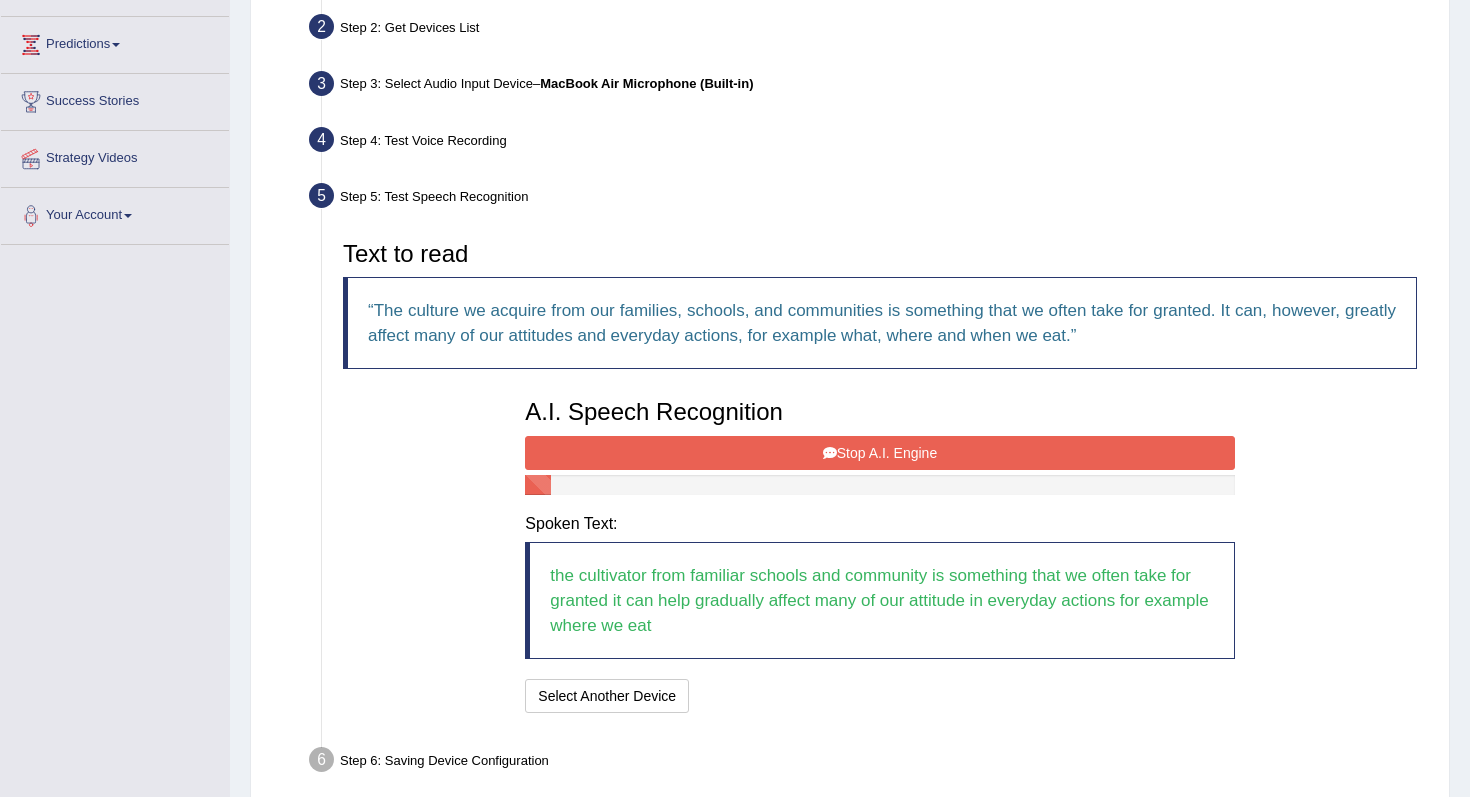 click on "Stop A.I. Engine" at bounding box center [879, 453] 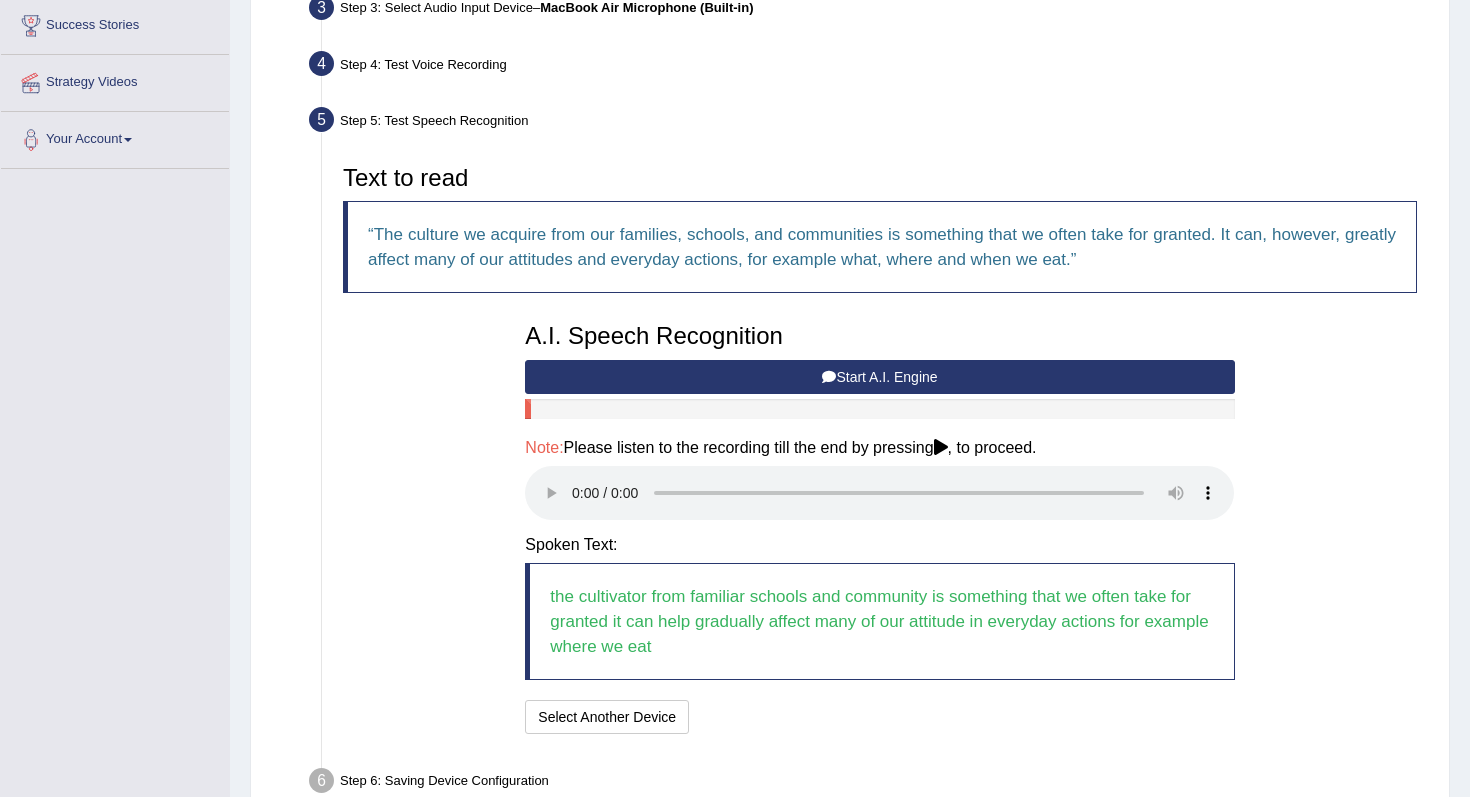 scroll, scrollTop: 382, scrollLeft: 0, axis: vertical 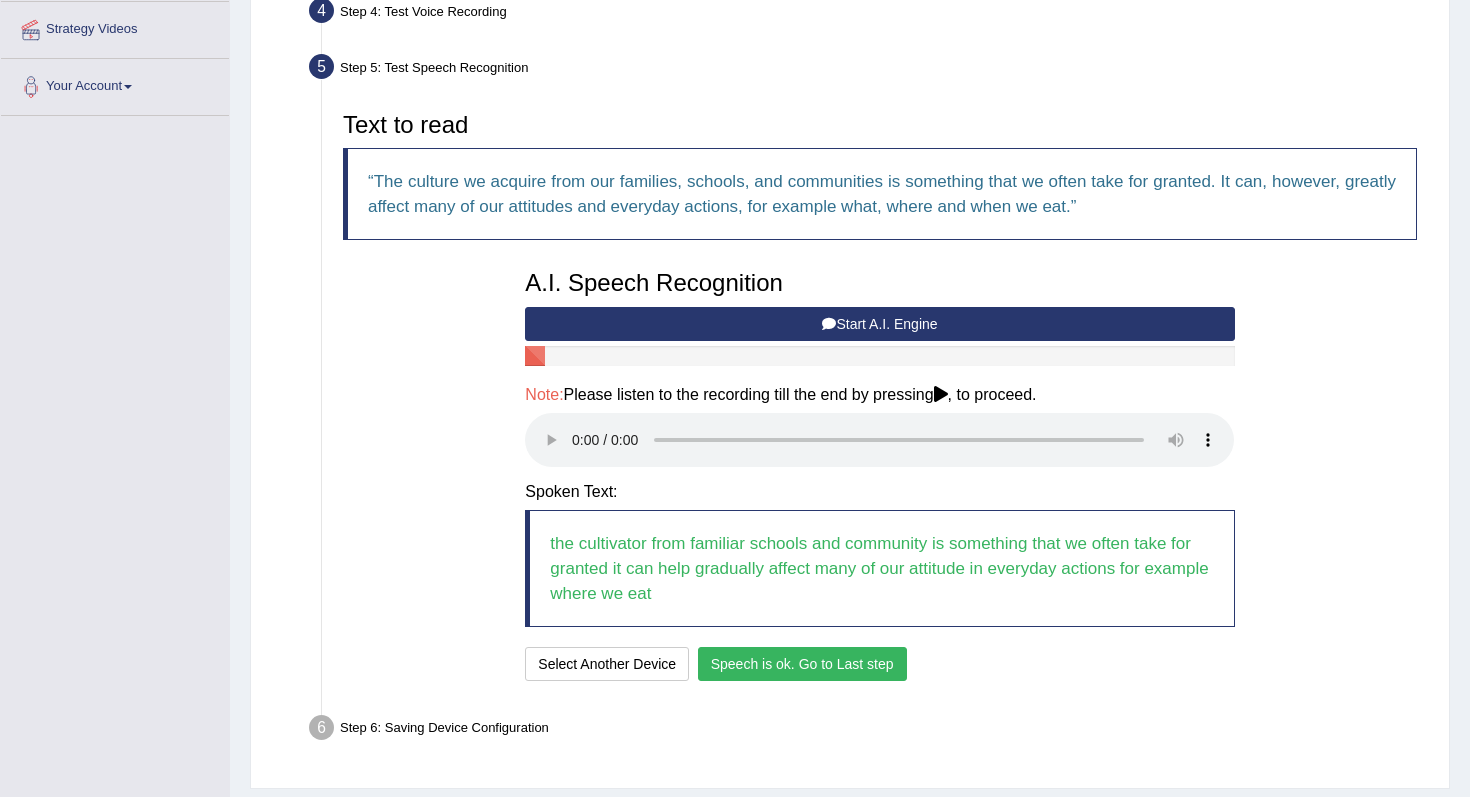 click on "Speech is ok. Go to Last step" at bounding box center [802, 664] 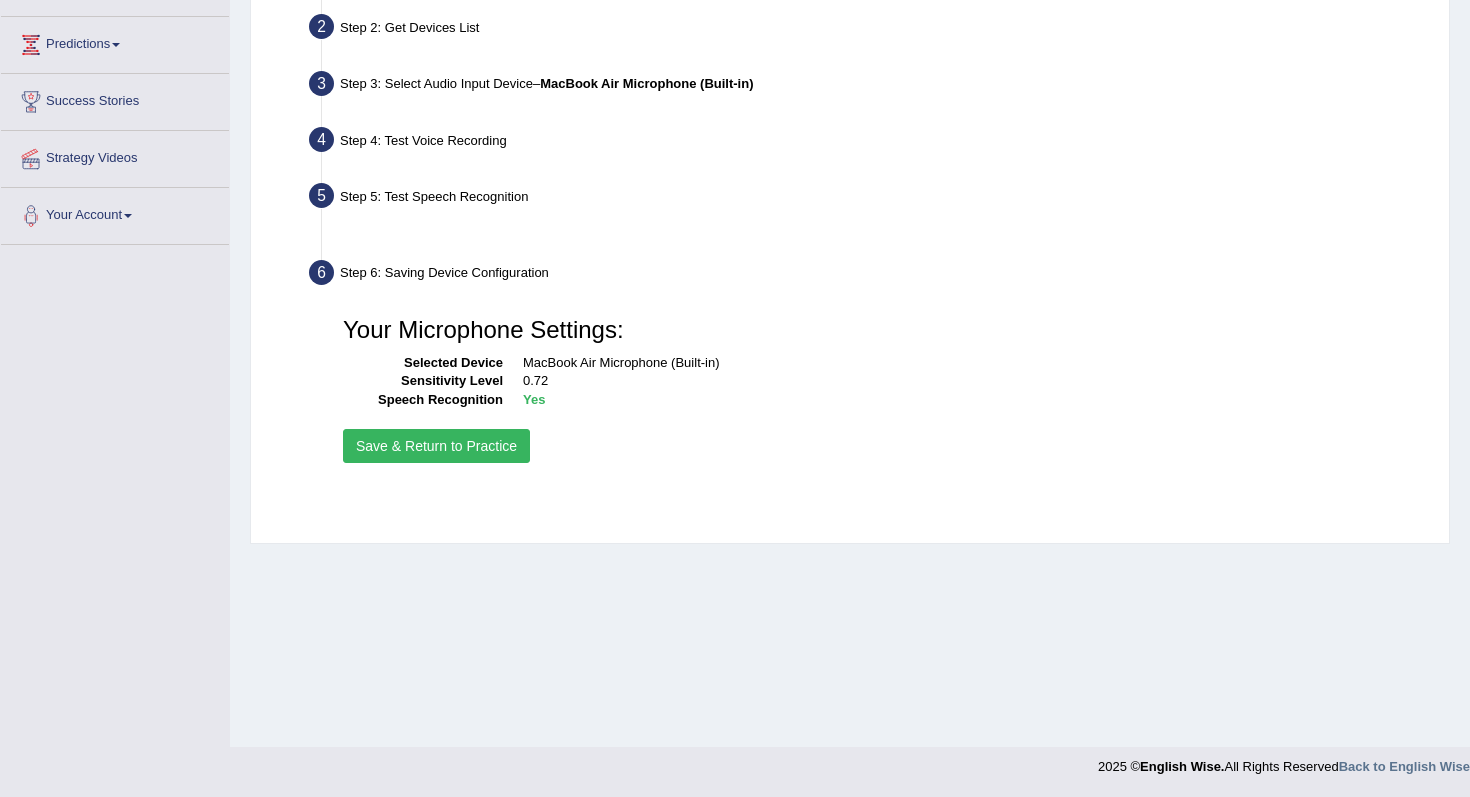 scroll, scrollTop: 253, scrollLeft: 0, axis: vertical 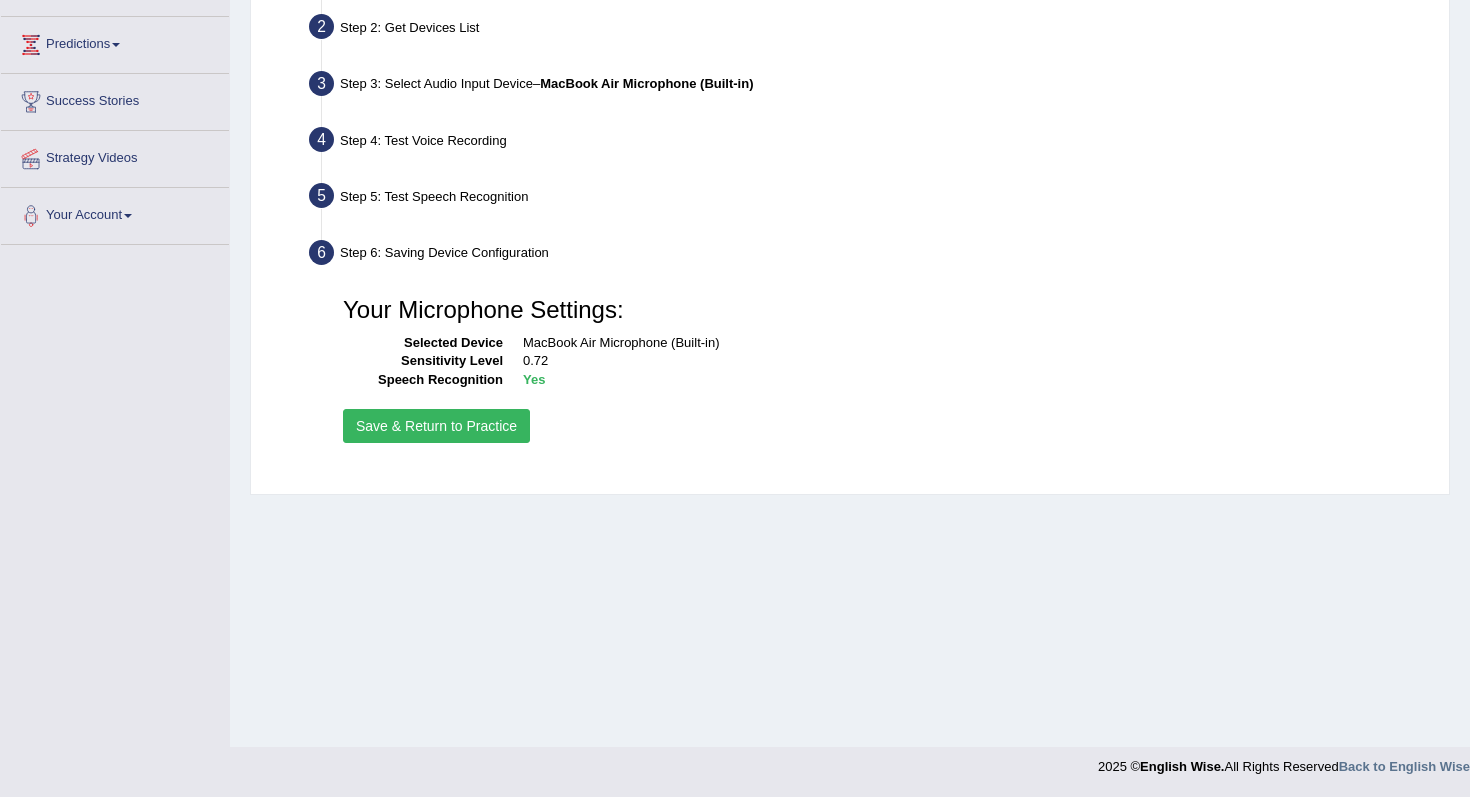 click on "Save & Return to Practice" at bounding box center (436, 426) 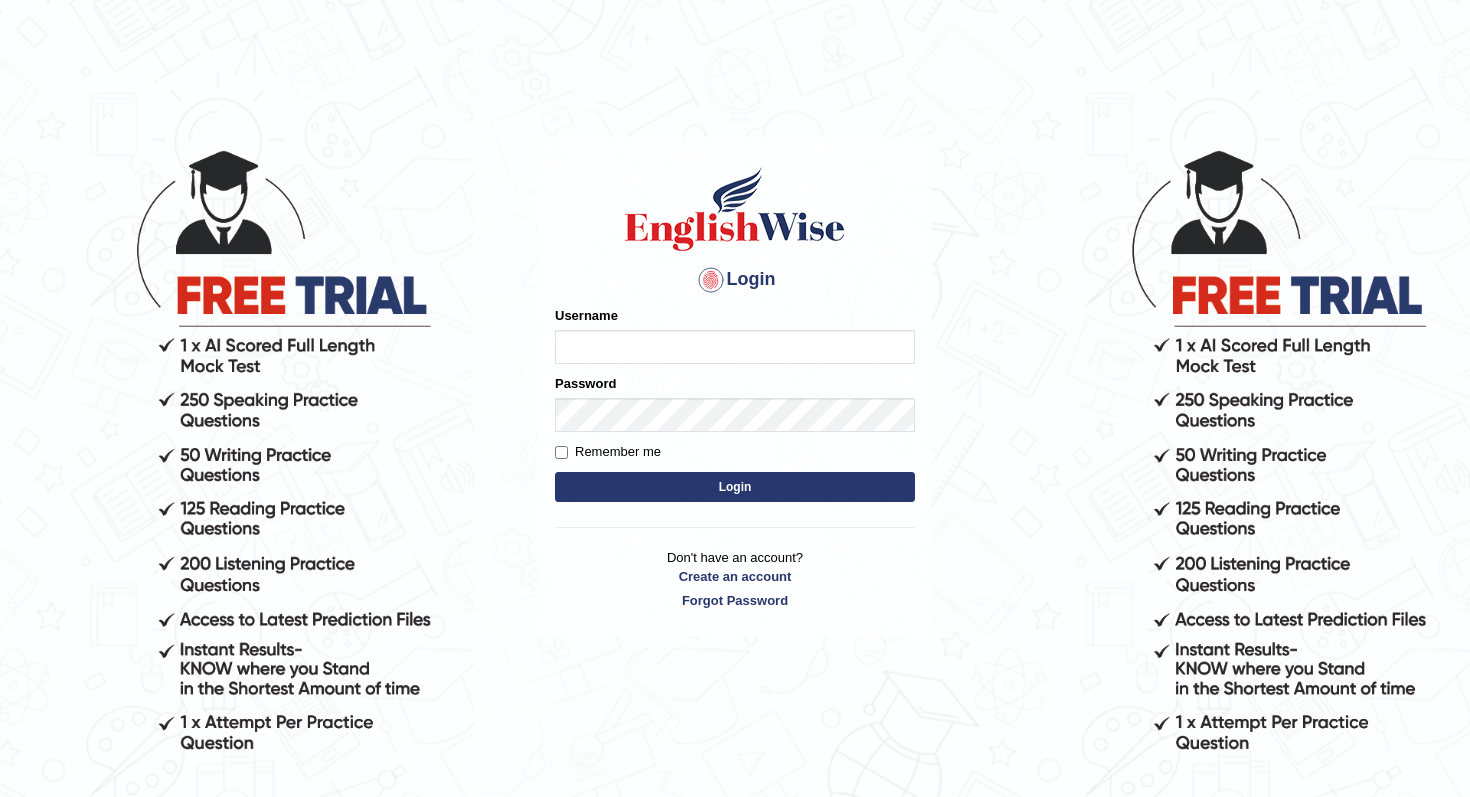 scroll, scrollTop: 0, scrollLeft: 0, axis: both 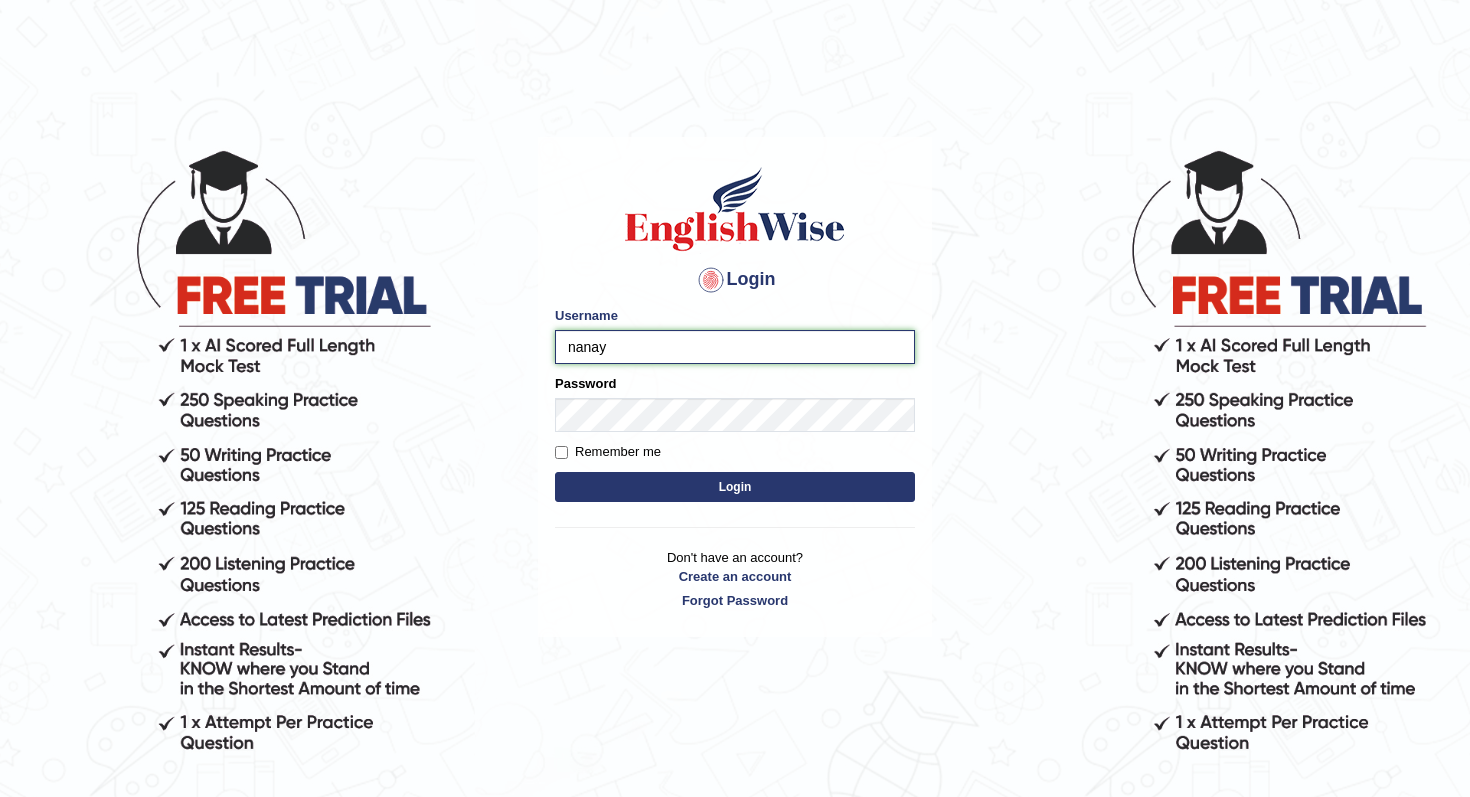 type on "nanayokomatsu" 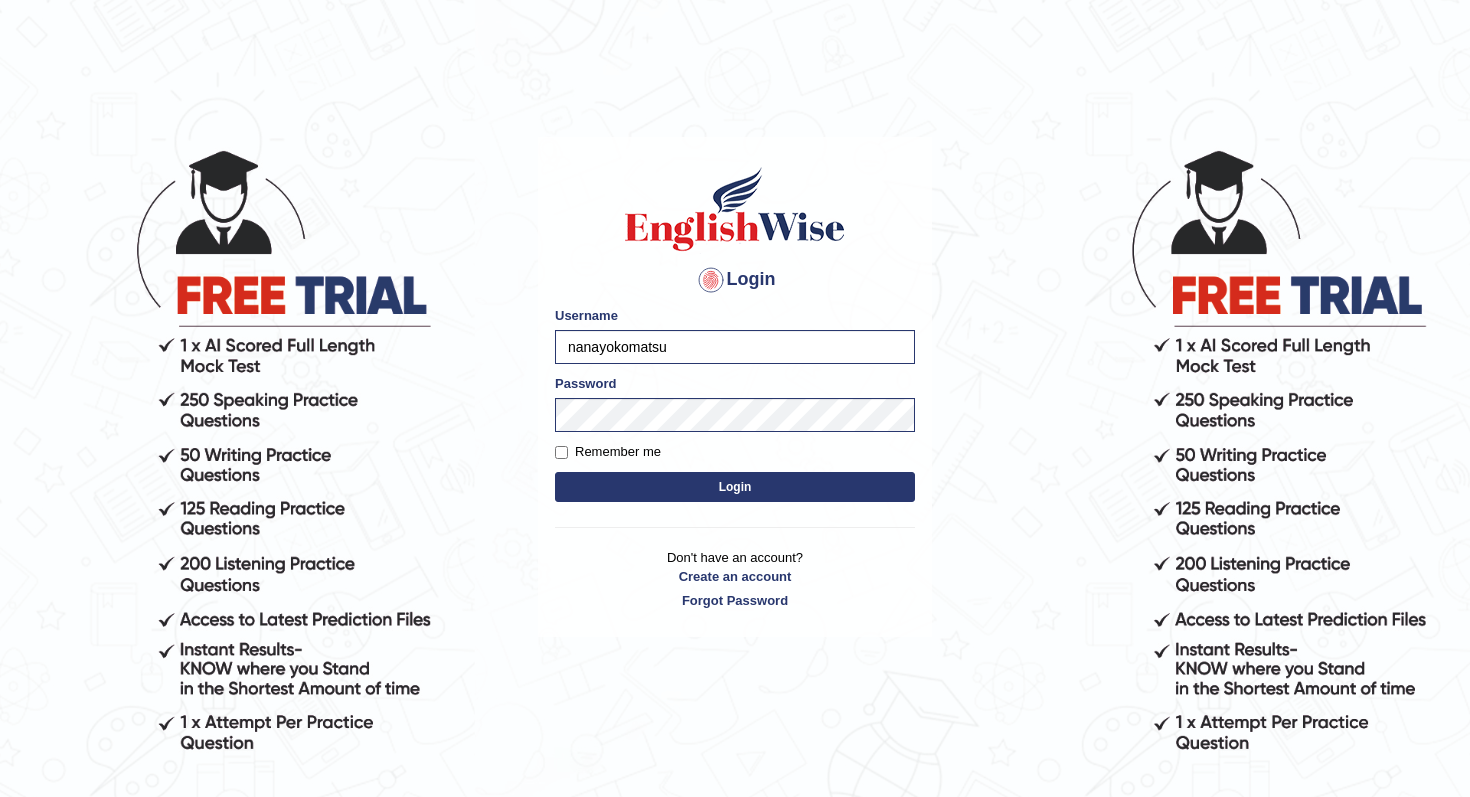 click on "Remember me" at bounding box center [608, 452] 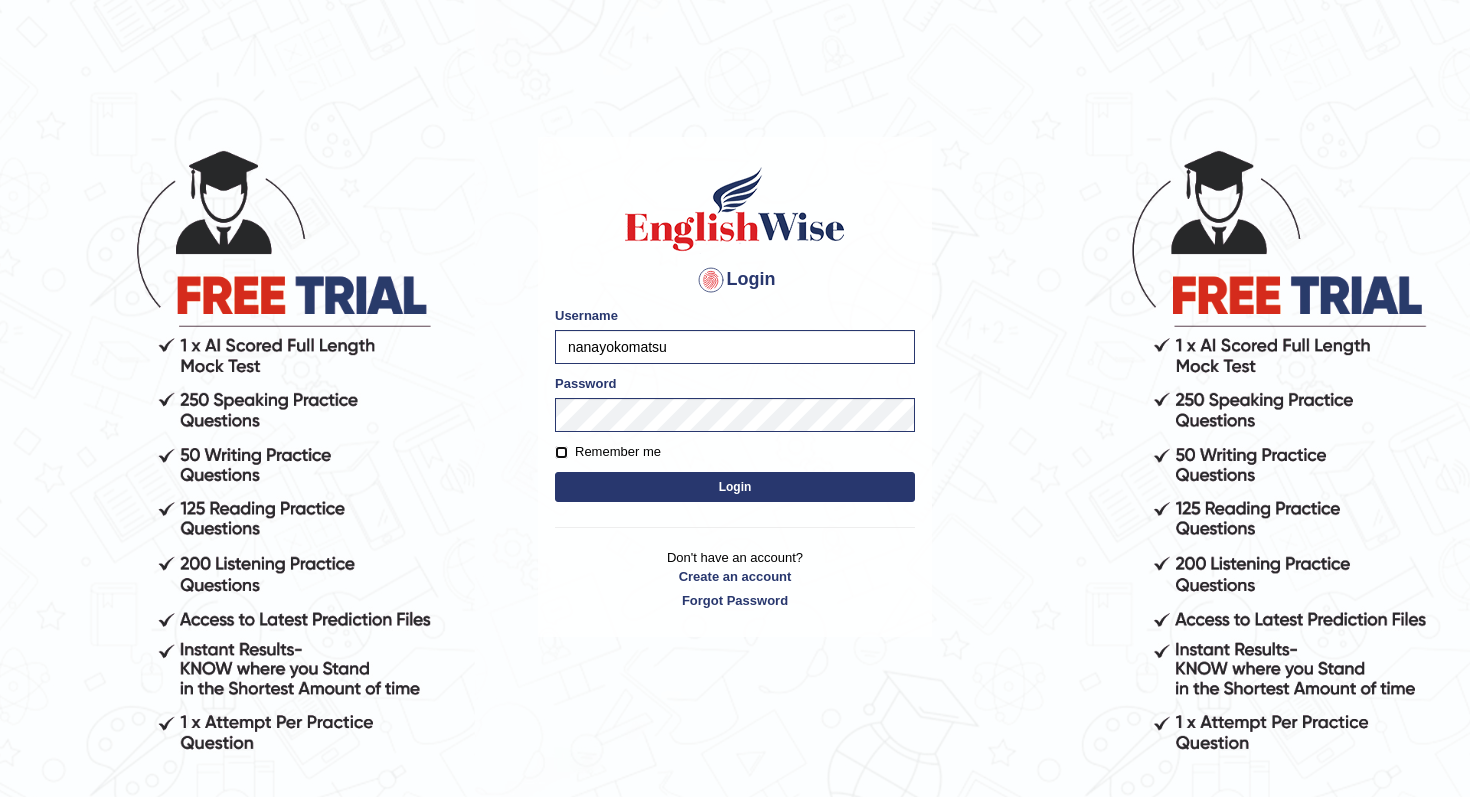 click on "Remember me" at bounding box center [561, 452] 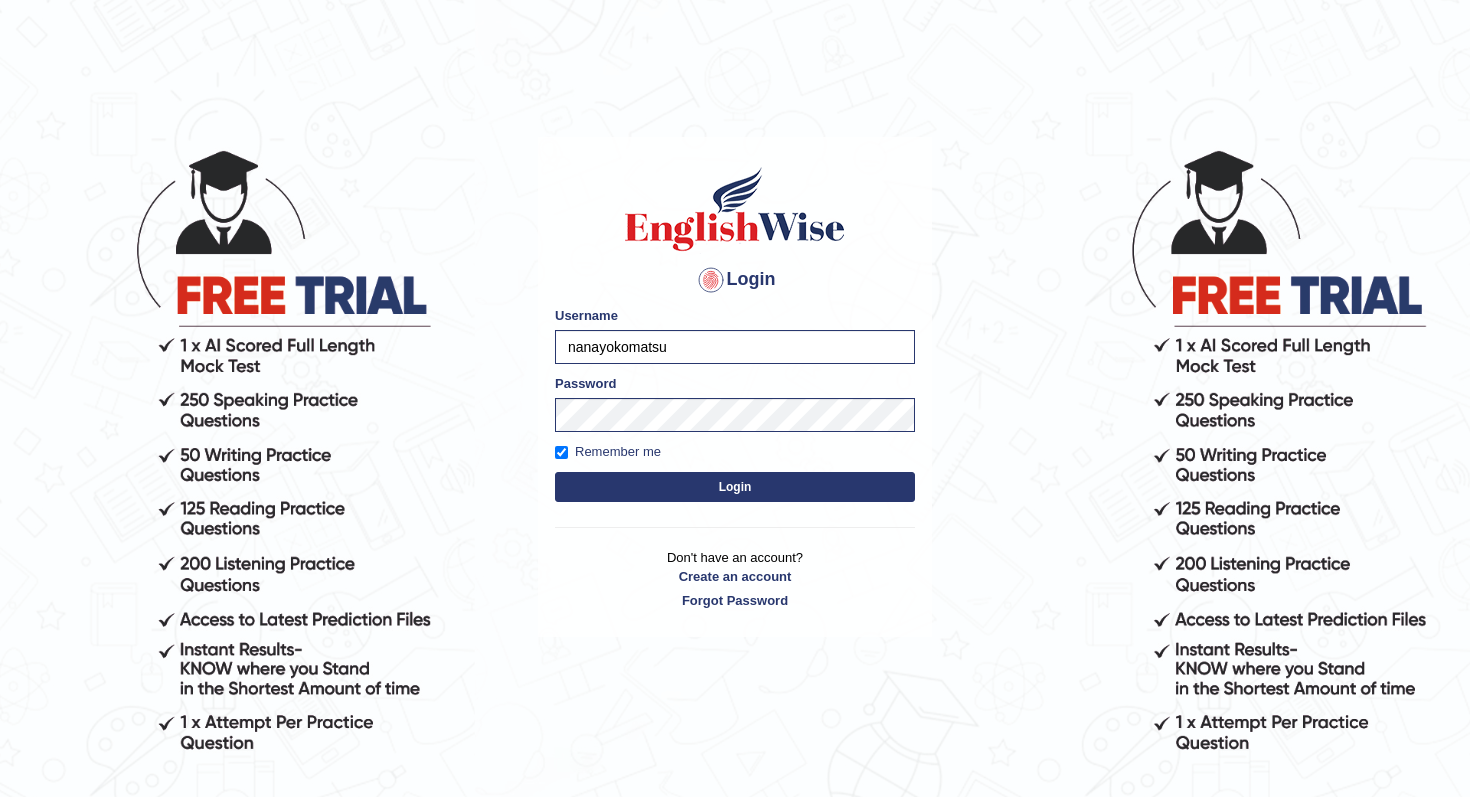 click on "Login" at bounding box center (735, 487) 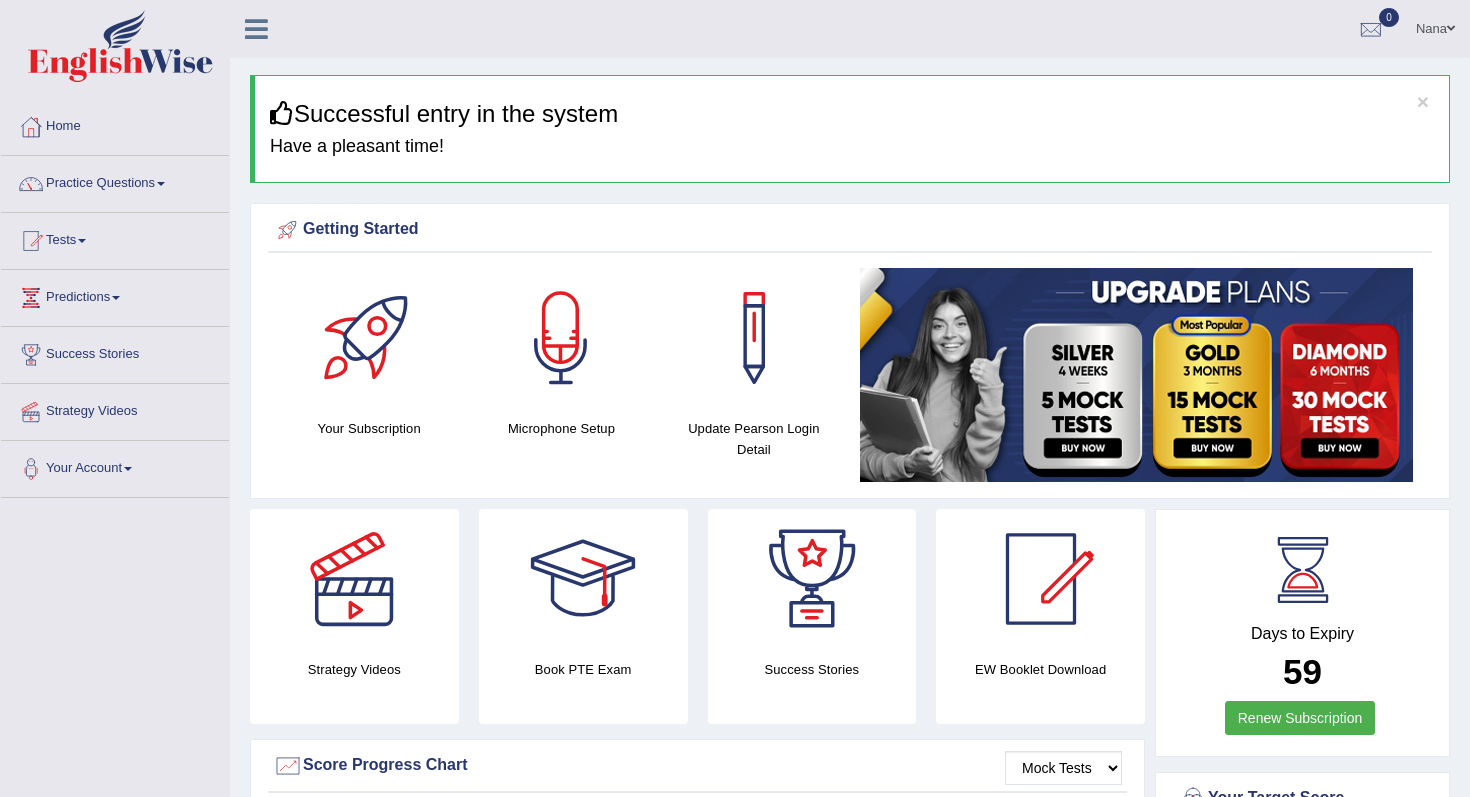 scroll, scrollTop: 0, scrollLeft: 0, axis: both 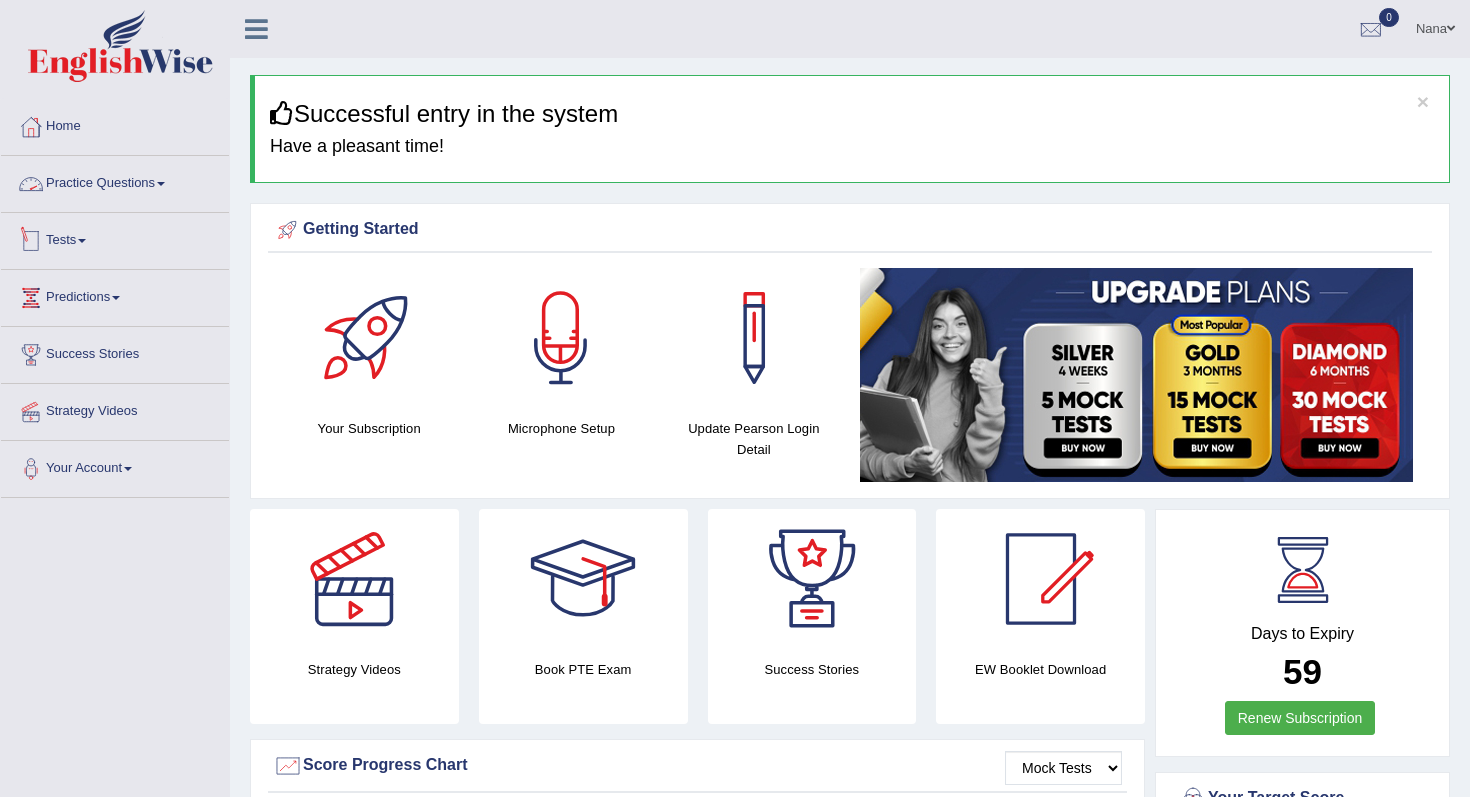 click on "Practice Questions" at bounding box center (115, 181) 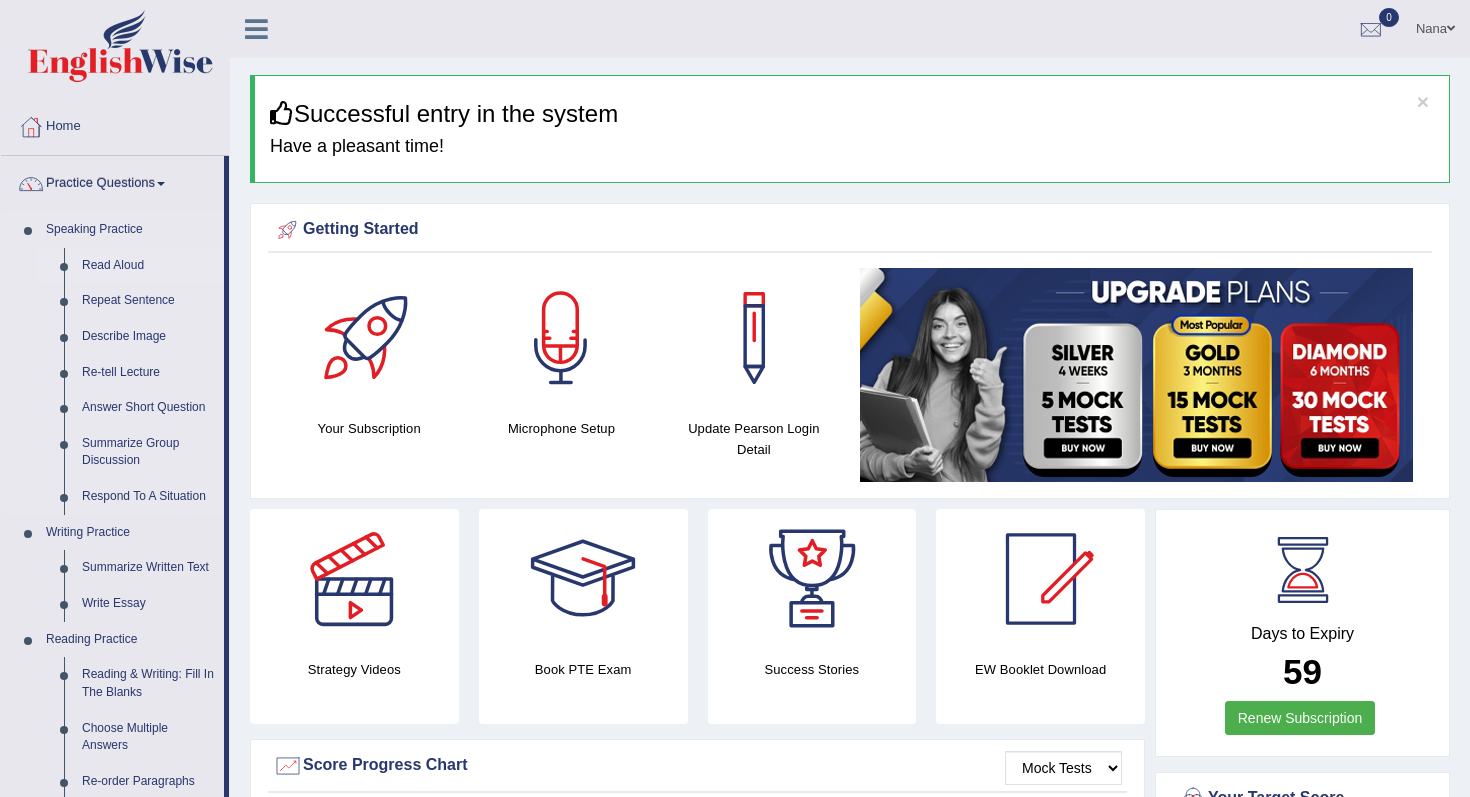 click on "Read Aloud" at bounding box center [148, 266] 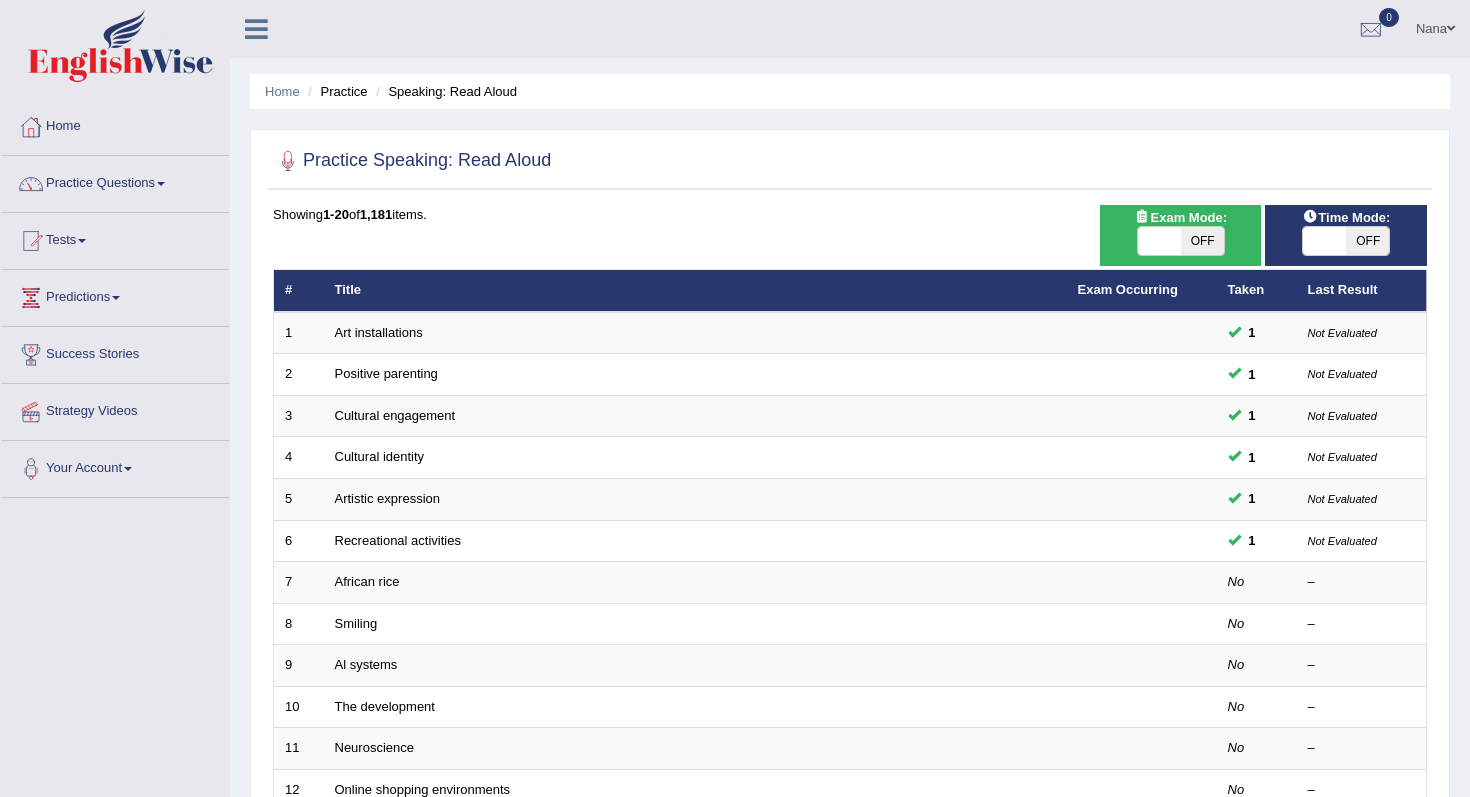 scroll, scrollTop: 0, scrollLeft: 0, axis: both 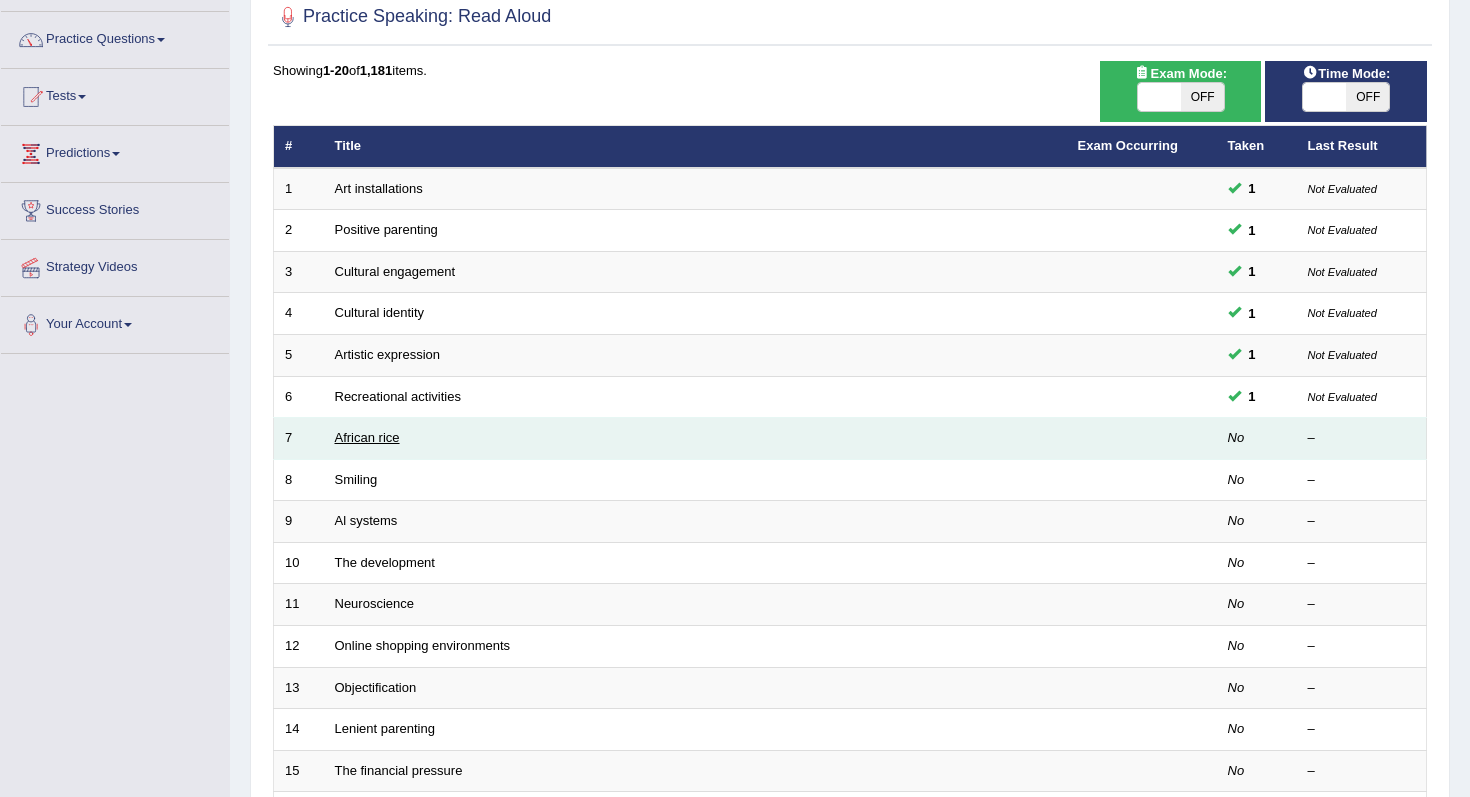 click on "African rice" at bounding box center (367, 437) 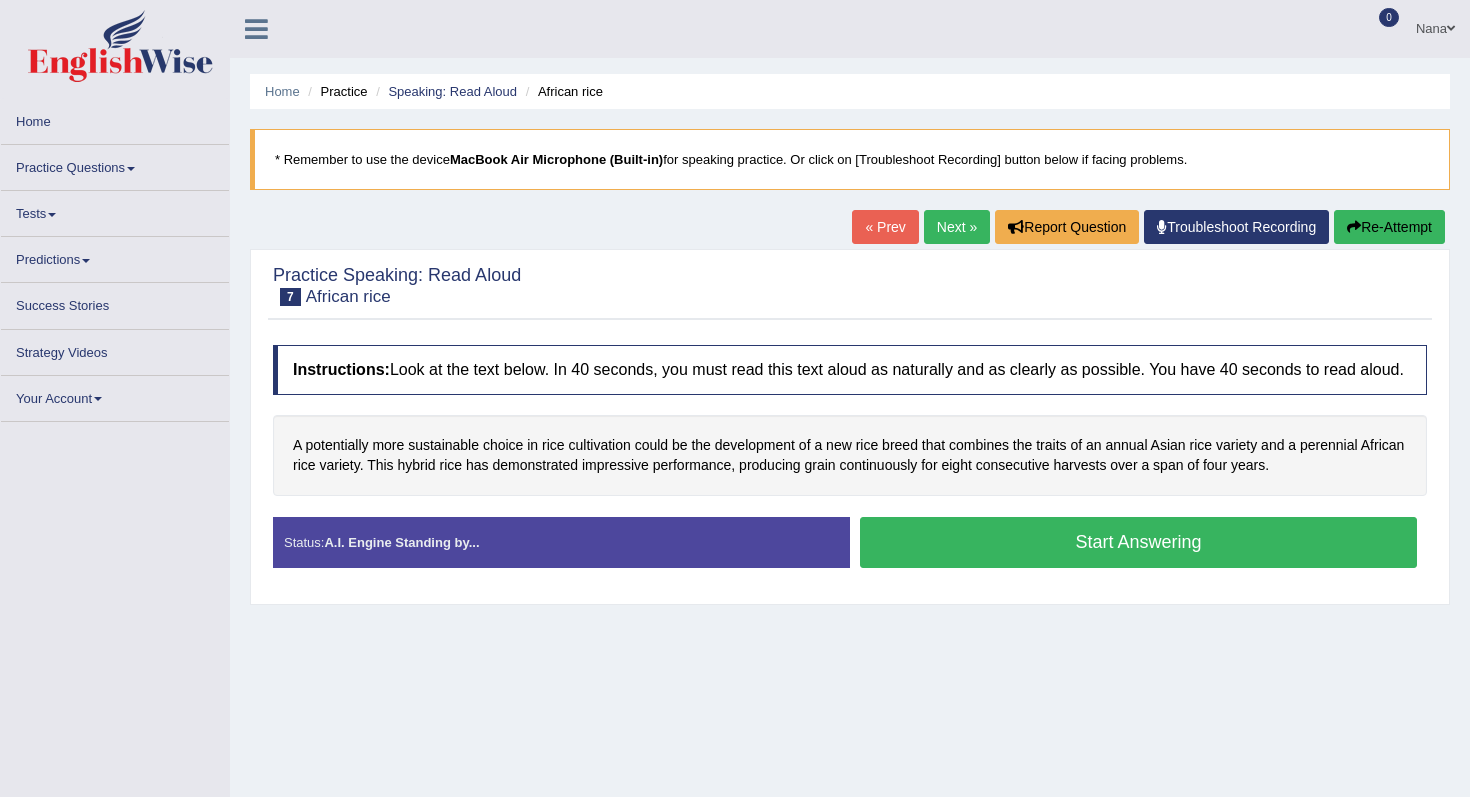 scroll, scrollTop: 0, scrollLeft: 0, axis: both 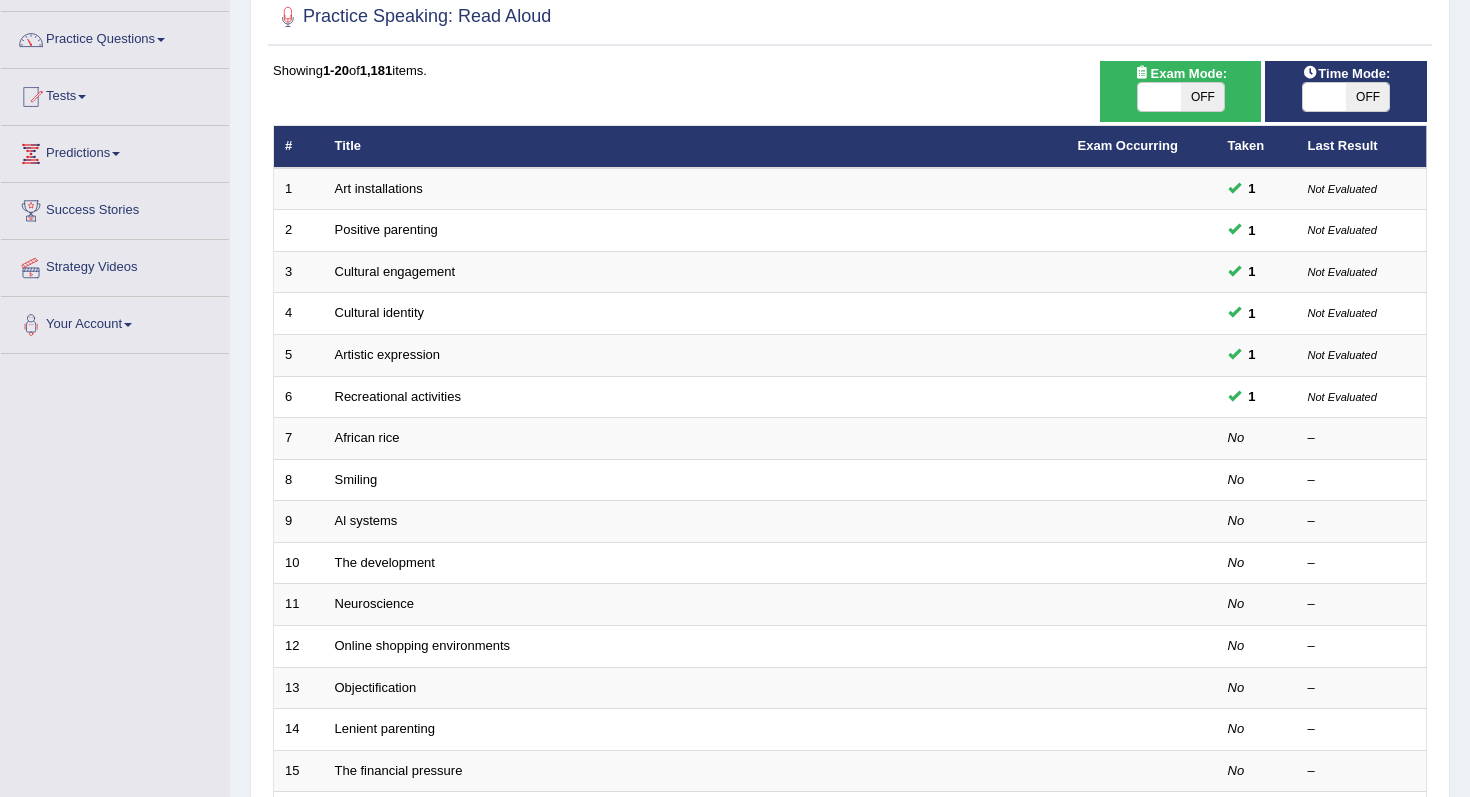 click on "OFF" at bounding box center (1367, 97) 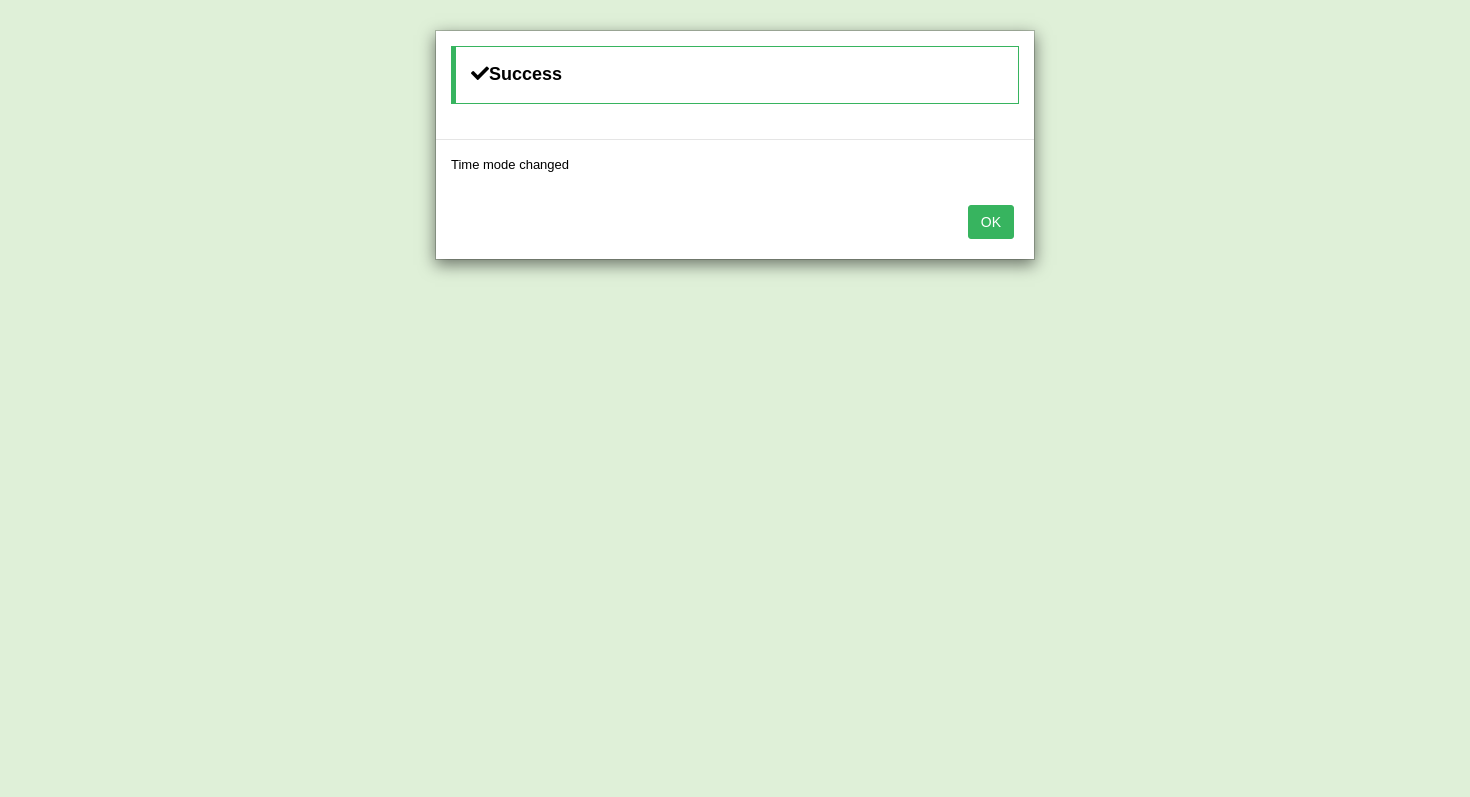 click on "OK" at bounding box center (991, 222) 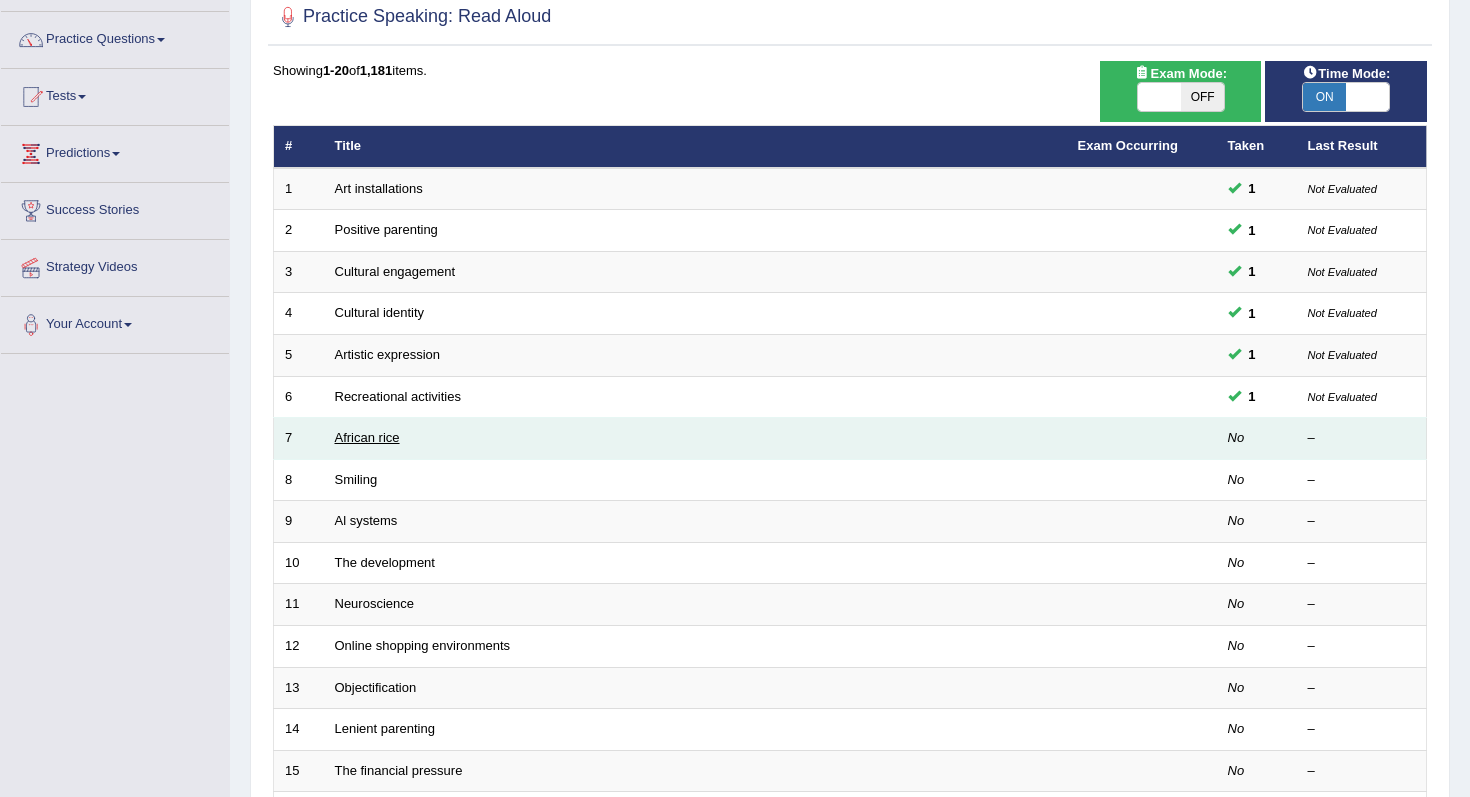 click on "African rice" at bounding box center (367, 437) 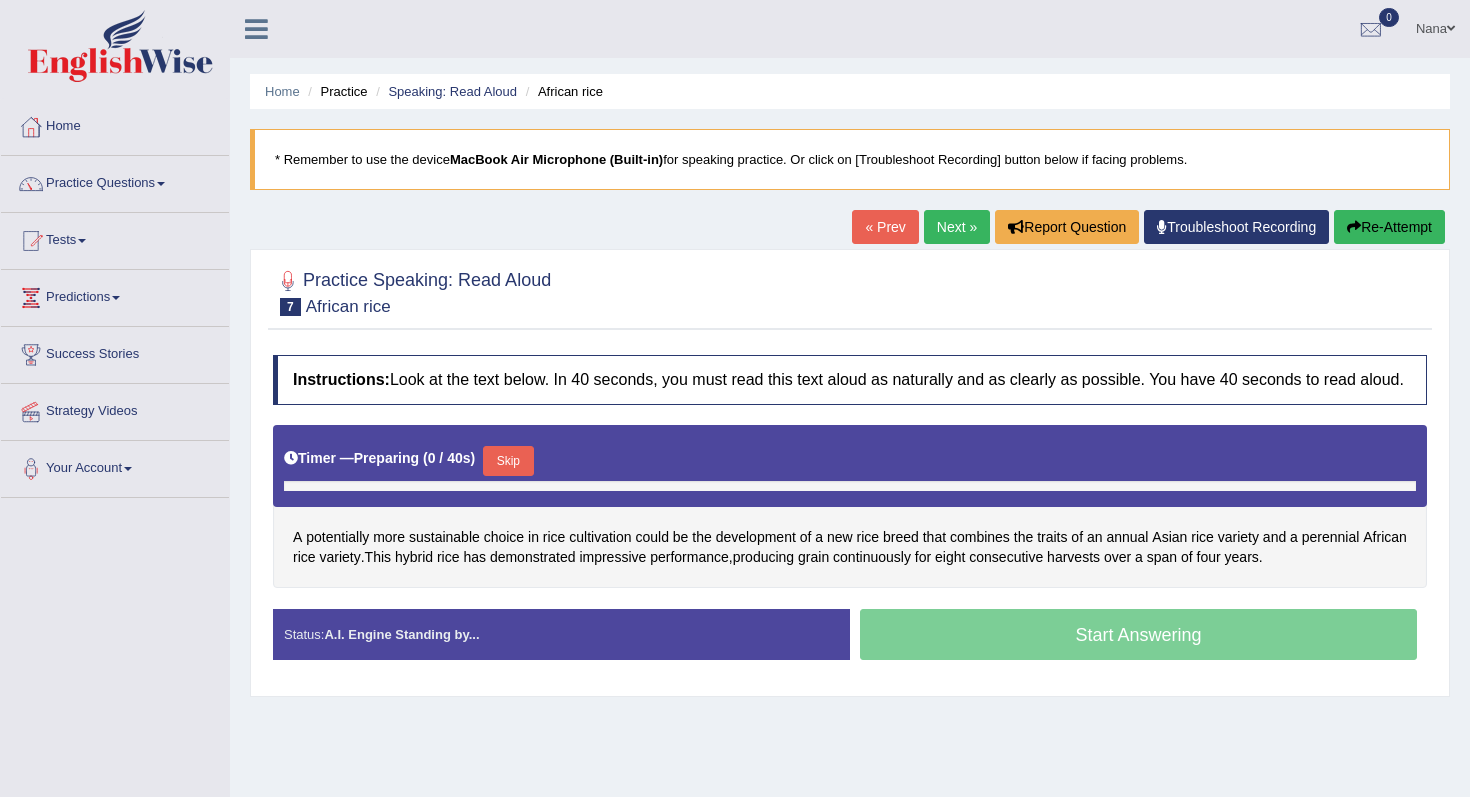 scroll, scrollTop: 0, scrollLeft: 0, axis: both 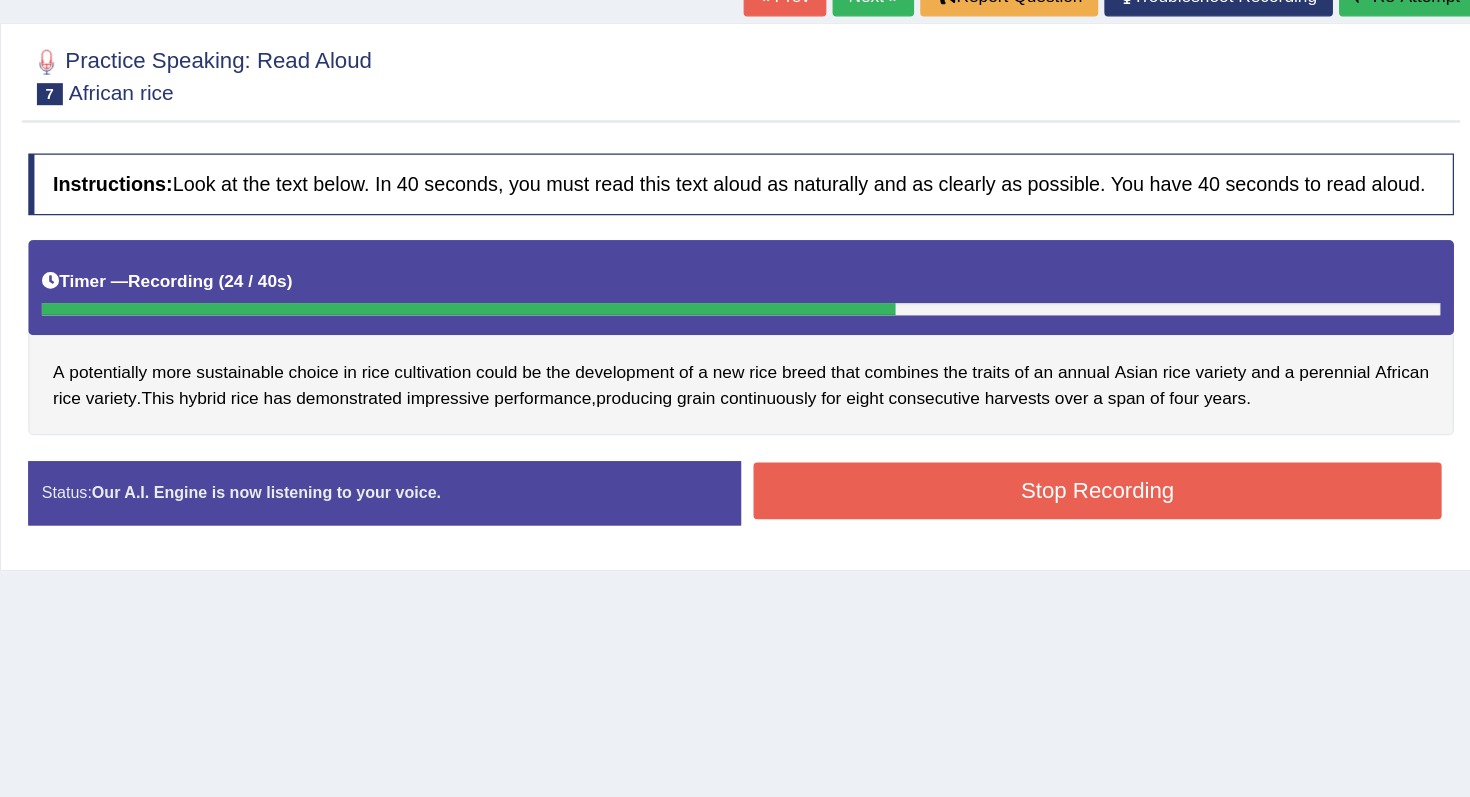 click on "Stop Recording" at bounding box center [1138, 549] 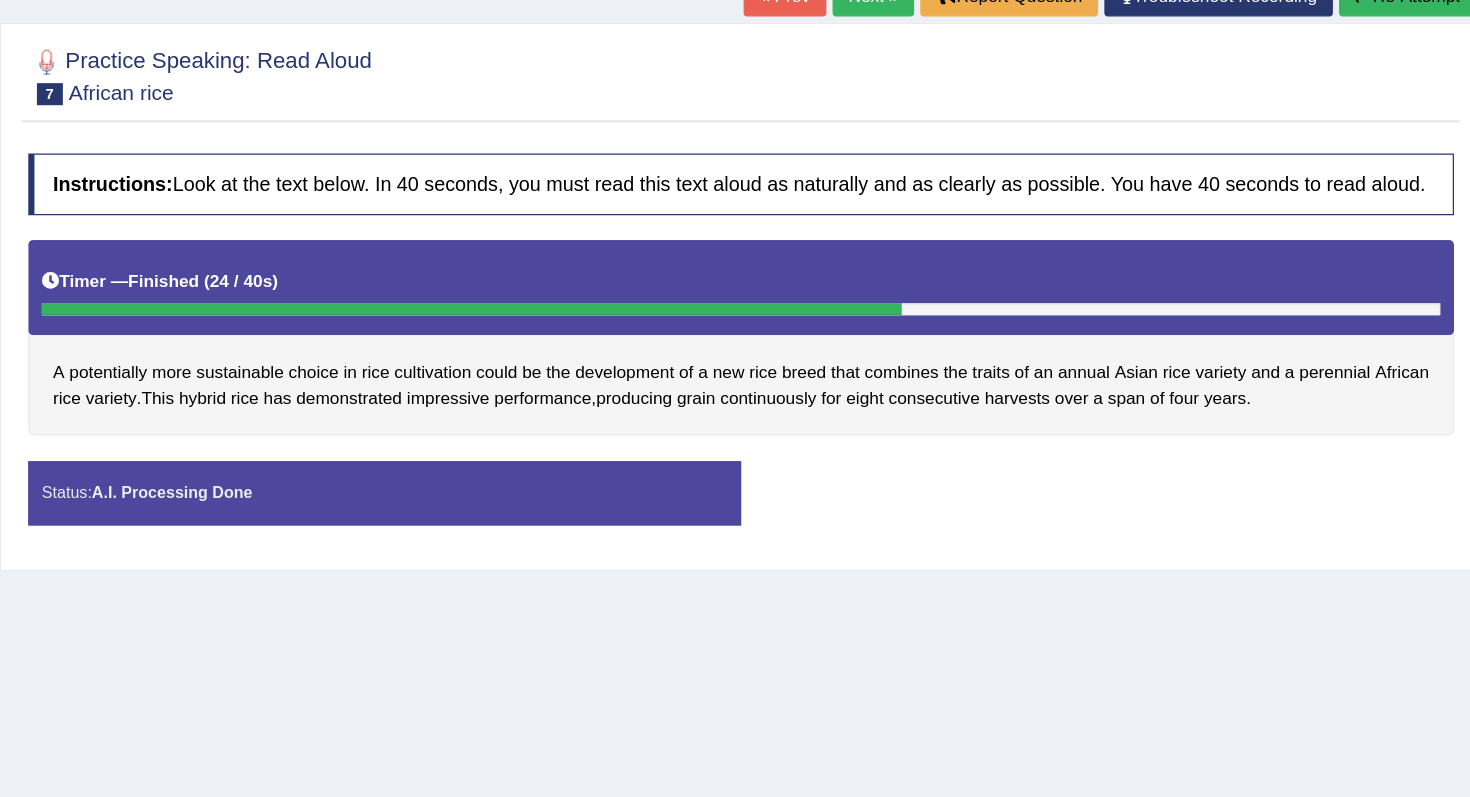 scroll, scrollTop: 79, scrollLeft: 0, axis: vertical 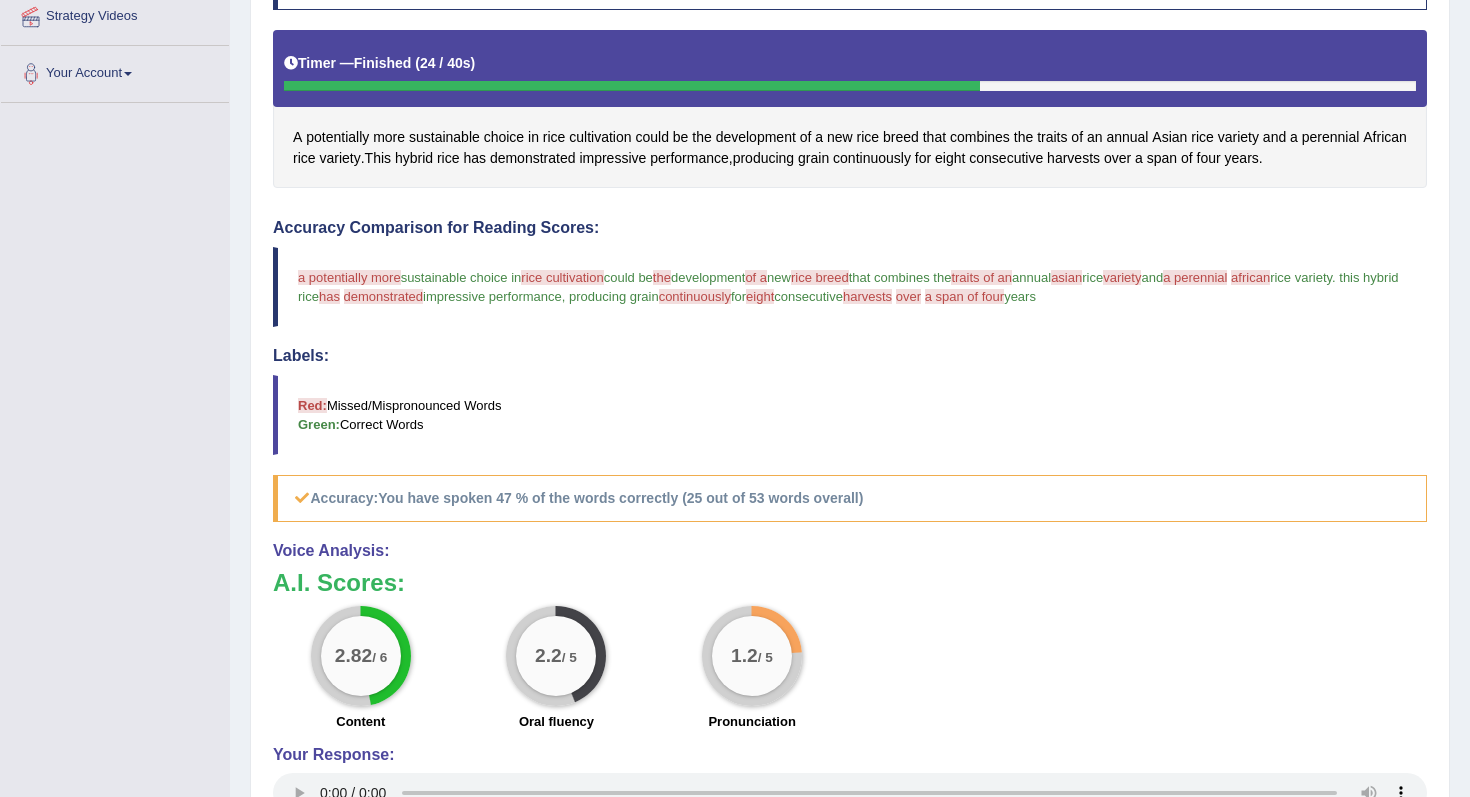 click on "a potentially more" at bounding box center (349, 277) 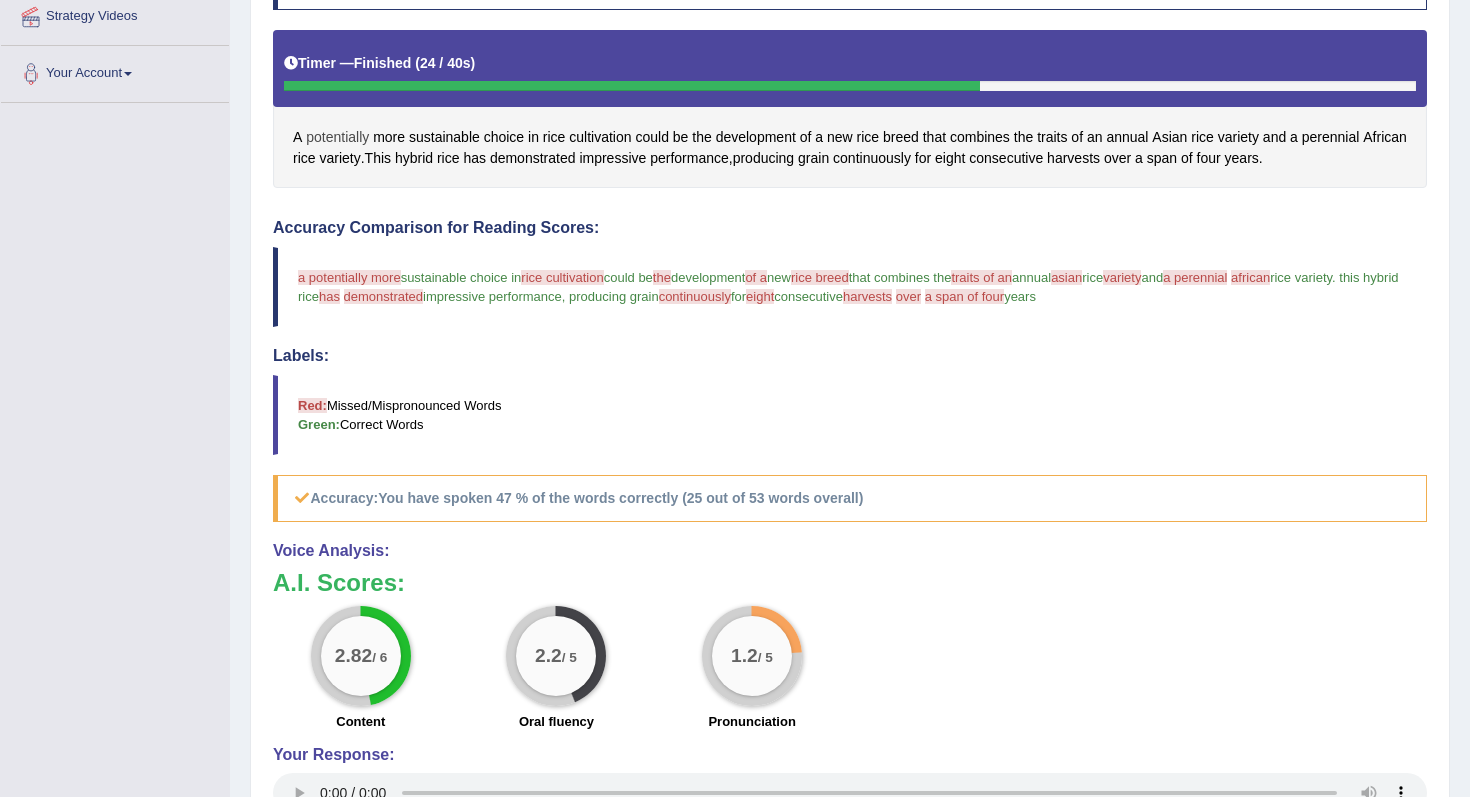 click on "potentially" at bounding box center [337, 137] 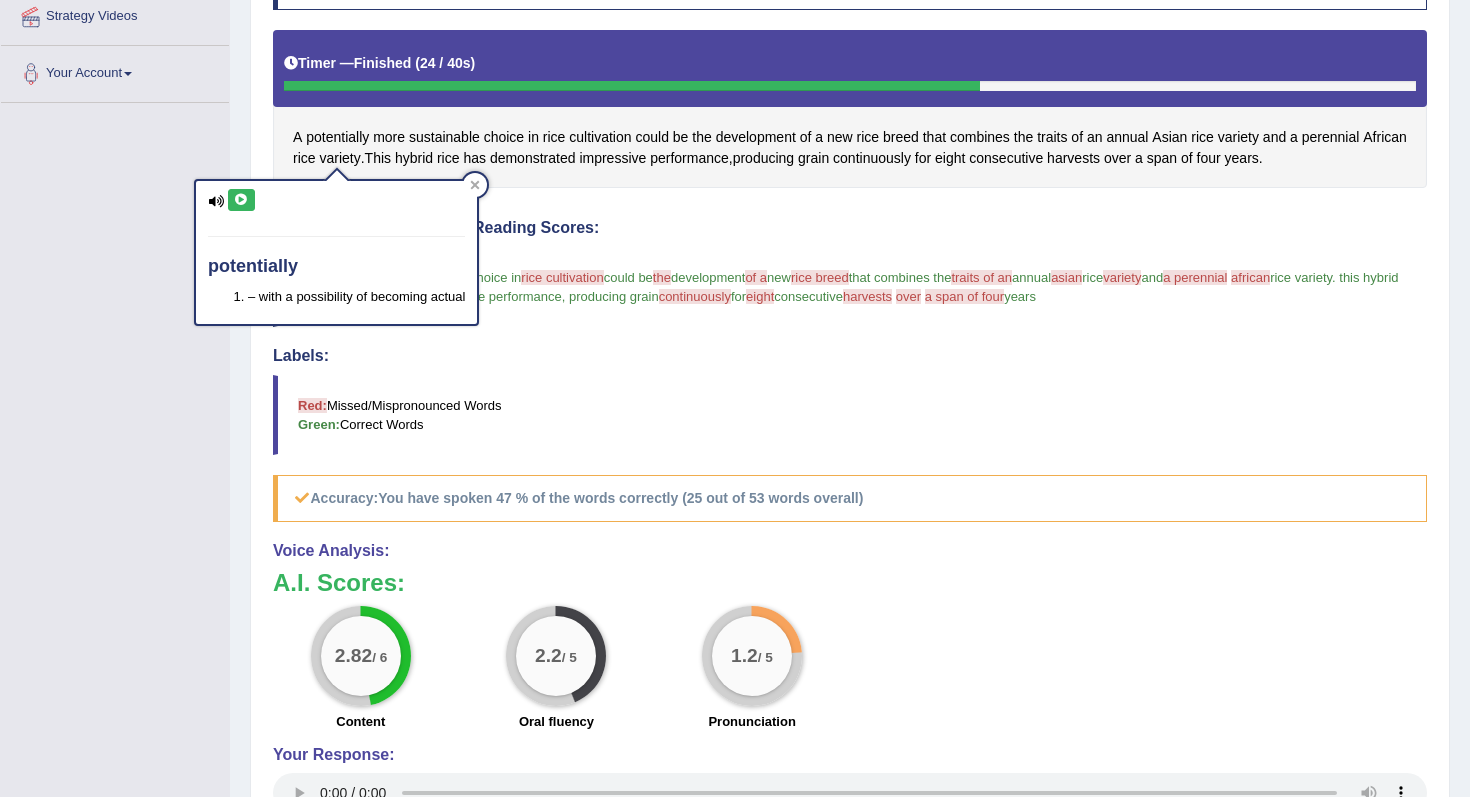 click at bounding box center (216, 201) 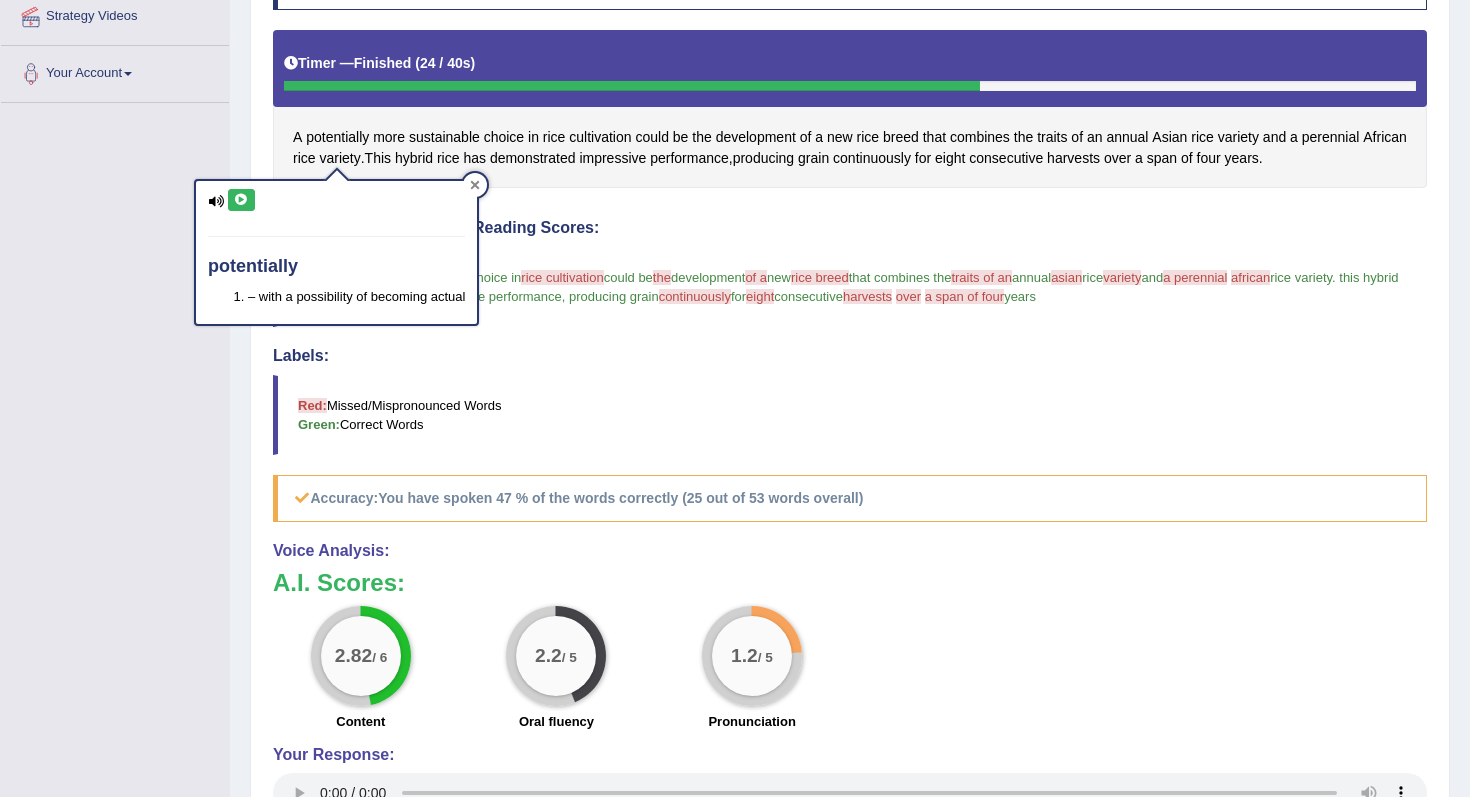click 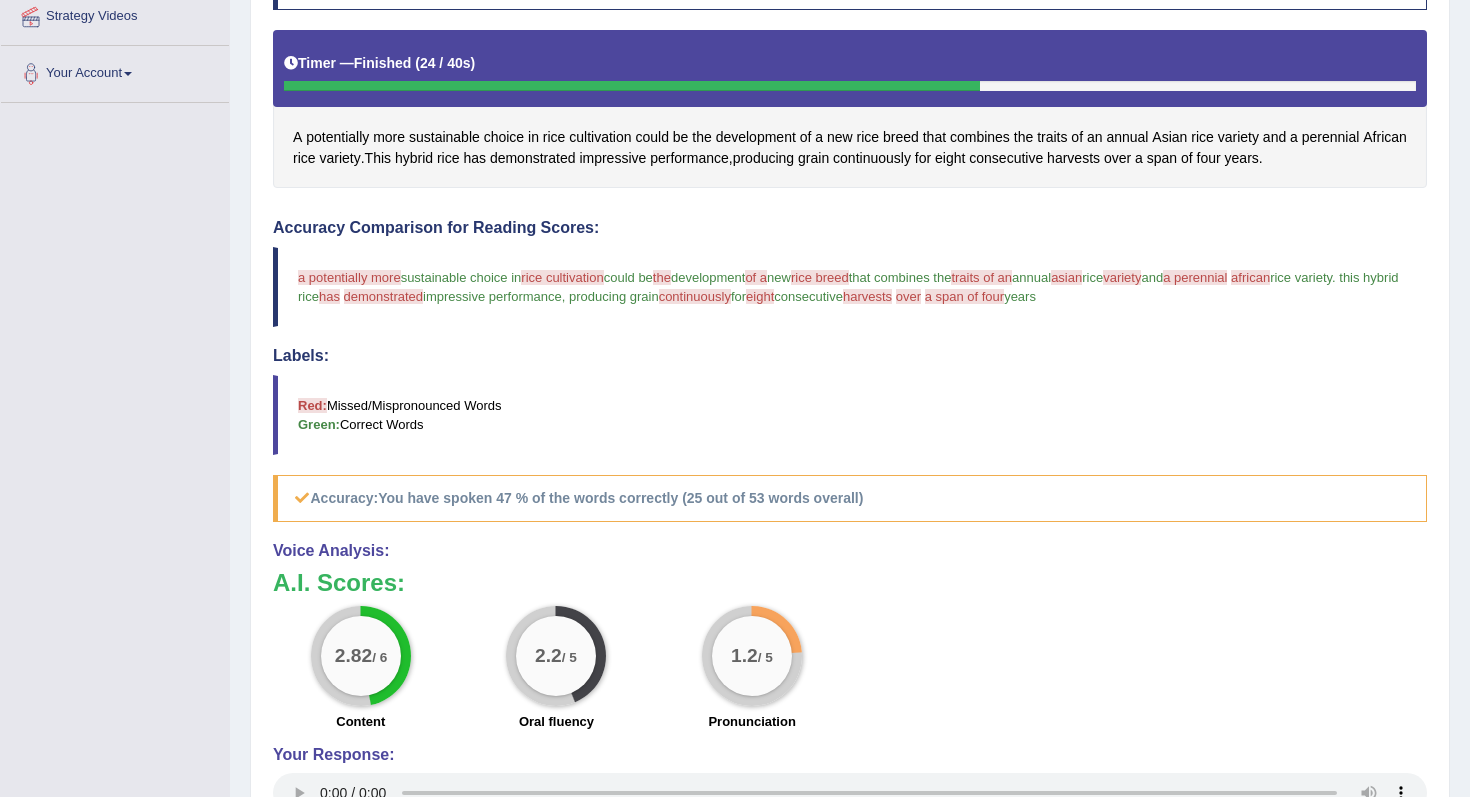 click on "a potentially more" at bounding box center (349, 277) 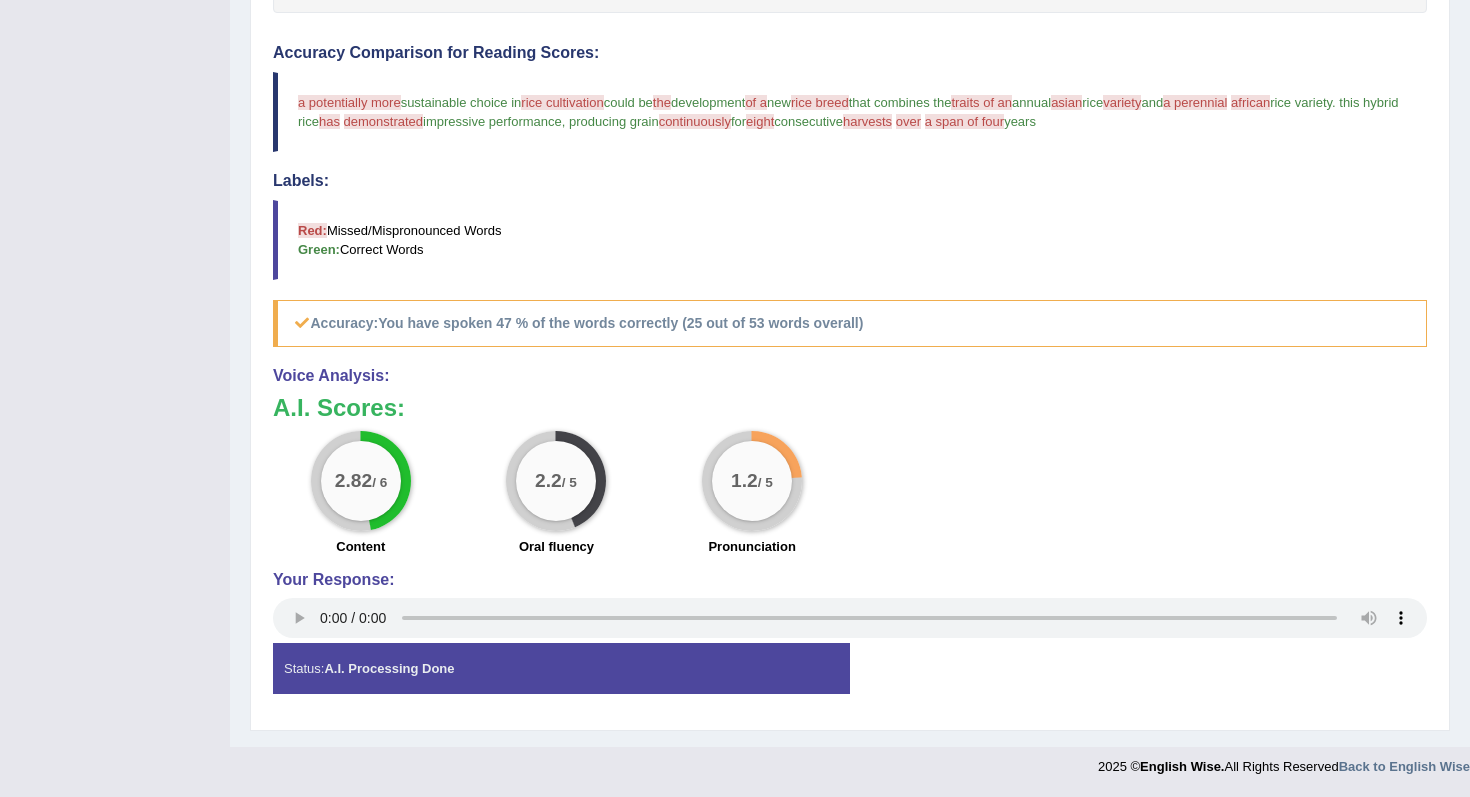 scroll, scrollTop: 0, scrollLeft: 0, axis: both 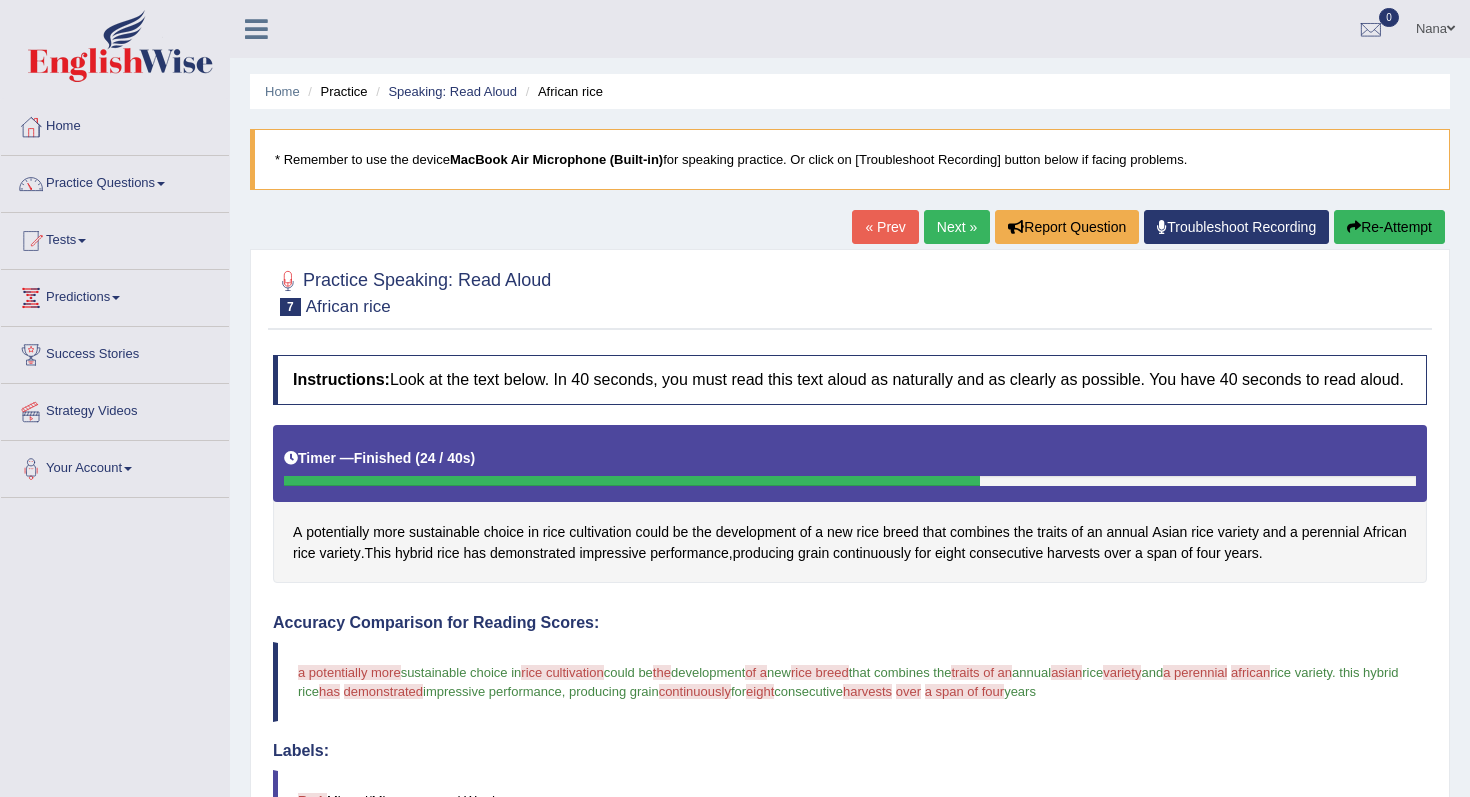 click on "Next »" at bounding box center [957, 227] 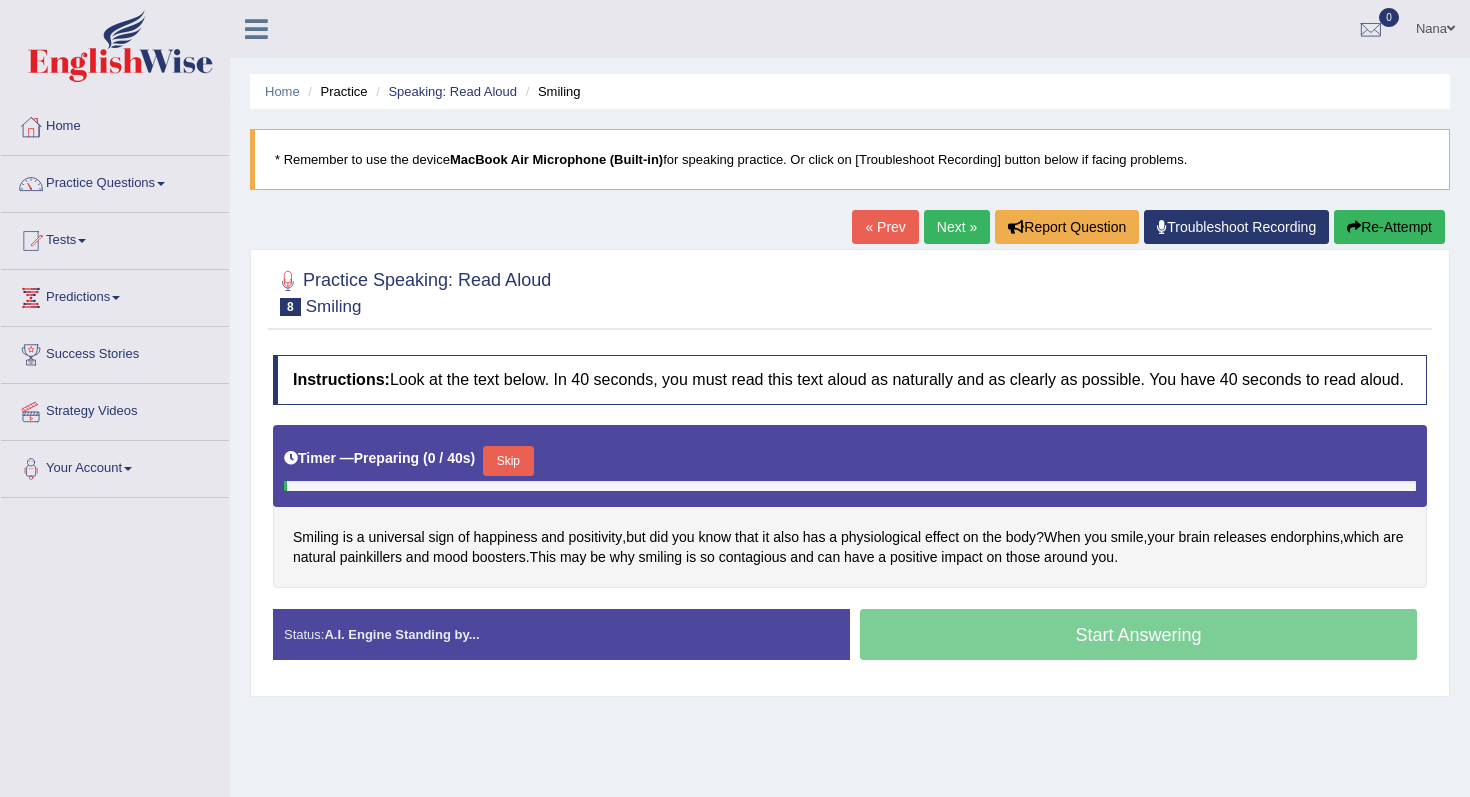 scroll, scrollTop: 0, scrollLeft: 0, axis: both 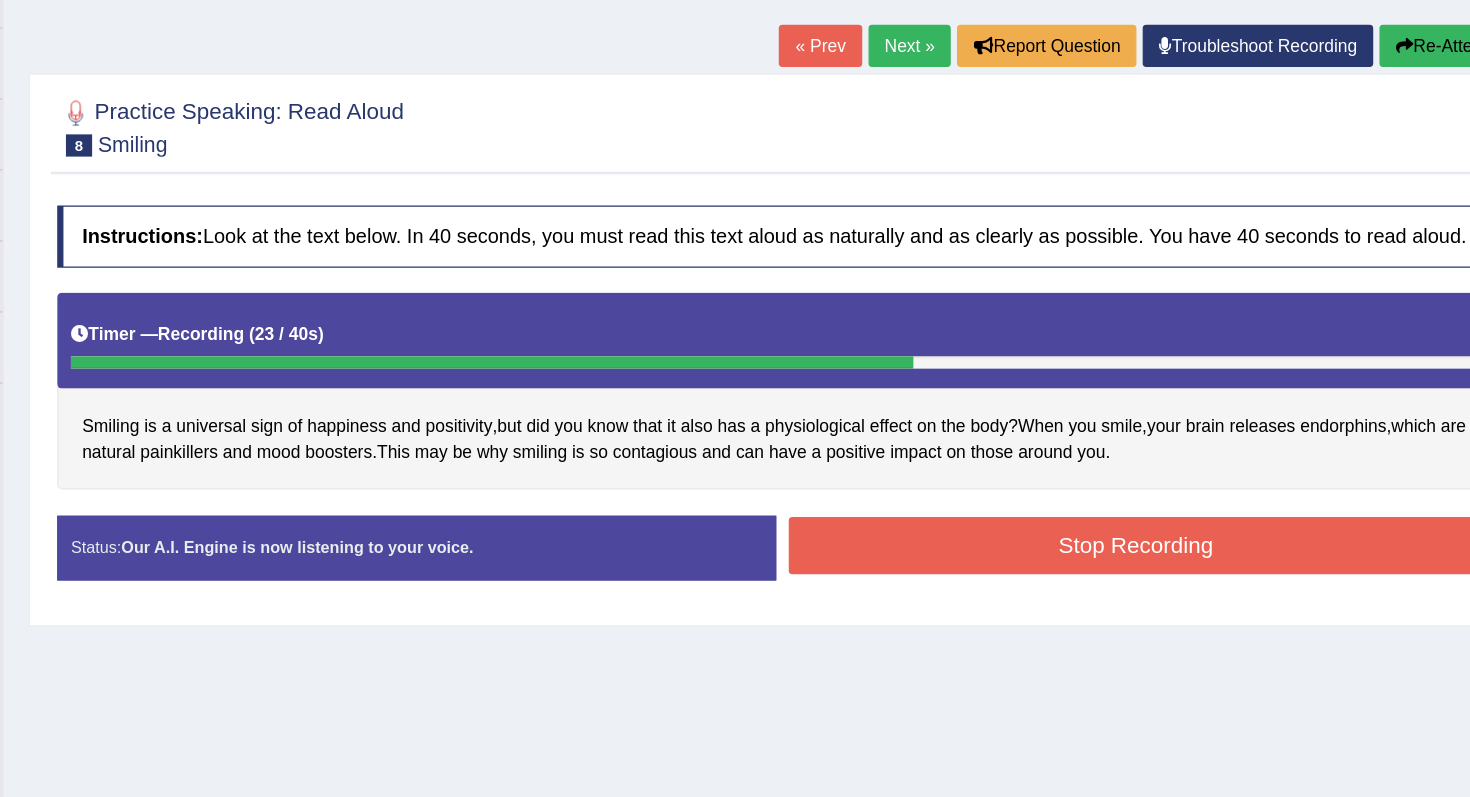 click on "Stop Recording" at bounding box center [1138, 542] 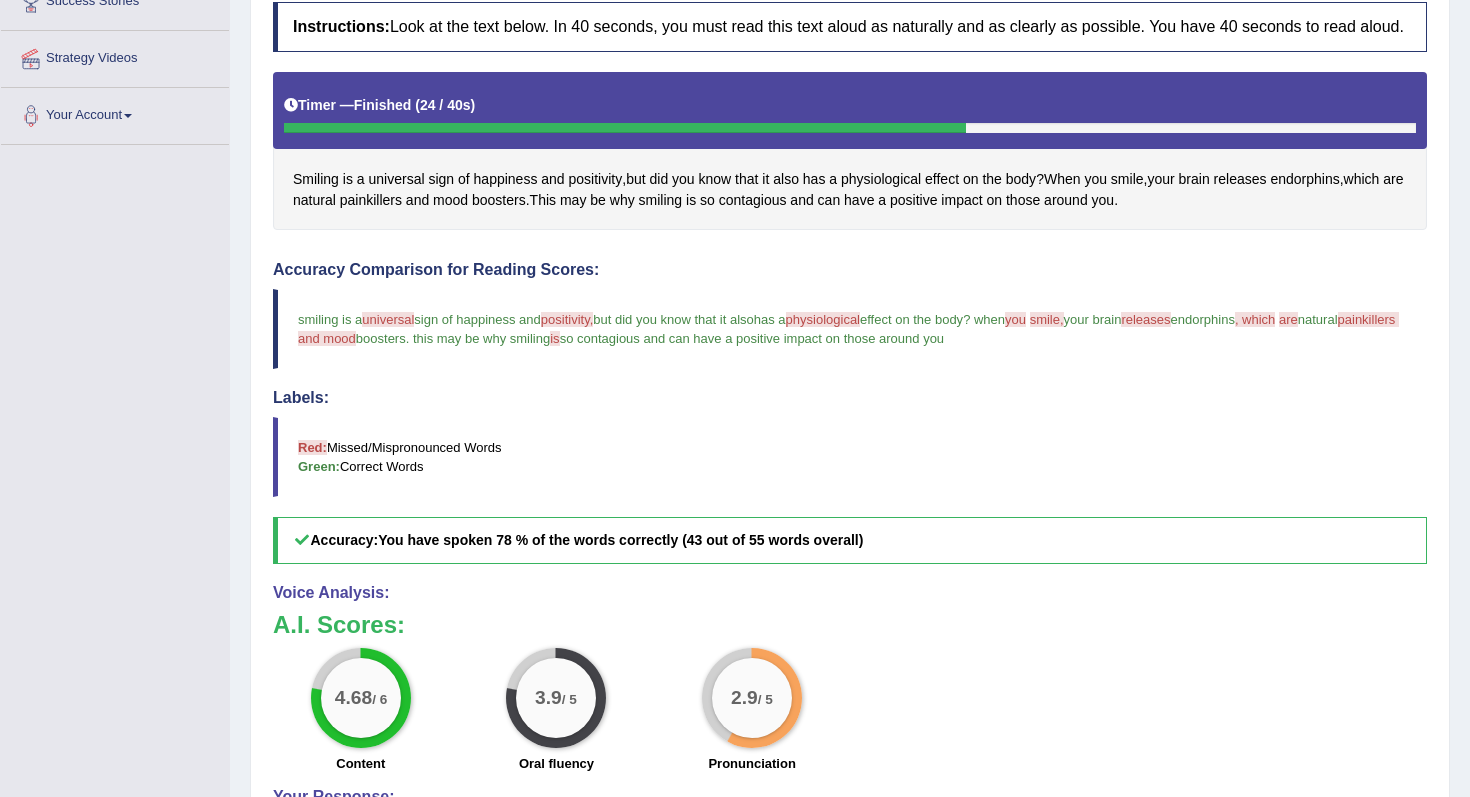 scroll, scrollTop: 355, scrollLeft: 0, axis: vertical 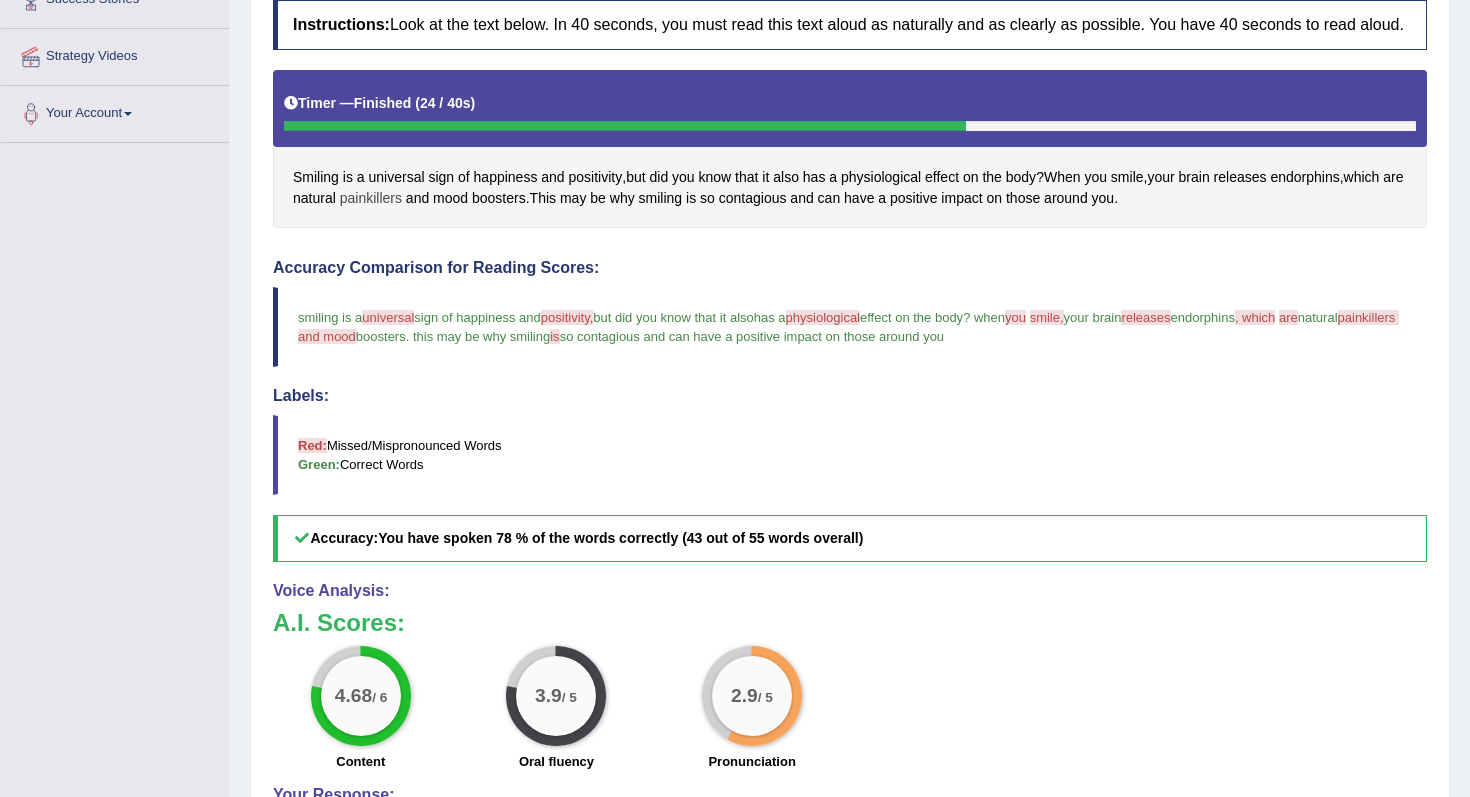 click on "painkillers" at bounding box center (371, 198) 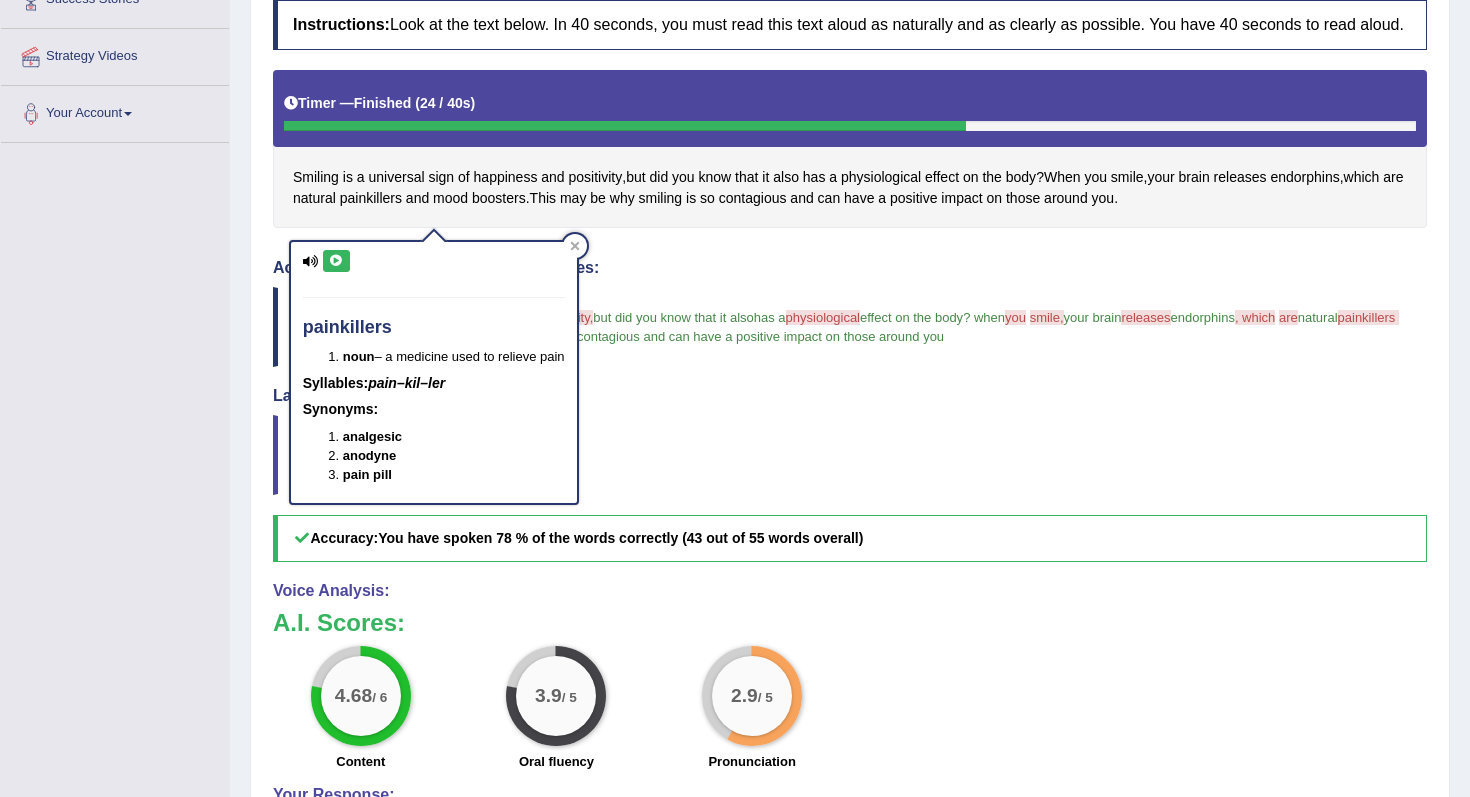click at bounding box center (336, 261) 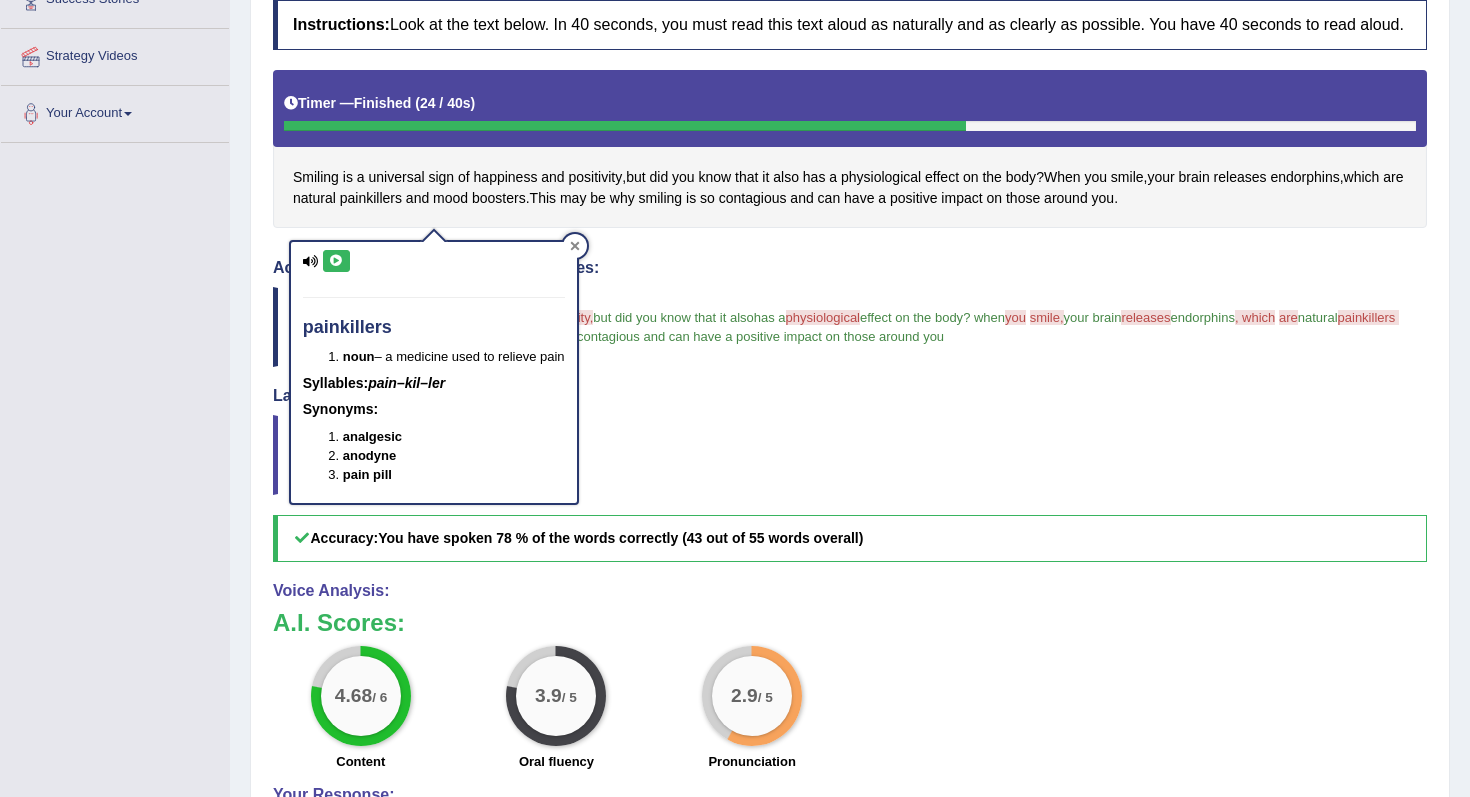 click 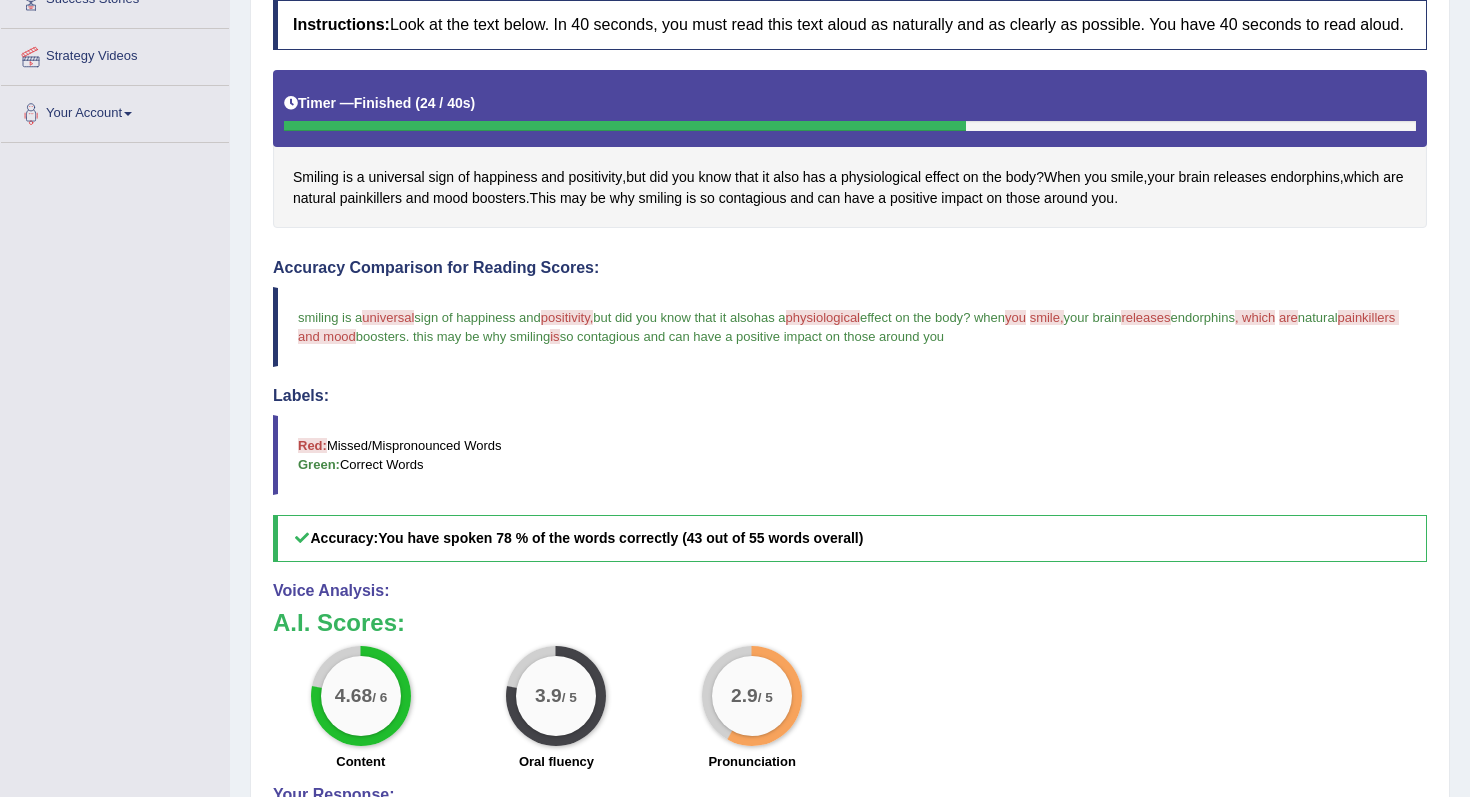click on "physiological" at bounding box center (823, 317) 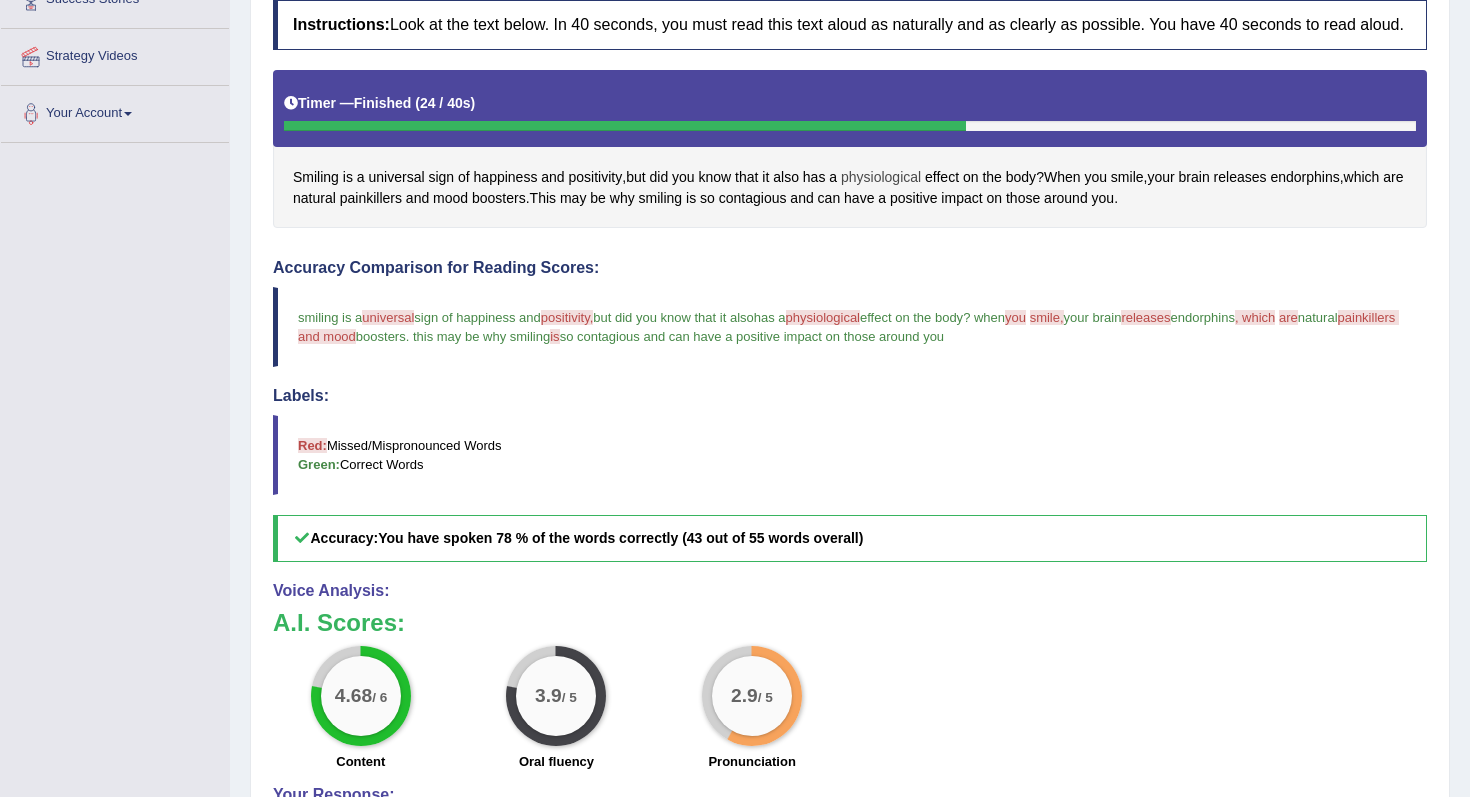 click on "physiological" at bounding box center [881, 177] 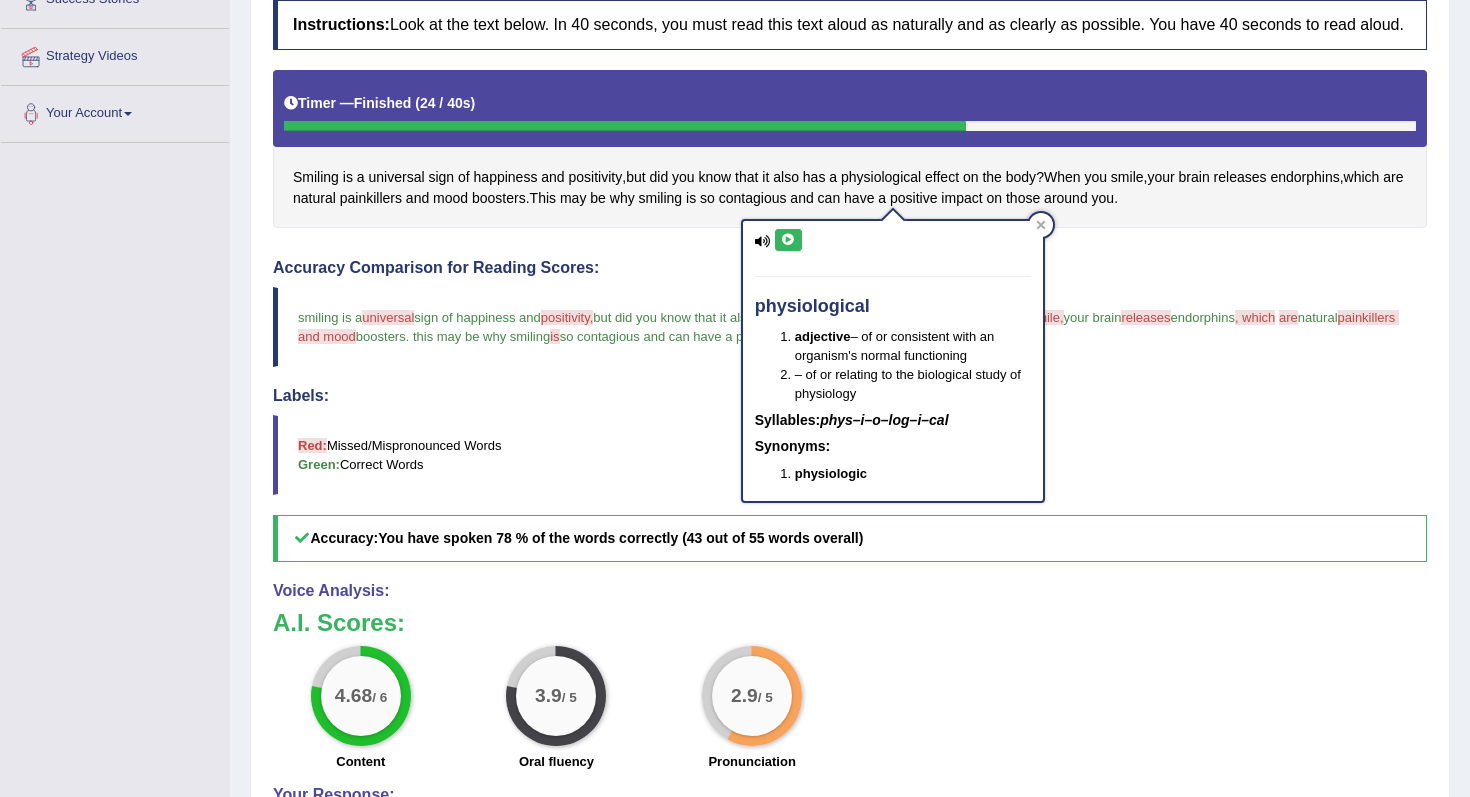 click at bounding box center [788, 240] 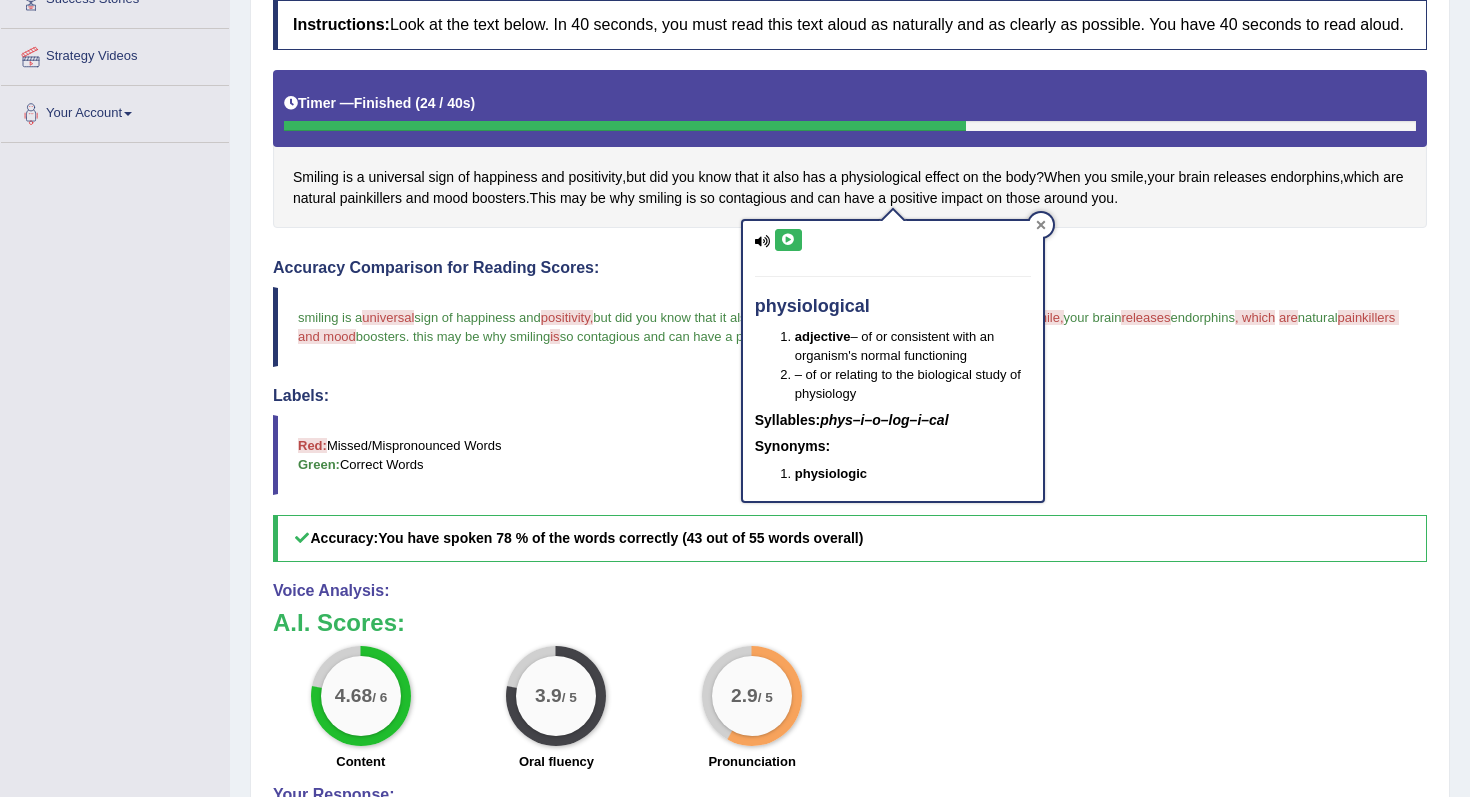 click 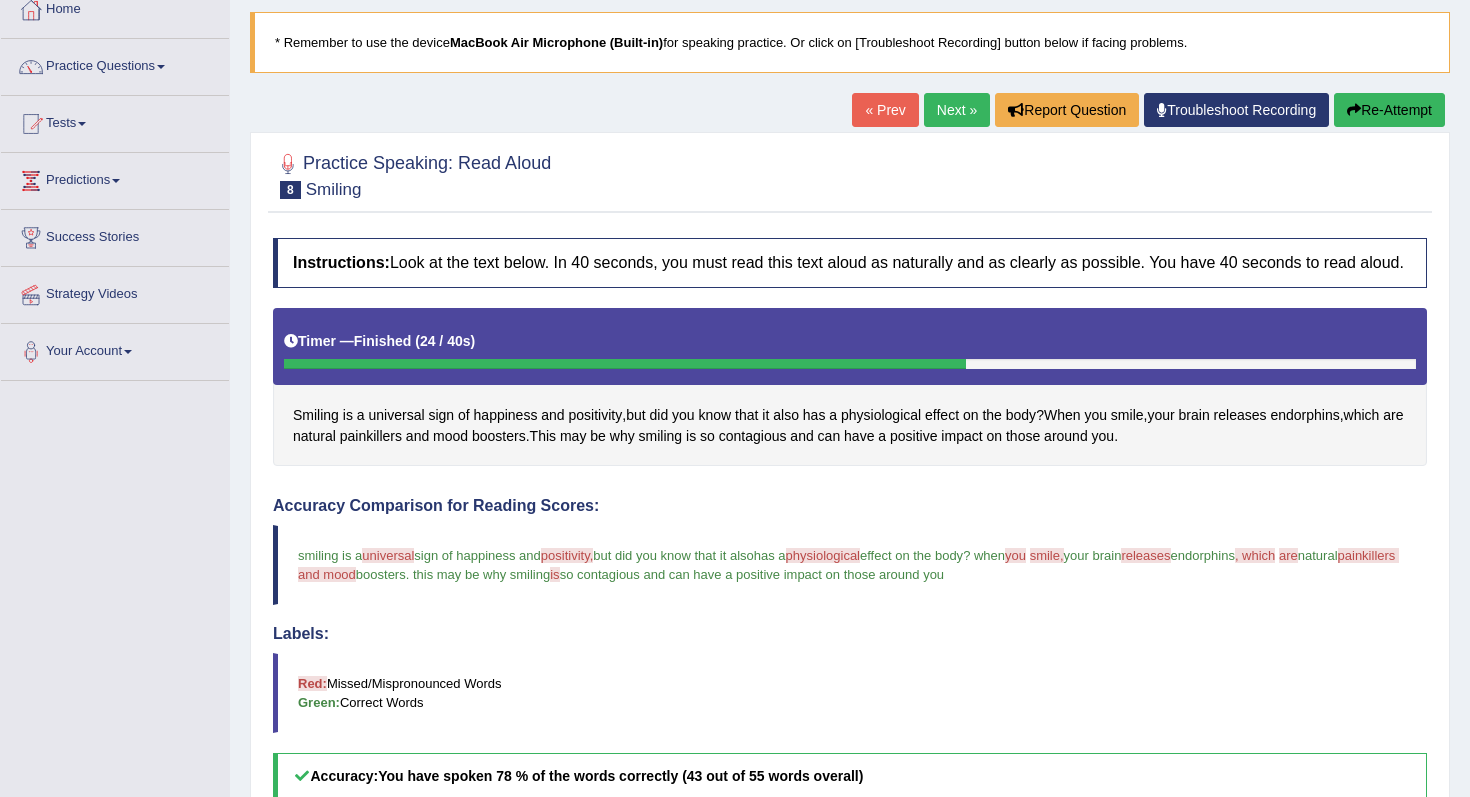 scroll, scrollTop: 109, scrollLeft: 0, axis: vertical 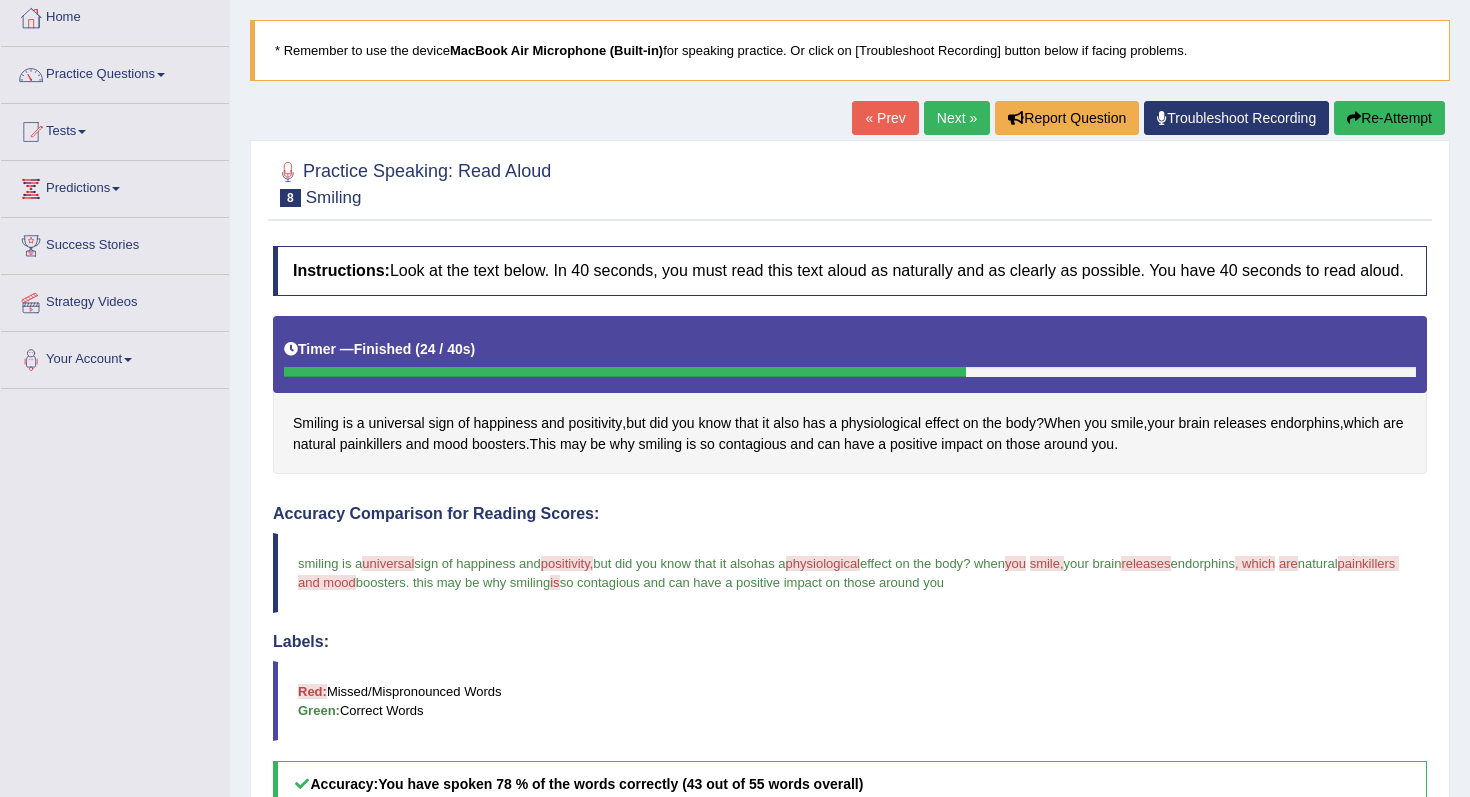 click on "Next »" at bounding box center (957, 118) 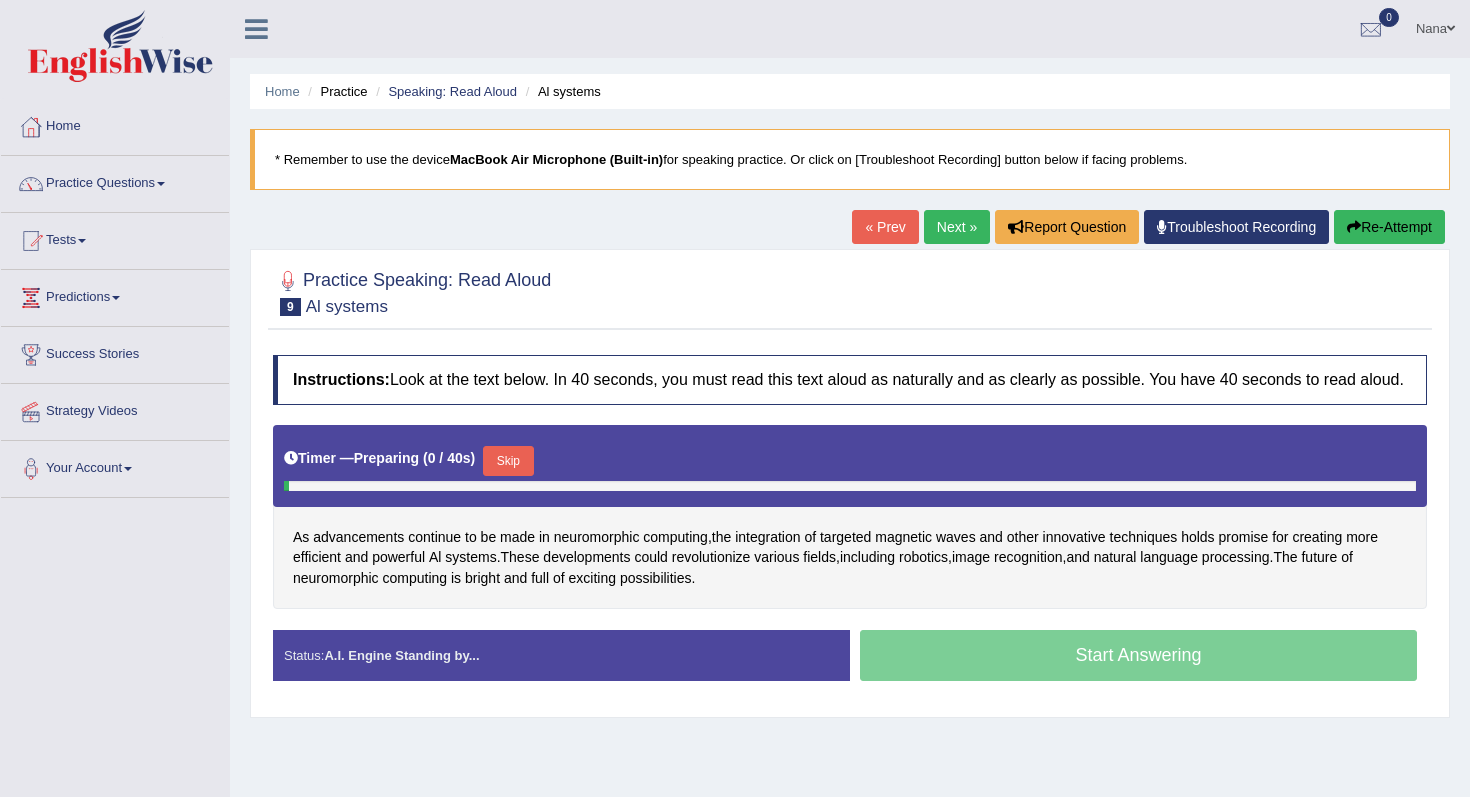 scroll, scrollTop: 0, scrollLeft: 0, axis: both 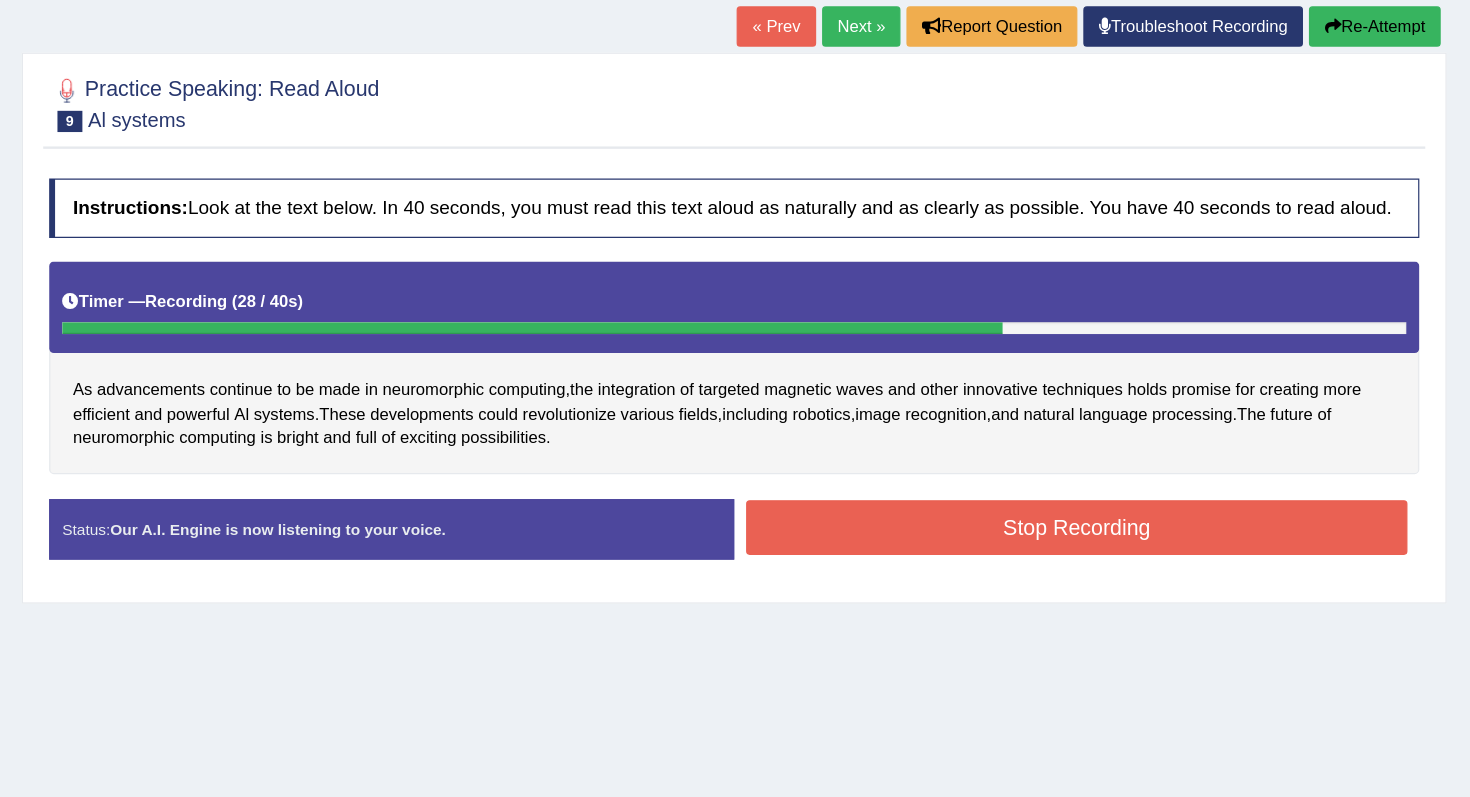 click on "Stop Recording" at bounding box center [1138, 509] 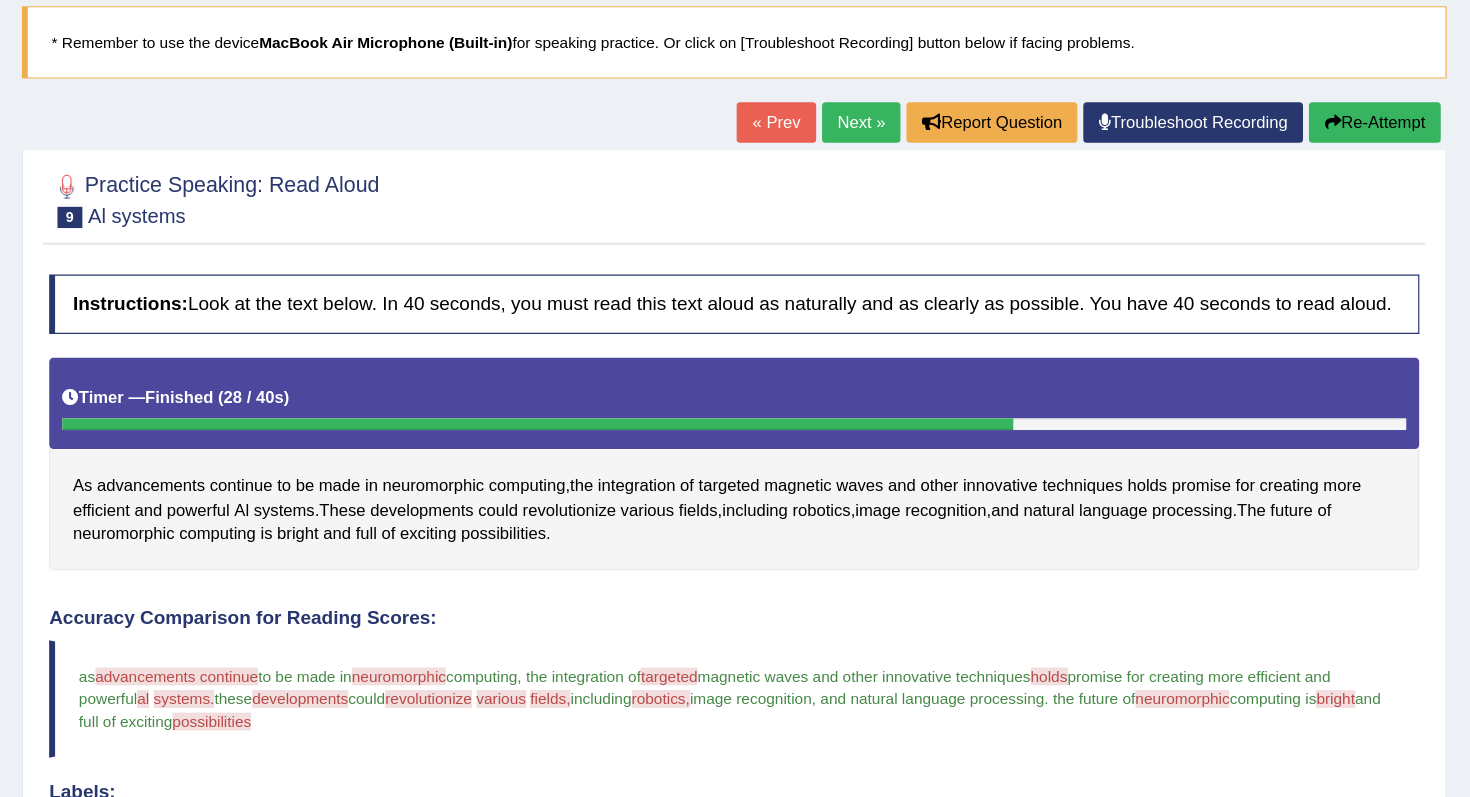 scroll, scrollTop: 0, scrollLeft: 0, axis: both 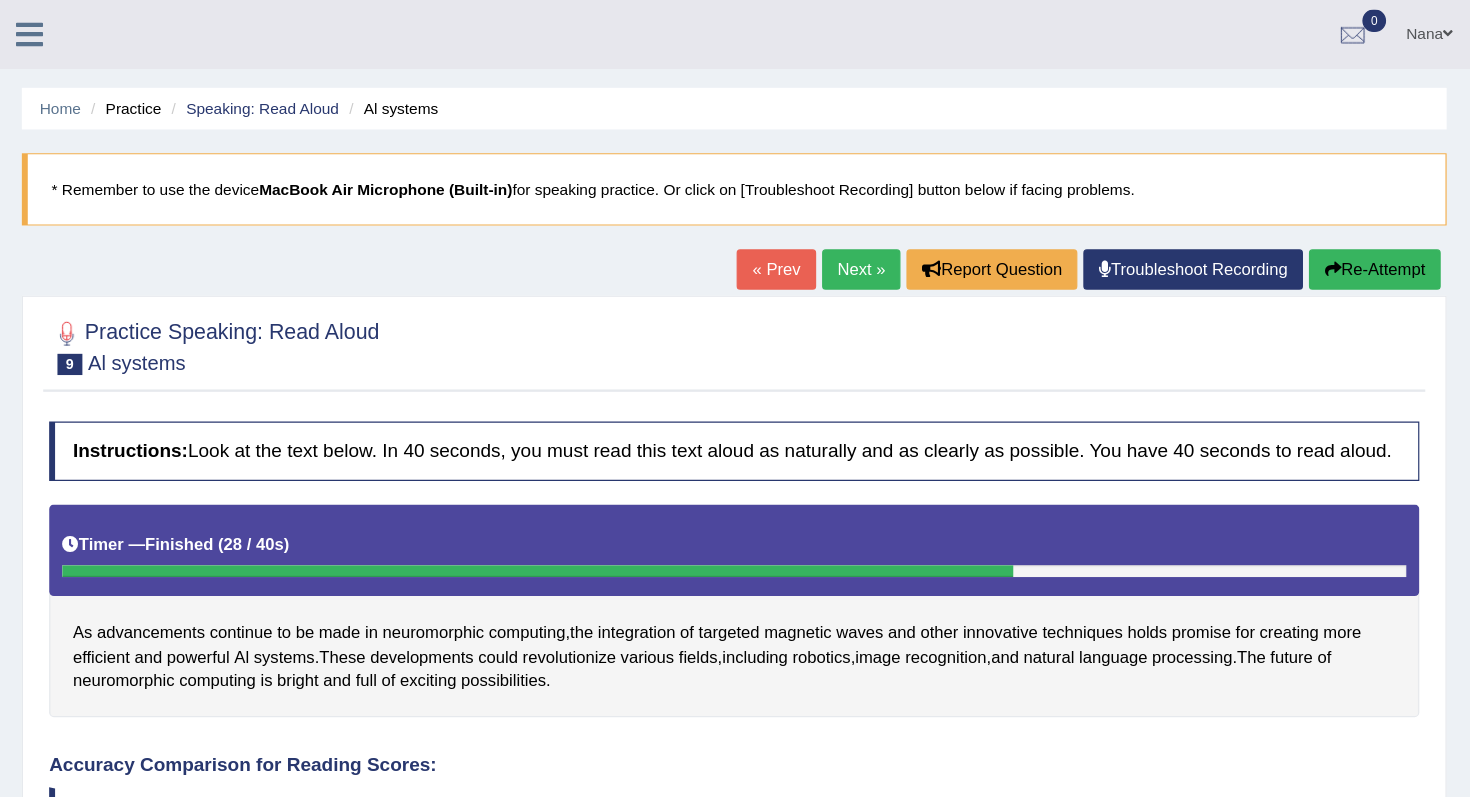 click on "Next »" at bounding box center [957, 227] 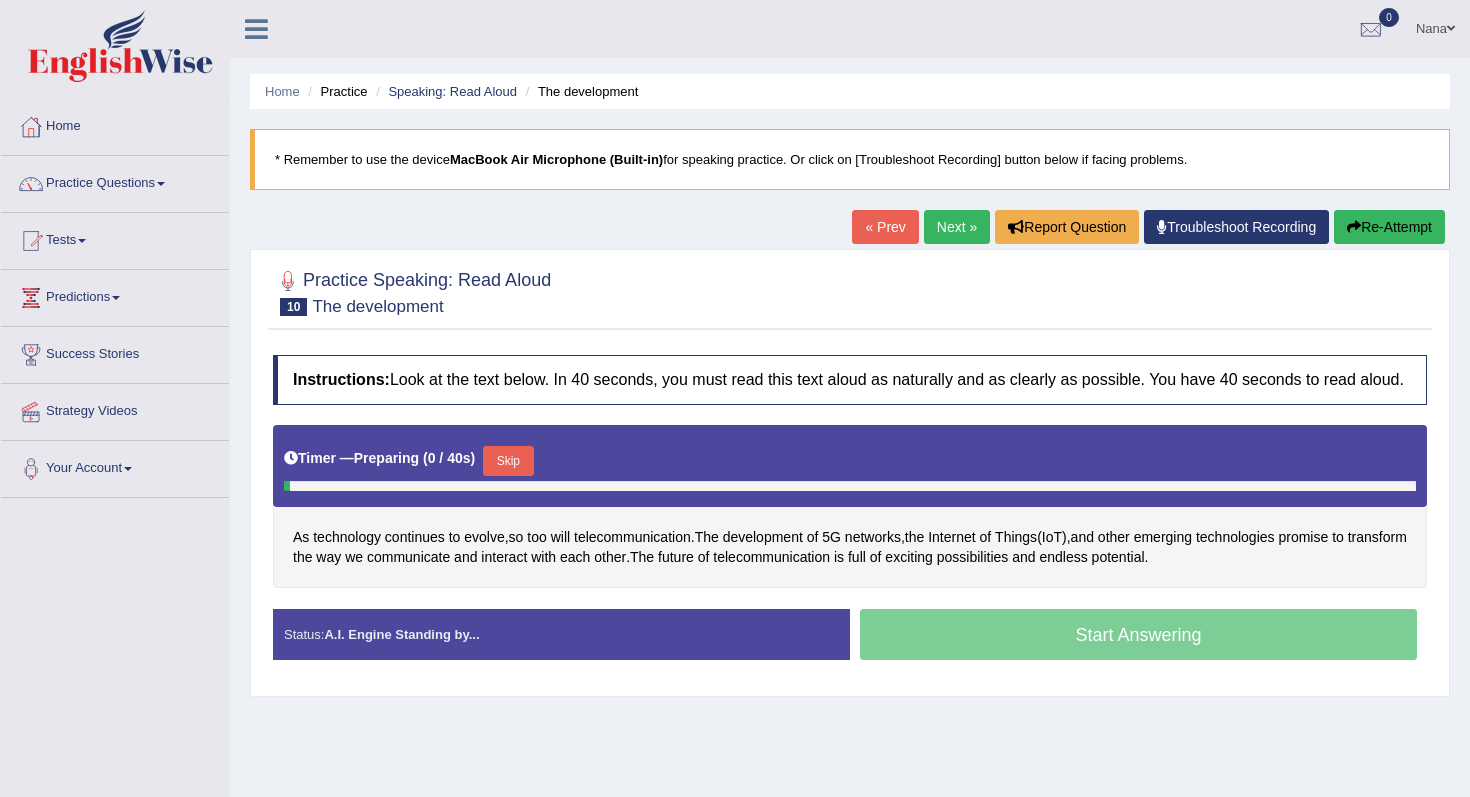 scroll, scrollTop: 76, scrollLeft: 0, axis: vertical 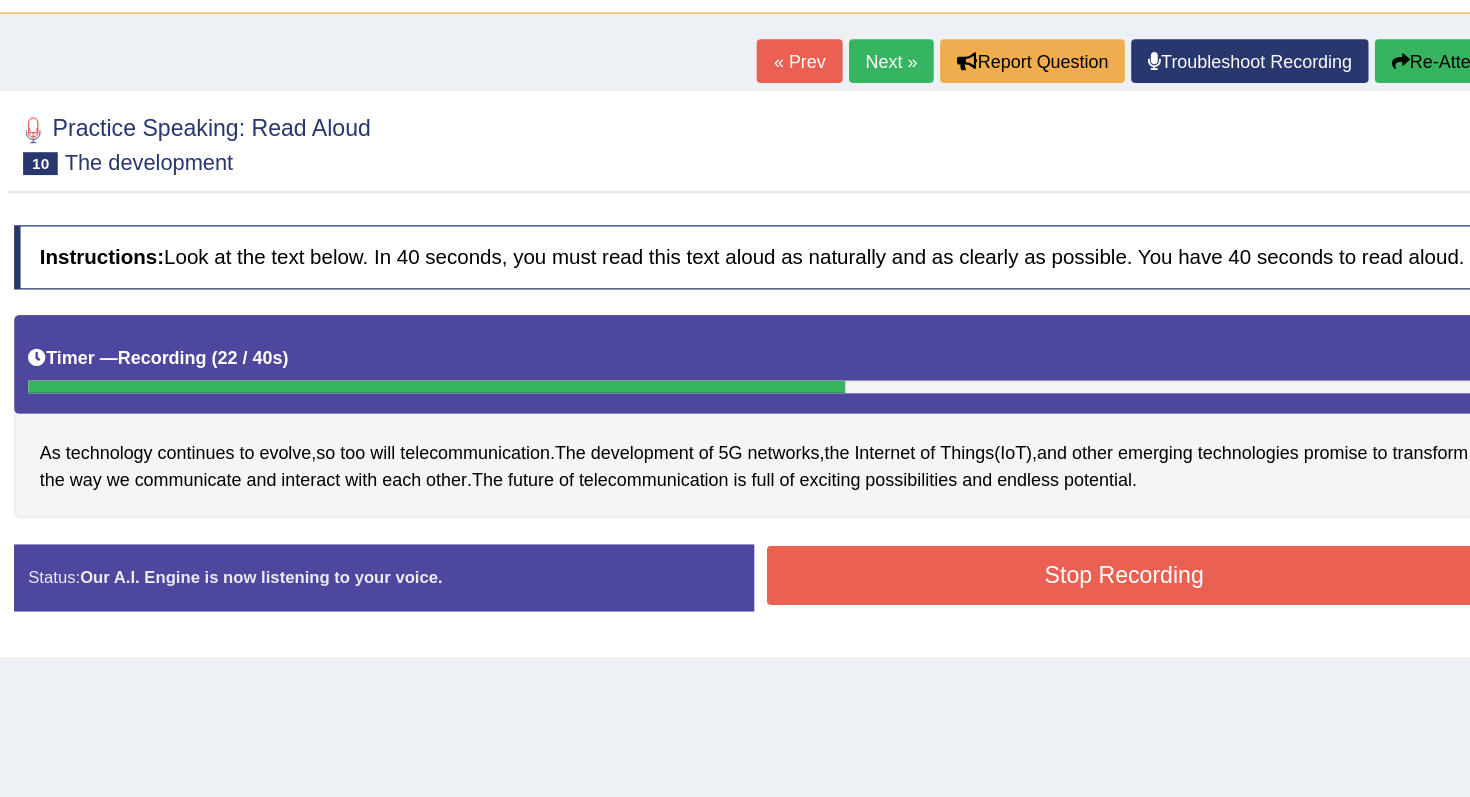 click on "Stop Recording" at bounding box center [1138, 512] 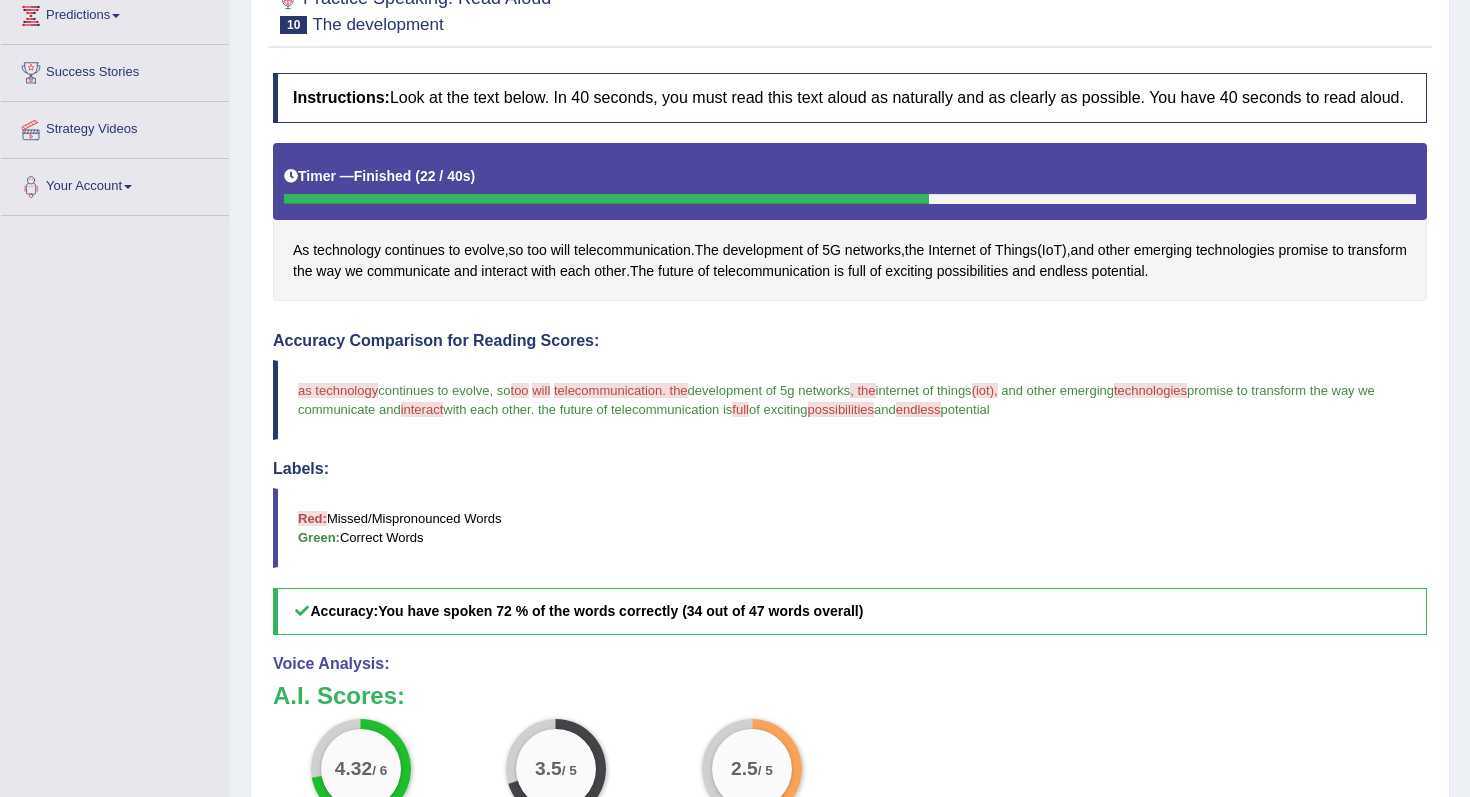 scroll, scrollTop: 129, scrollLeft: 0, axis: vertical 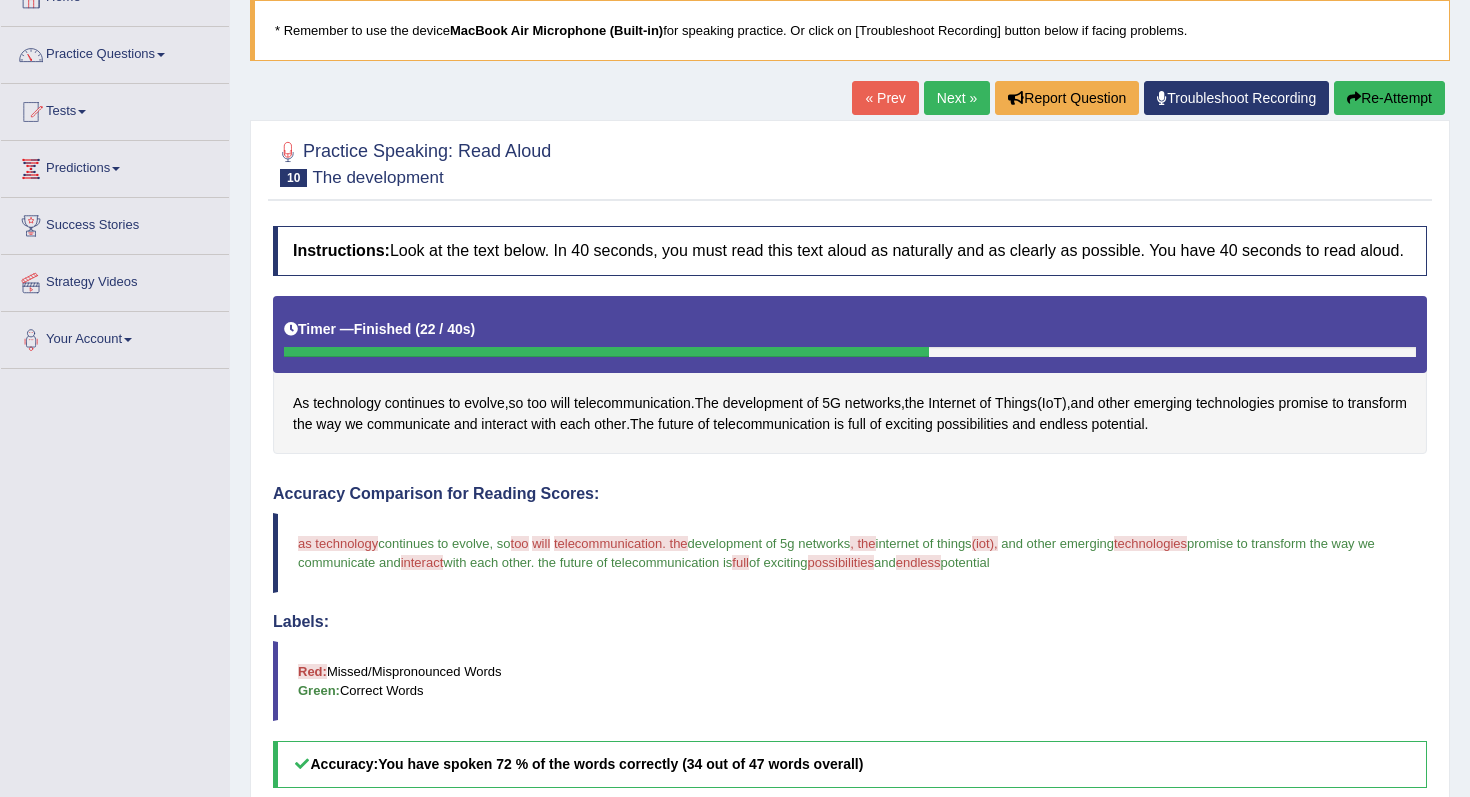 click on "Next »" at bounding box center (957, 98) 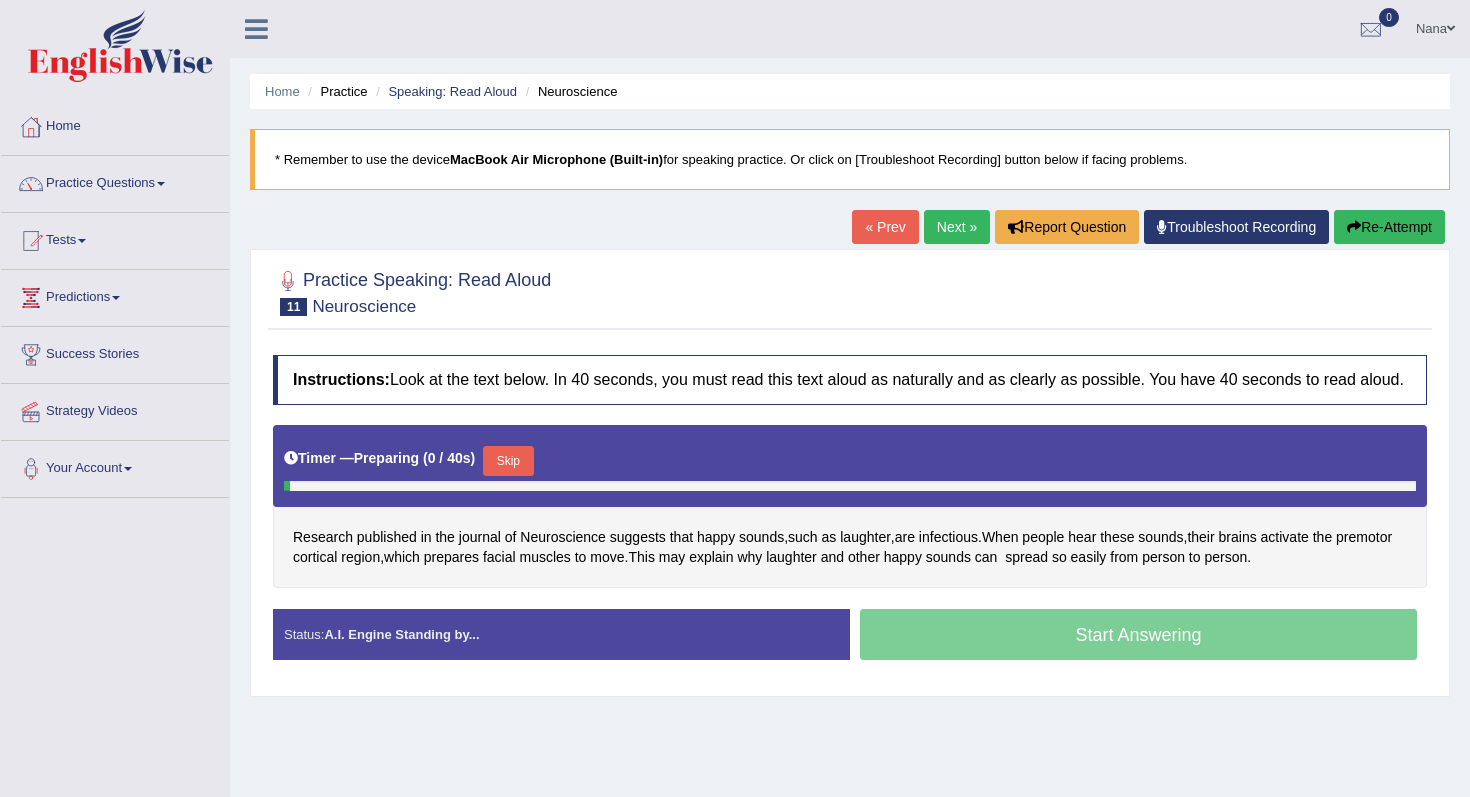 scroll, scrollTop: 0, scrollLeft: 0, axis: both 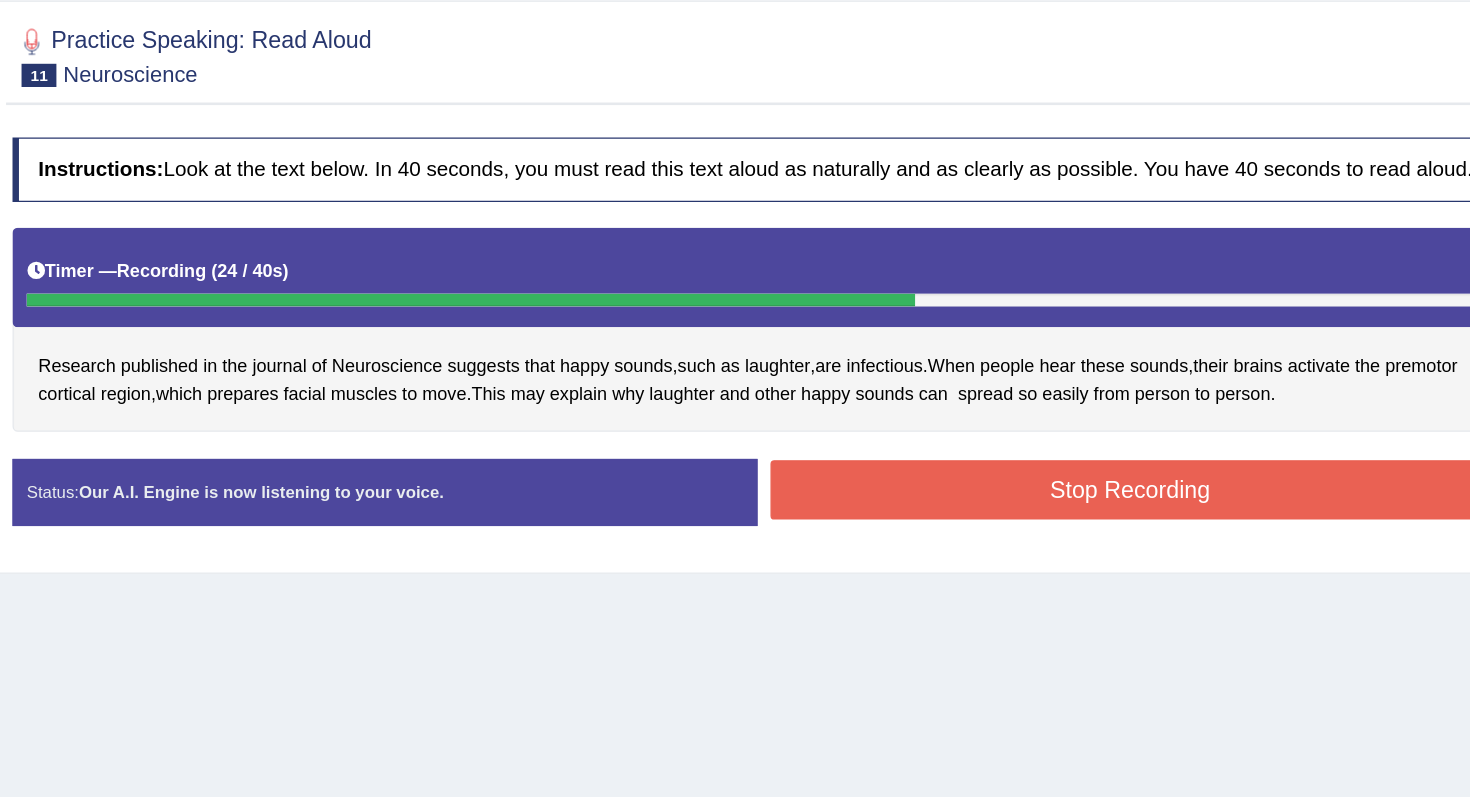 click on "Stop Recording" at bounding box center (1138, 493) 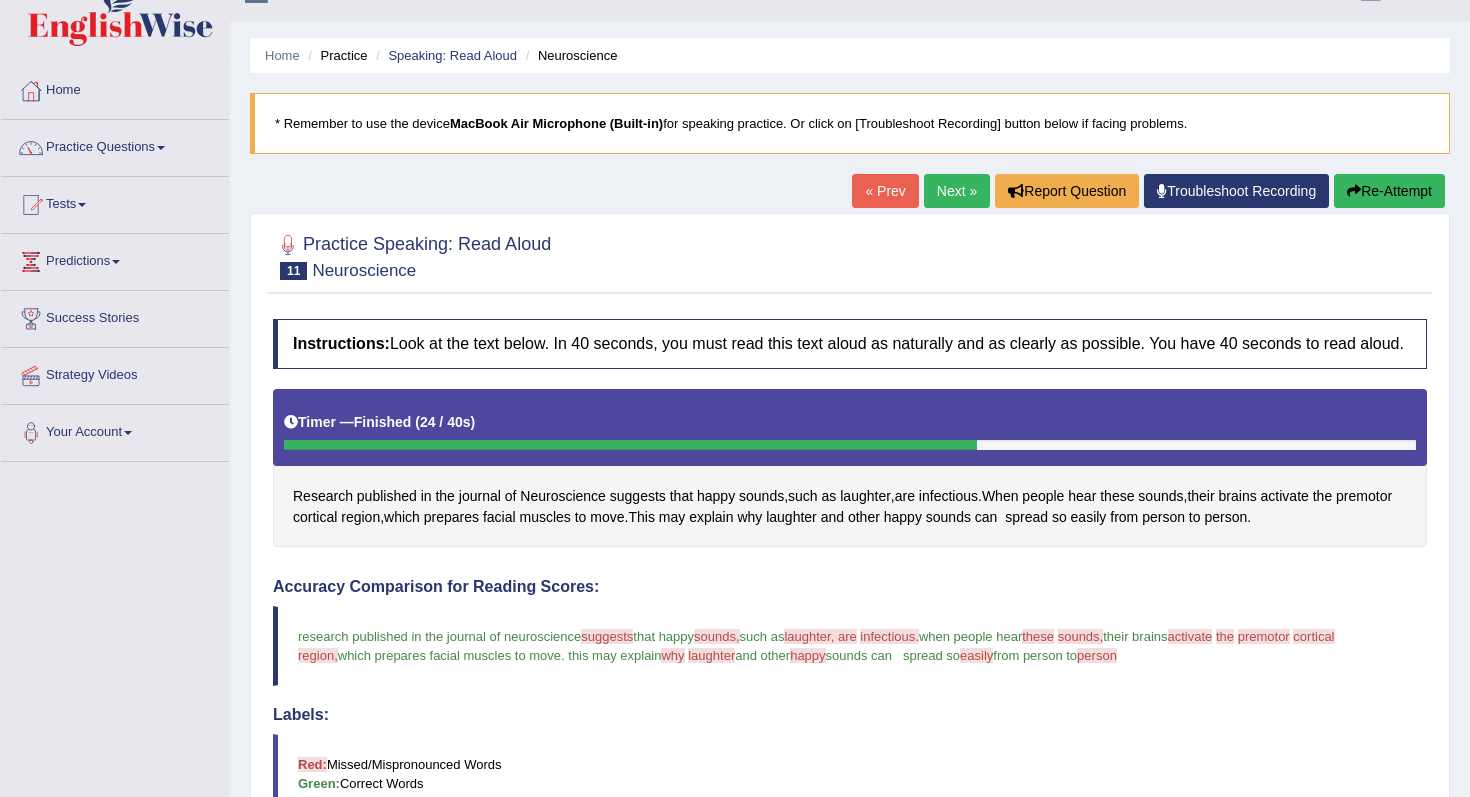 scroll, scrollTop: 17, scrollLeft: 0, axis: vertical 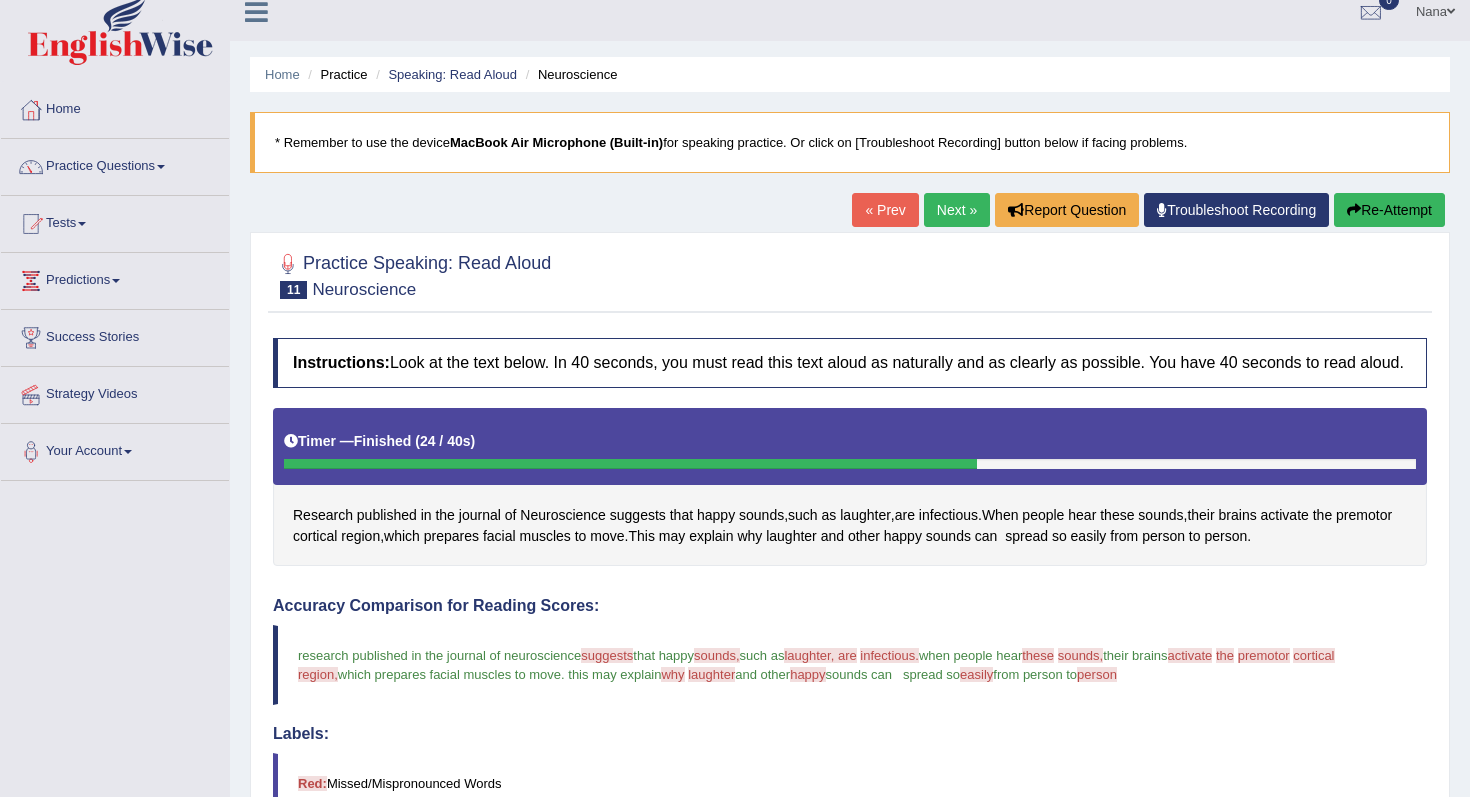 click on "Next »" at bounding box center (957, 210) 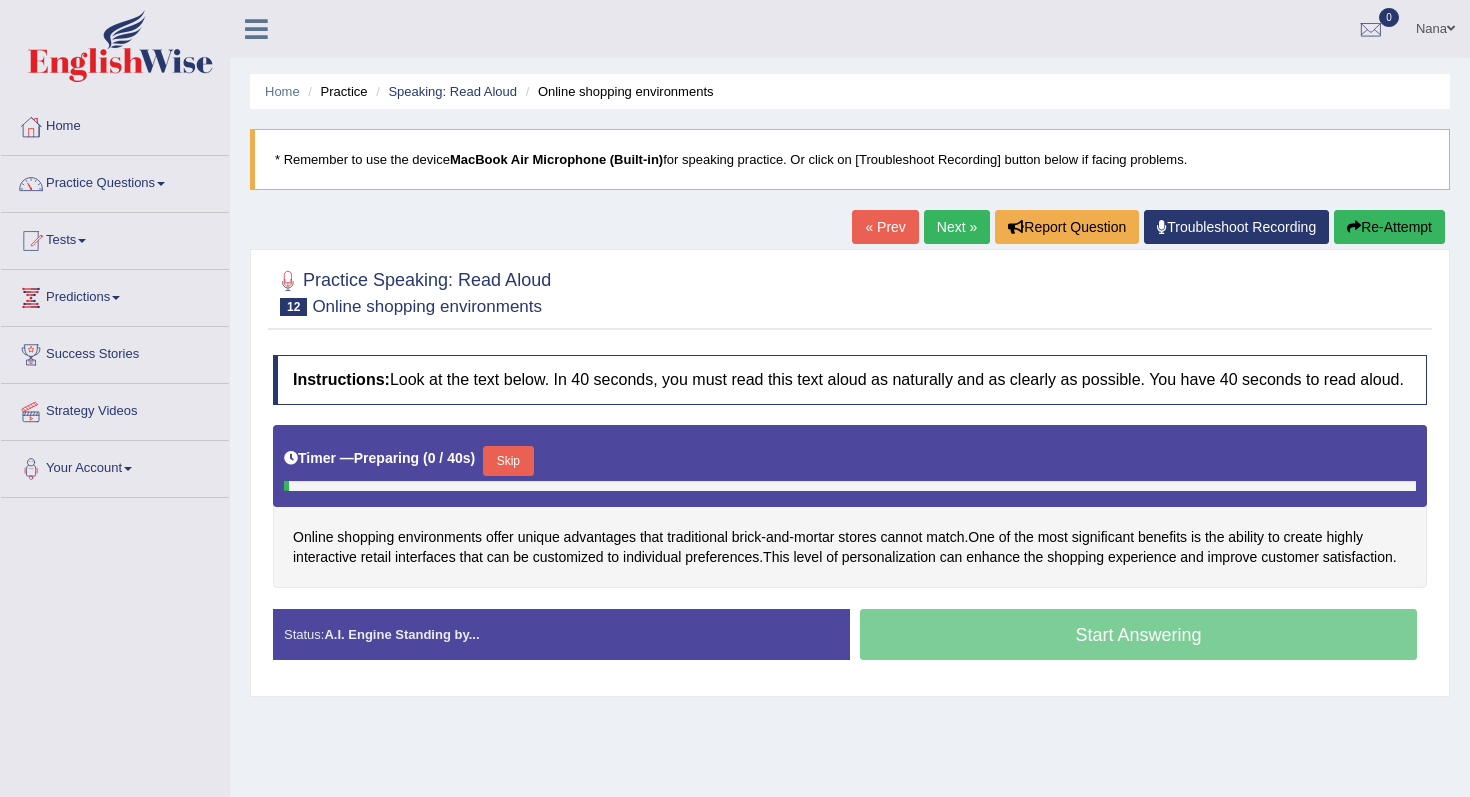 scroll, scrollTop: 56, scrollLeft: 0, axis: vertical 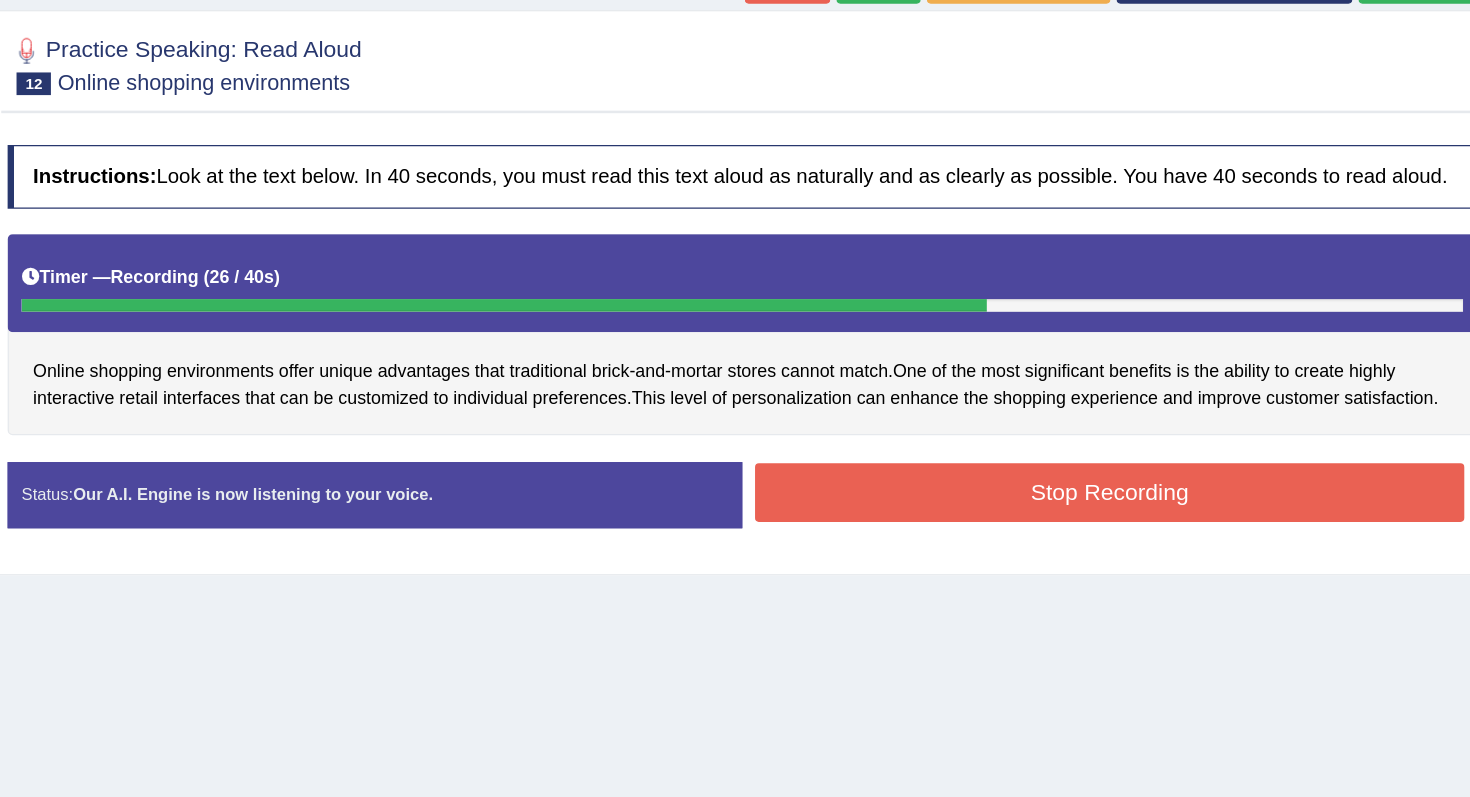 click on "Stop Recording" at bounding box center (1138, 486) 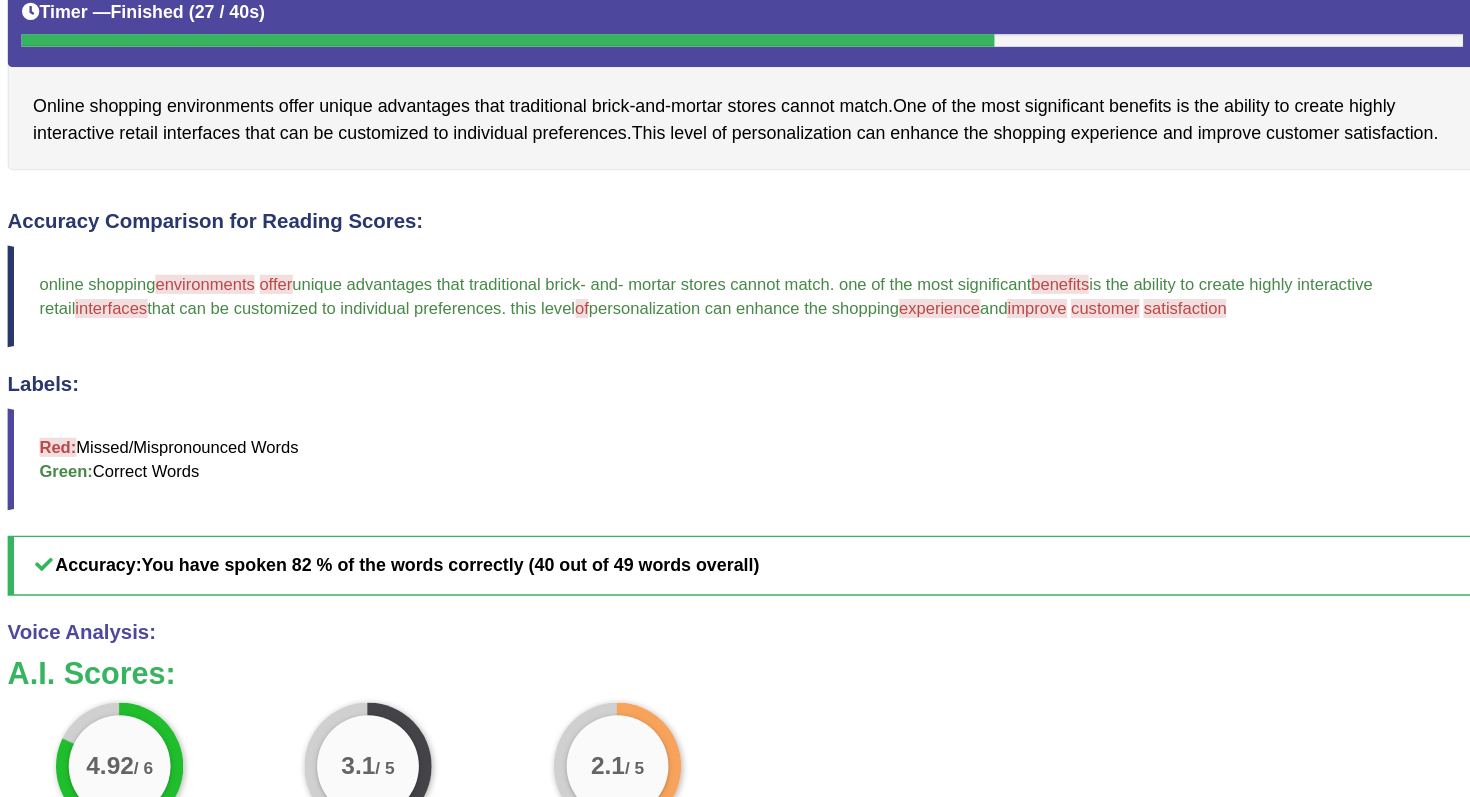 scroll, scrollTop: 103, scrollLeft: 0, axis: vertical 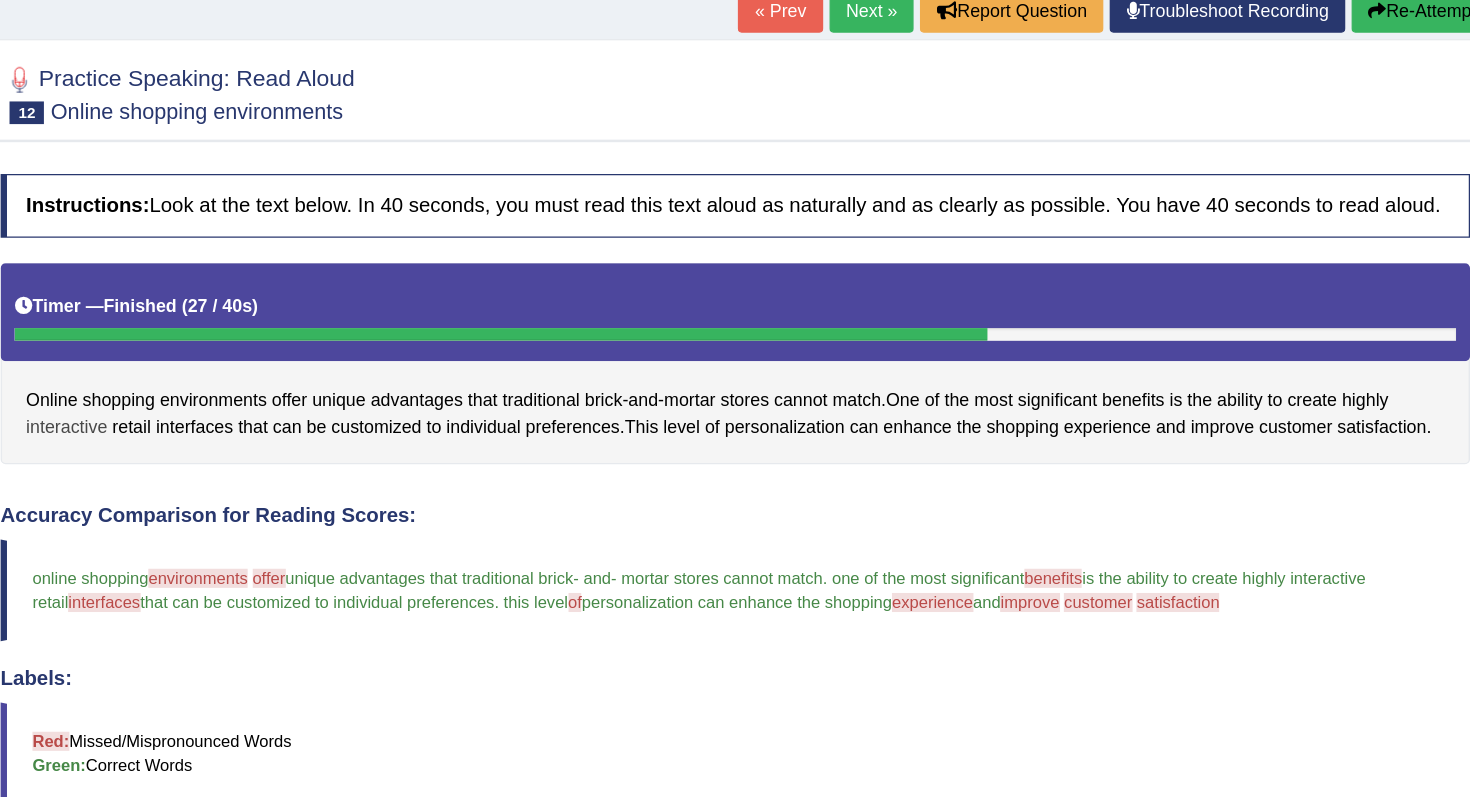 click on "interactive" at bounding box center [325, 450] 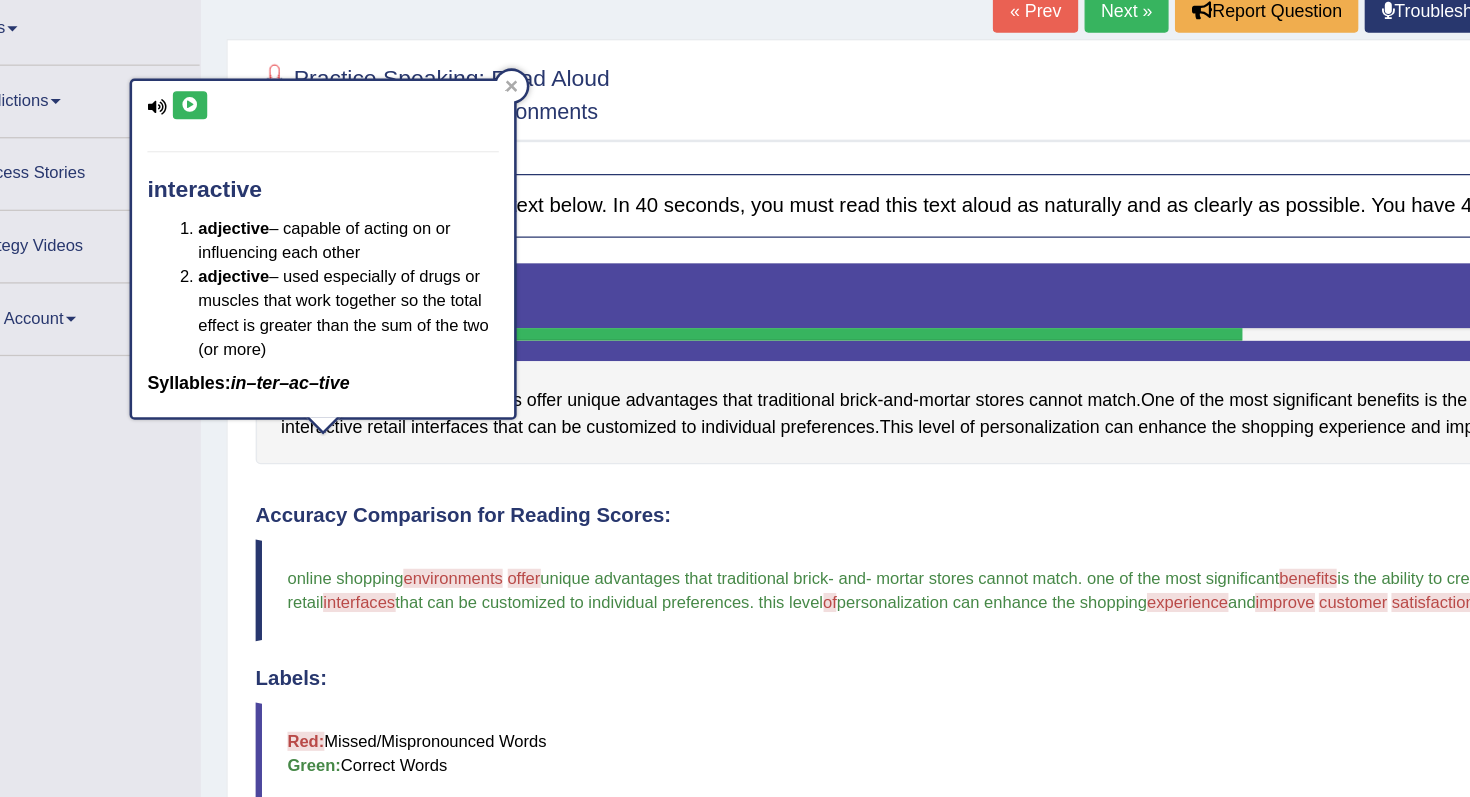 click at bounding box center [221, 198] 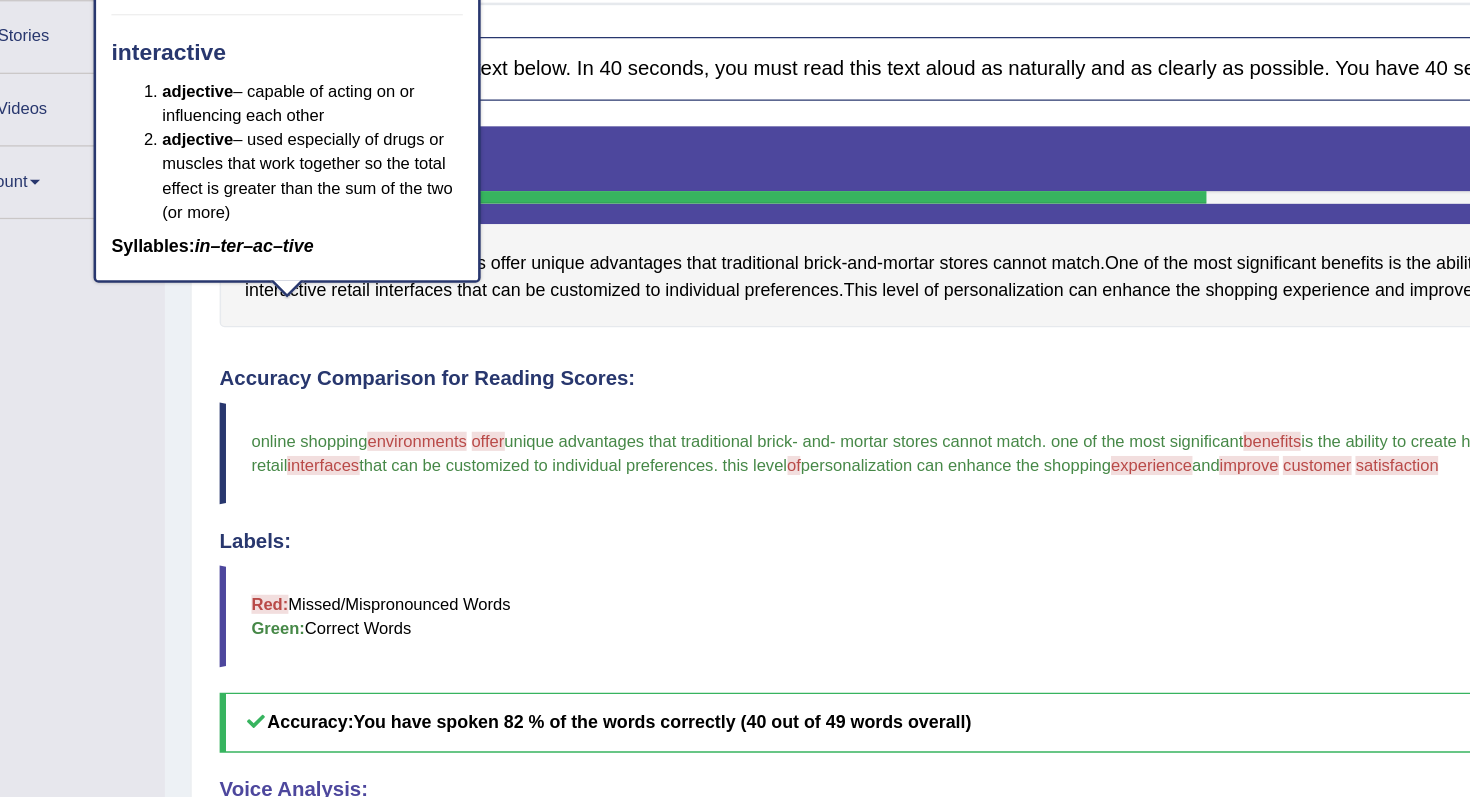 scroll, scrollTop: 155, scrollLeft: 0, axis: vertical 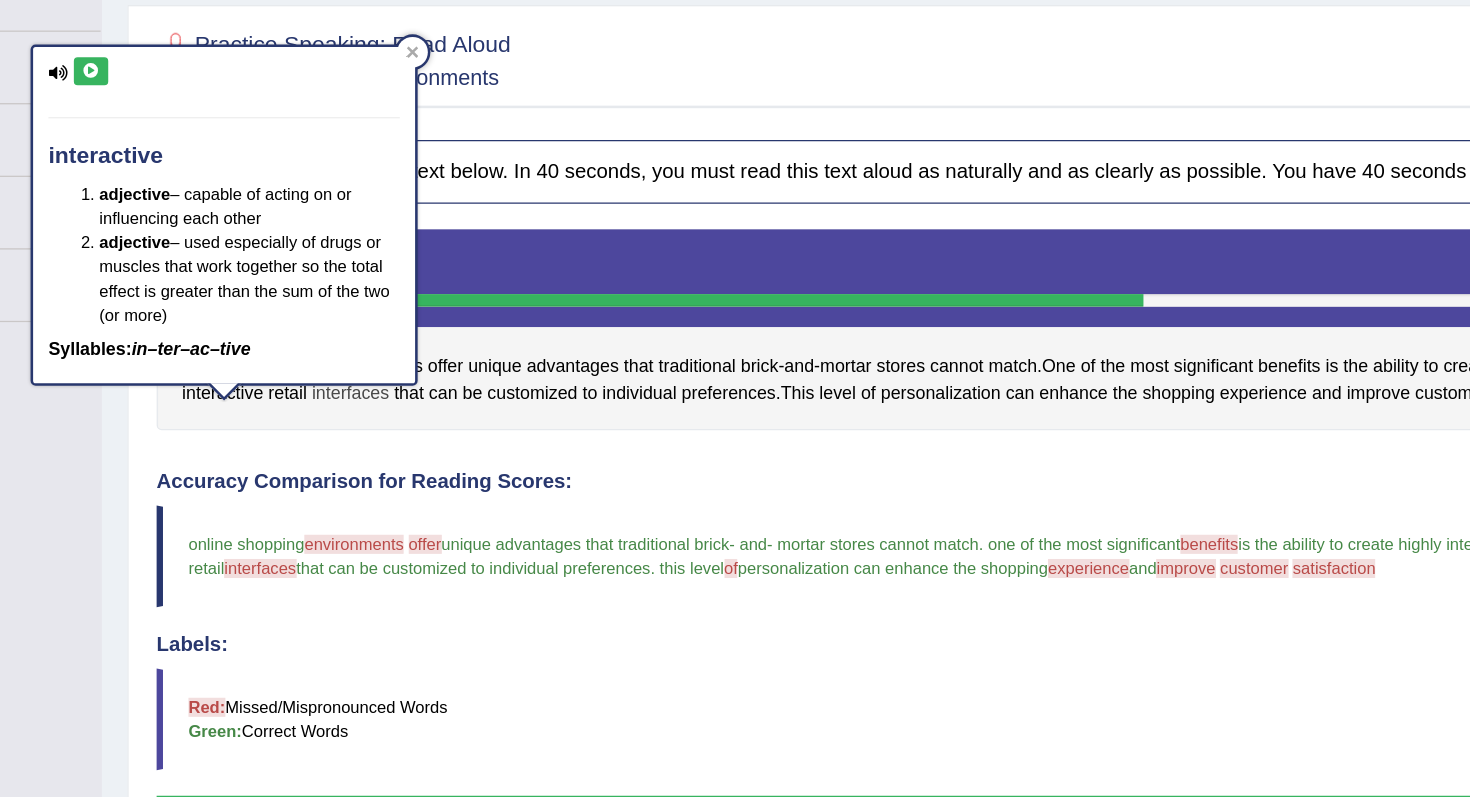 click on "interfaces" at bounding box center (425, 398) 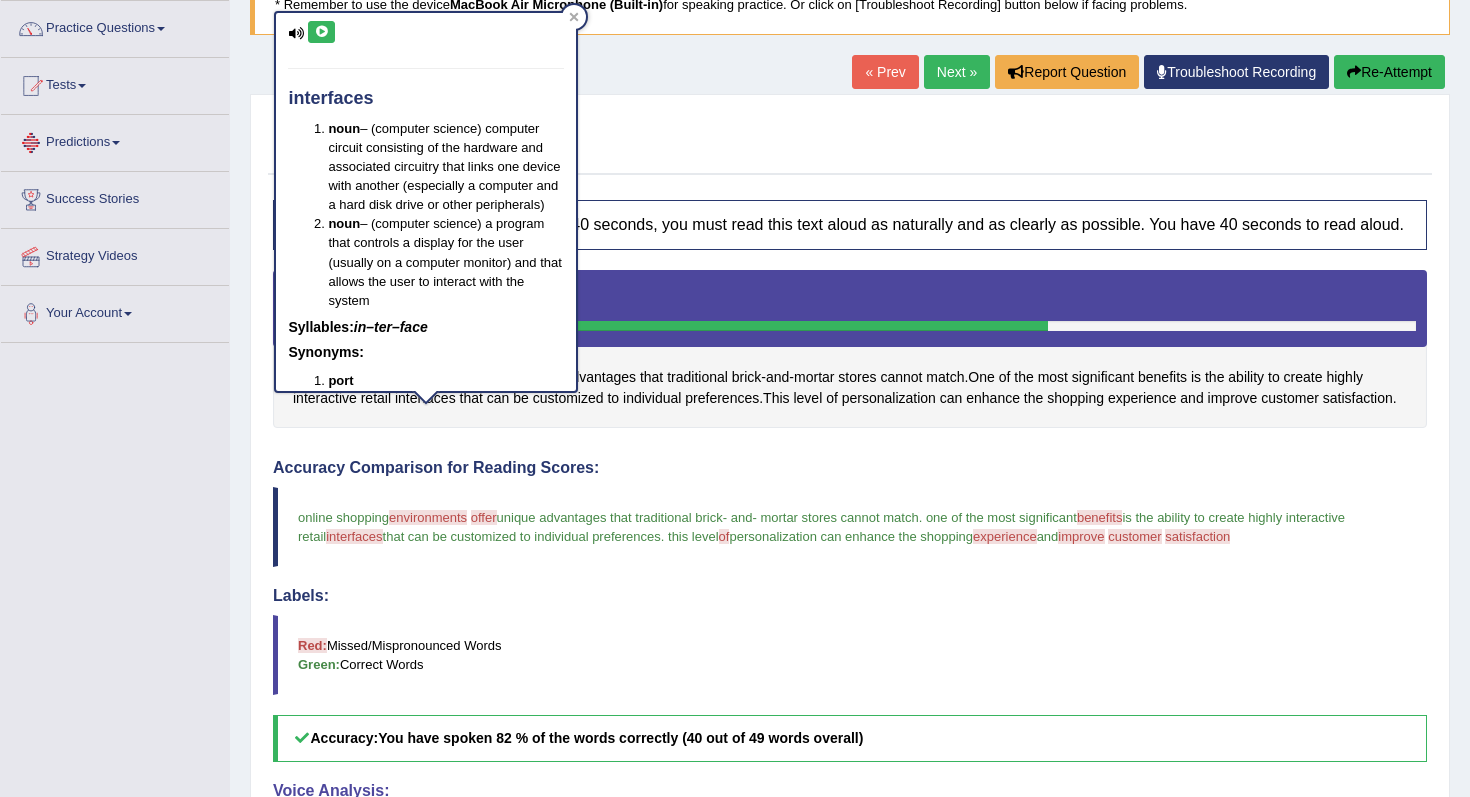 click at bounding box center [321, 32] 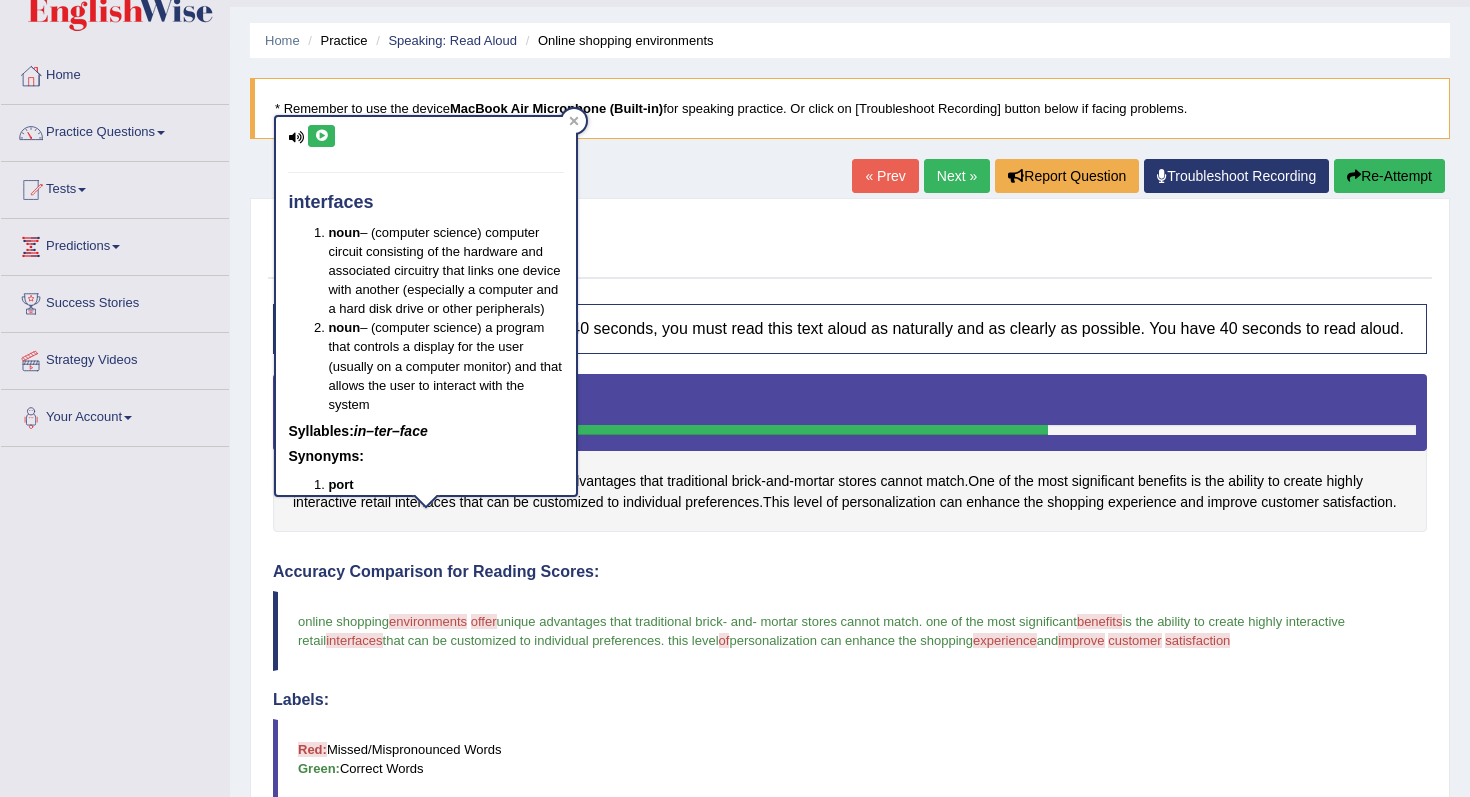 scroll, scrollTop: 0, scrollLeft: 0, axis: both 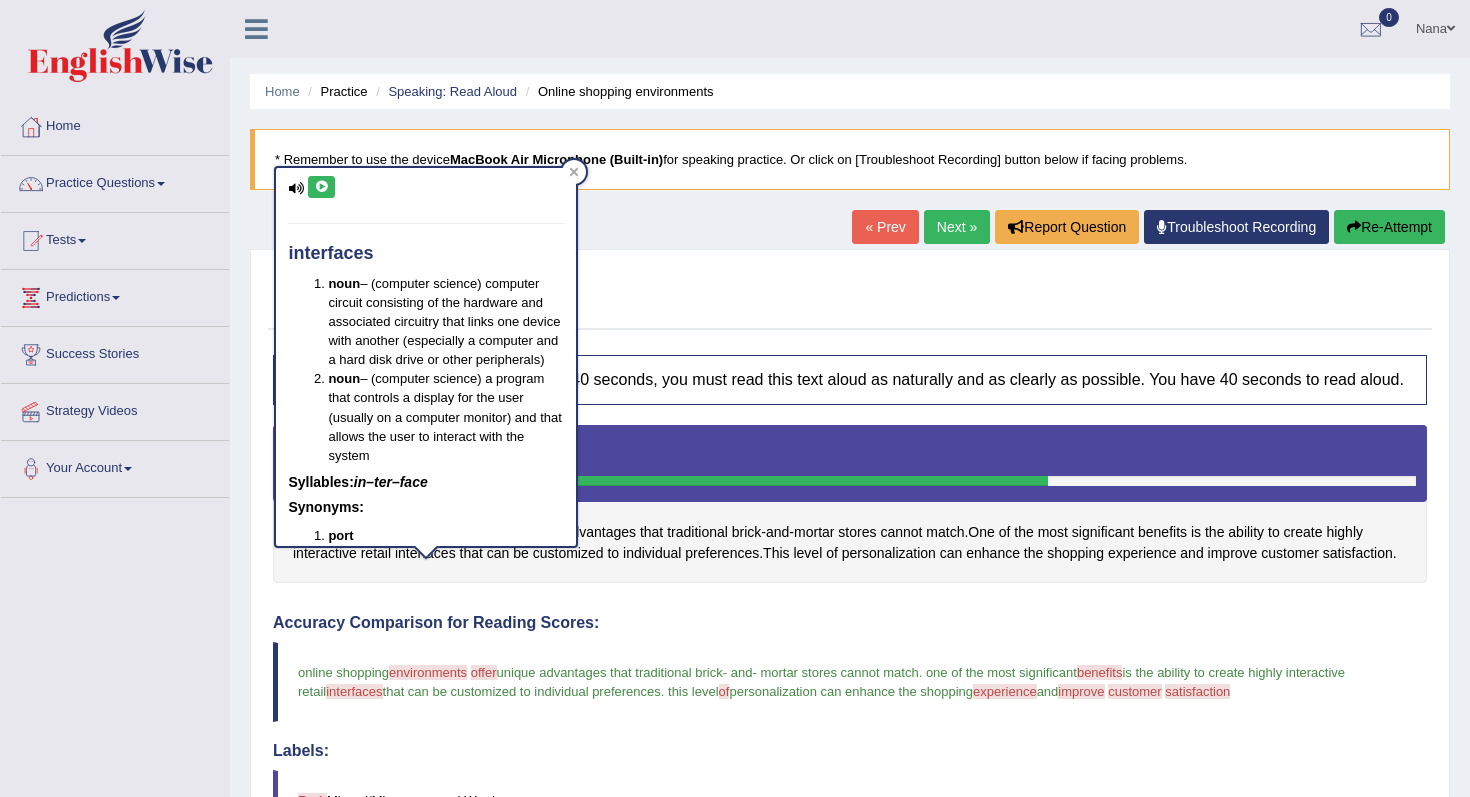 click on "Next »" at bounding box center [957, 227] 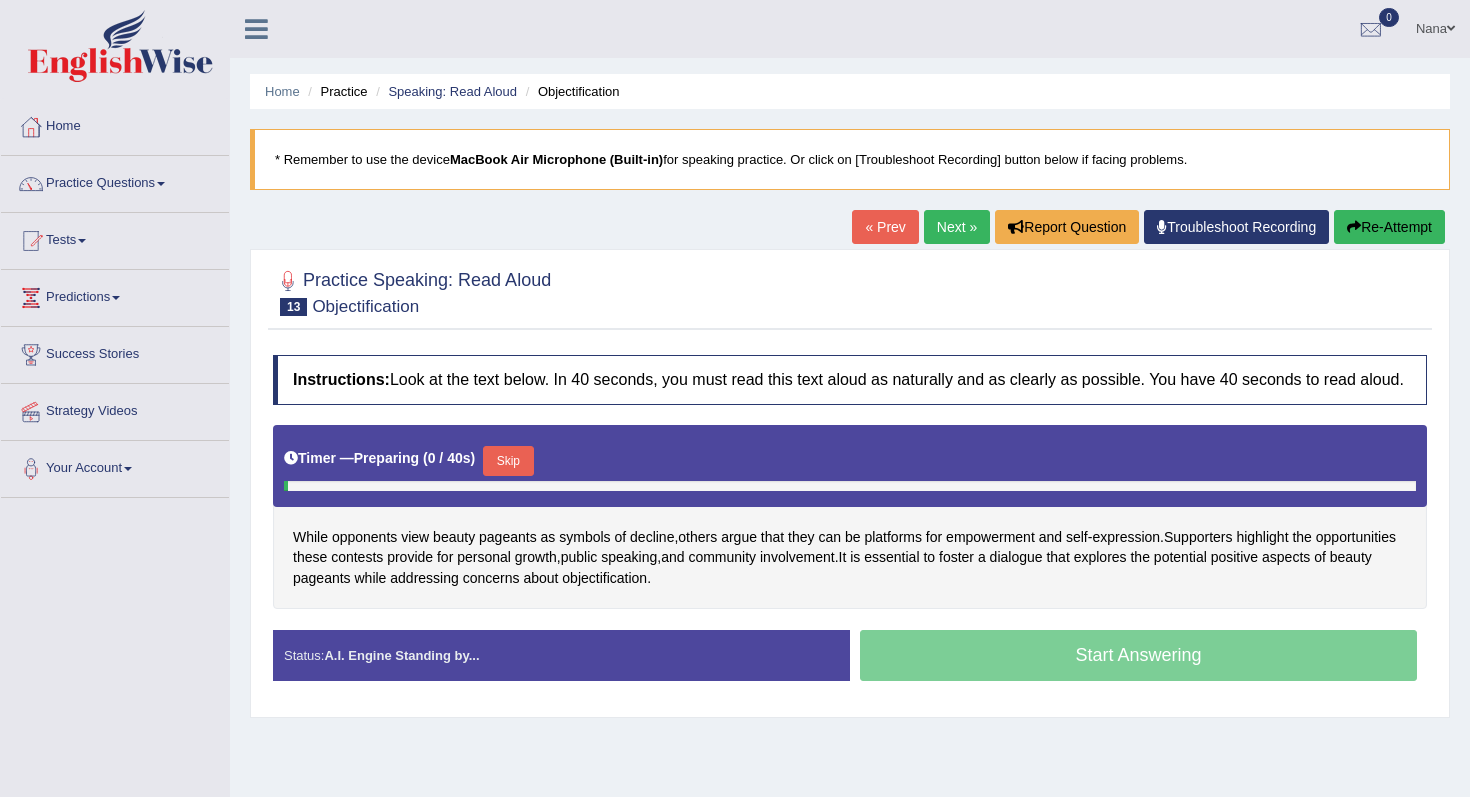 scroll, scrollTop: 0, scrollLeft: 0, axis: both 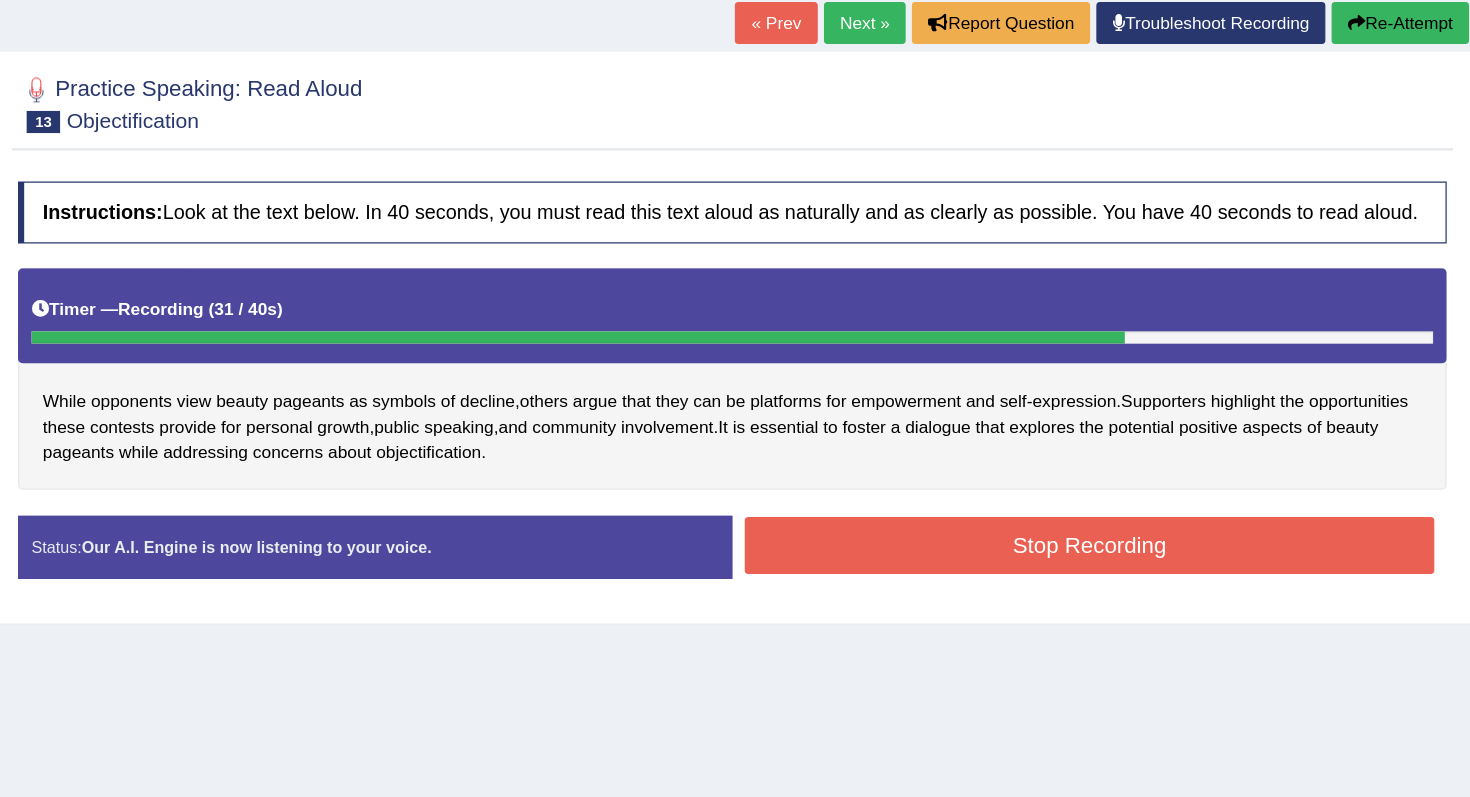 click on "Stop Recording" at bounding box center (1138, 512) 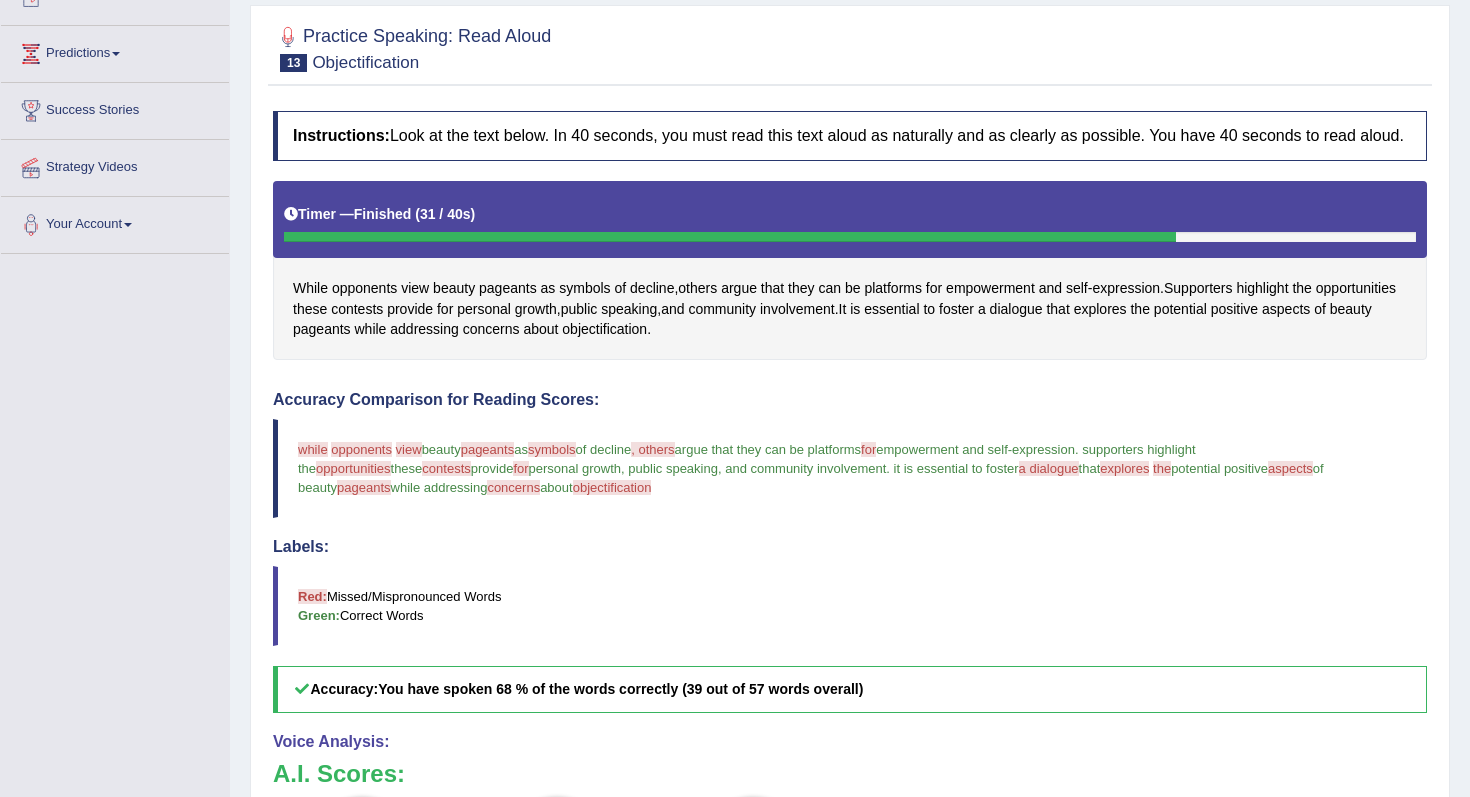scroll, scrollTop: 0, scrollLeft: 0, axis: both 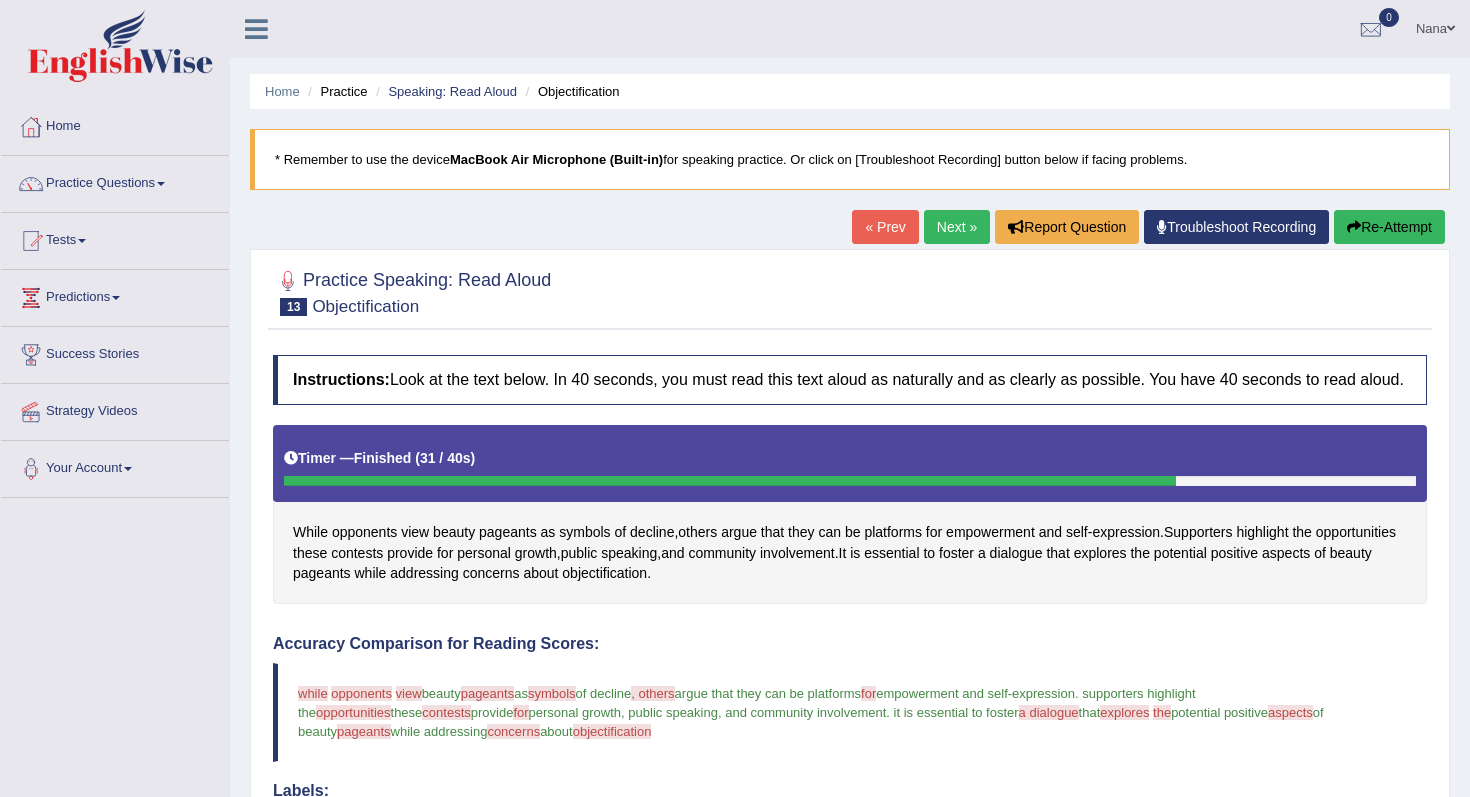 click on "Next »" at bounding box center (957, 227) 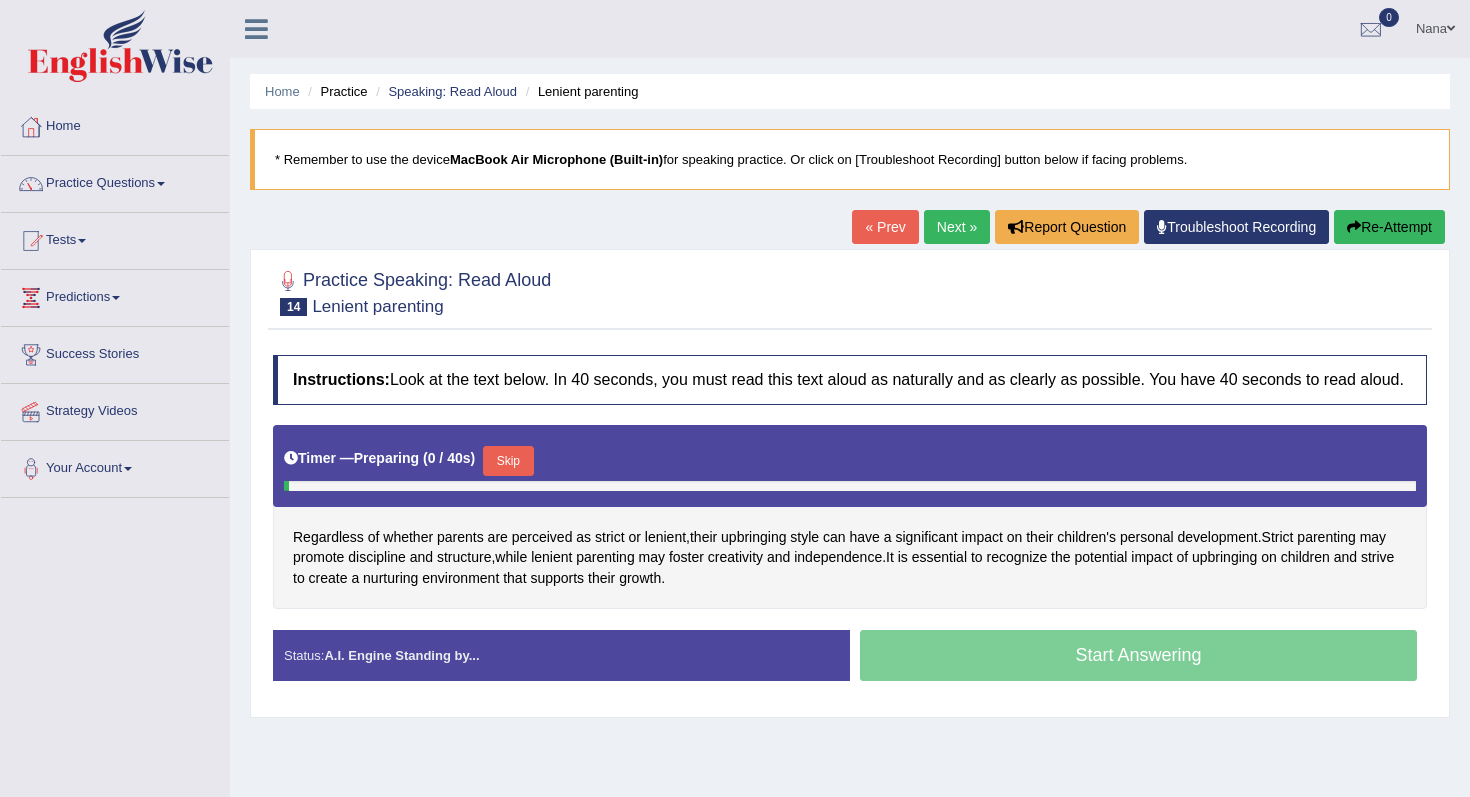 scroll, scrollTop: 0, scrollLeft: 0, axis: both 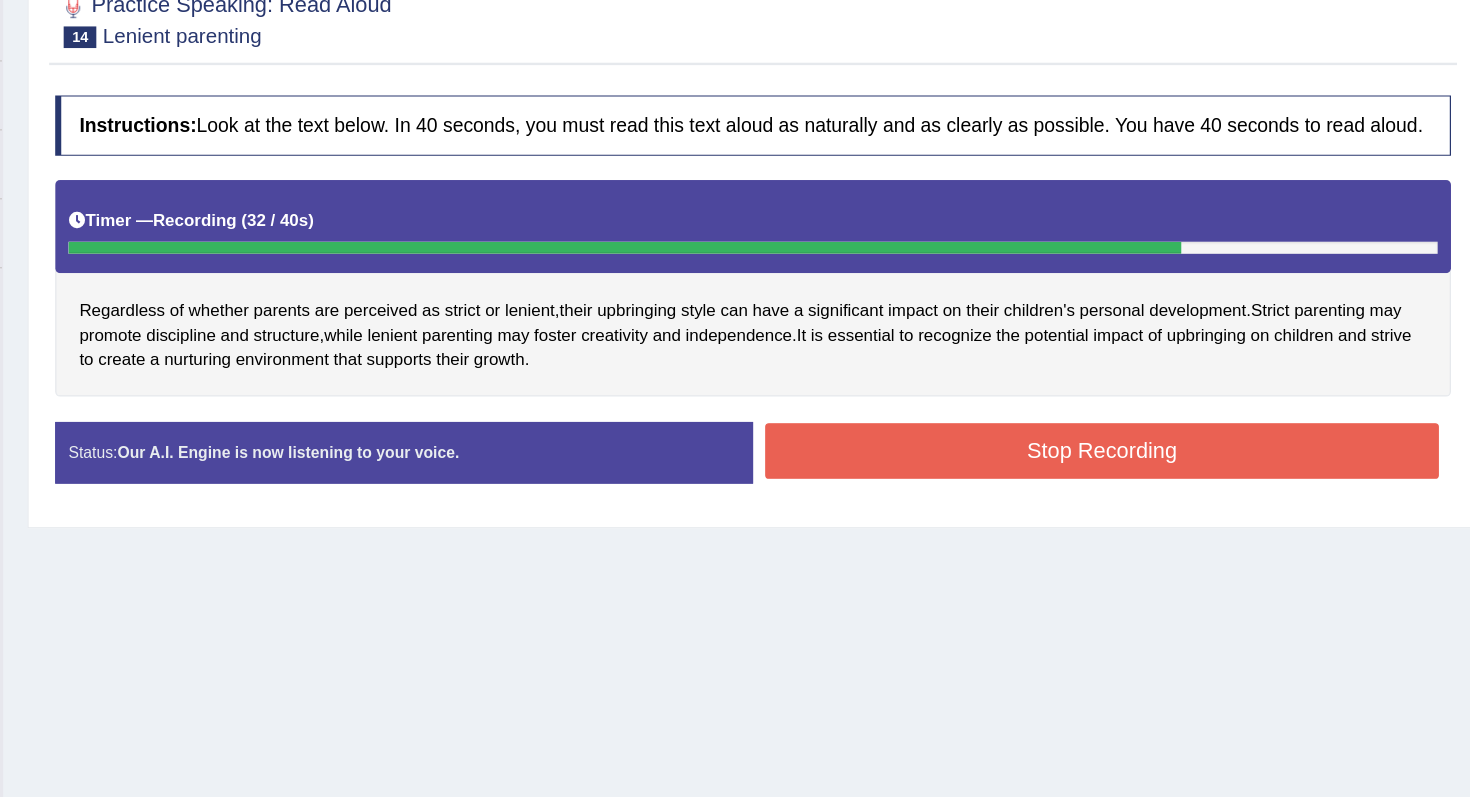 click on "Stop Recording" at bounding box center [1138, 484] 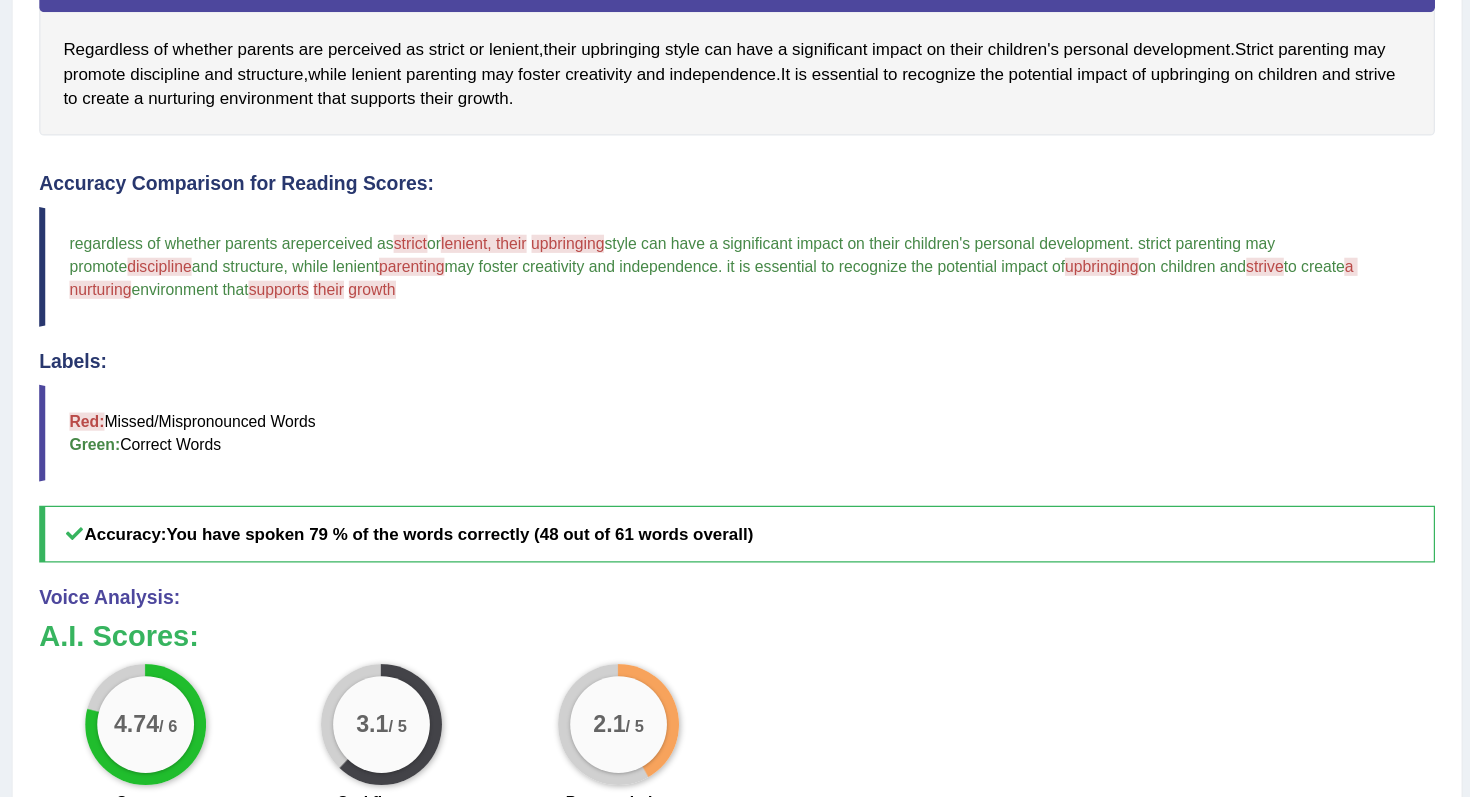 scroll, scrollTop: 487, scrollLeft: 0, axis: vertical 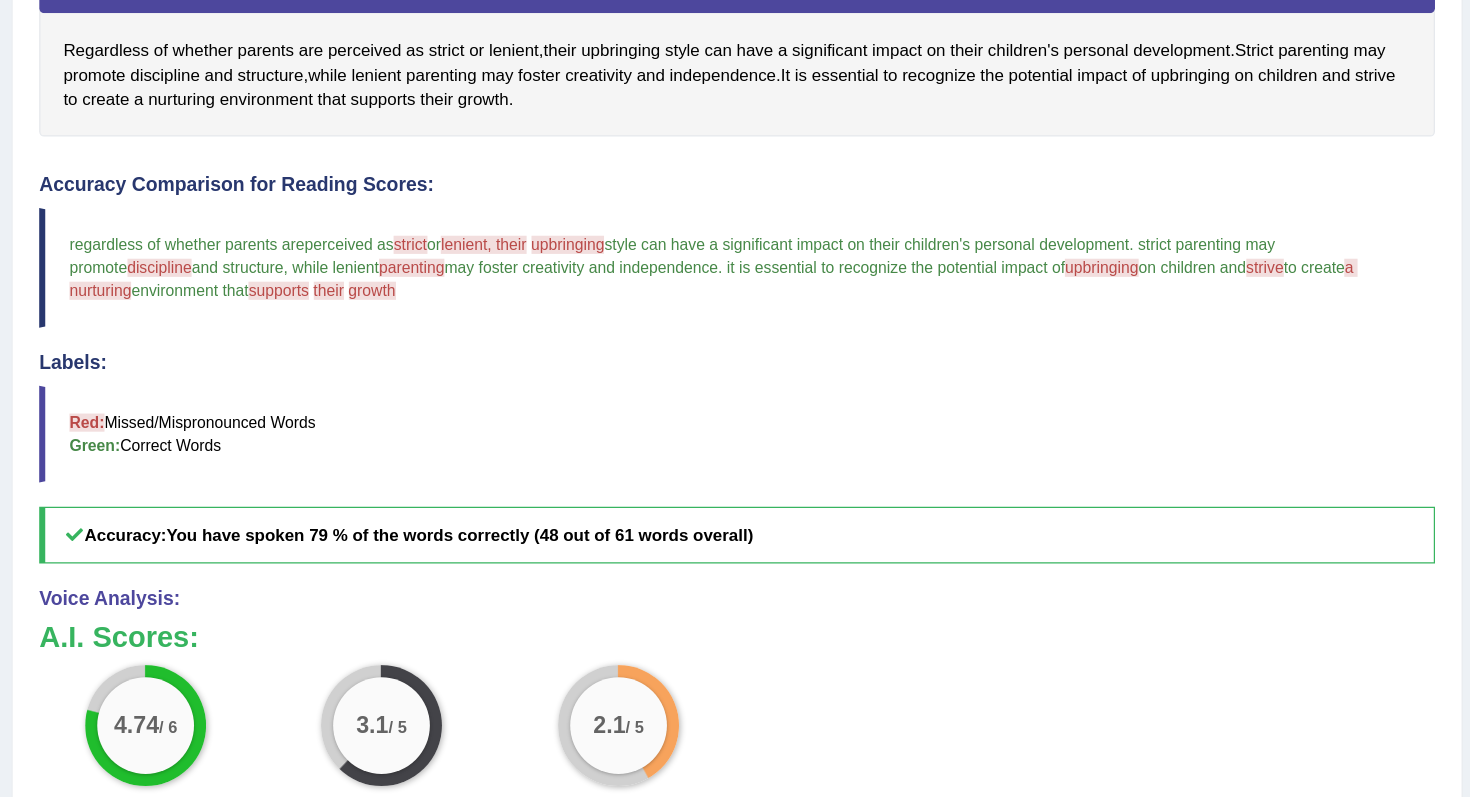 click on "discipline" at bounding box center (372, 225) 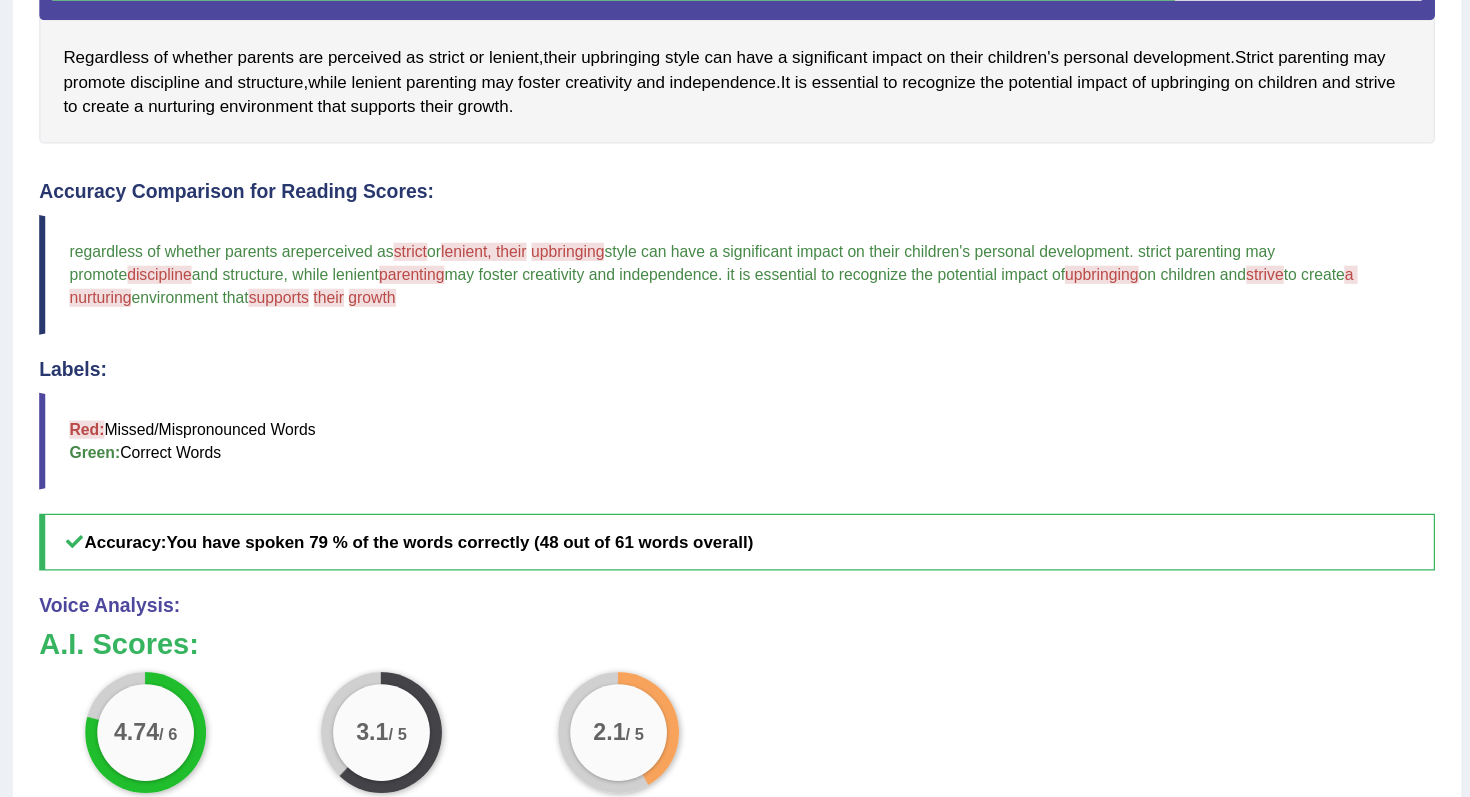 scroll, scrollTop: 485, scrollLeft: 0, axis: vertical 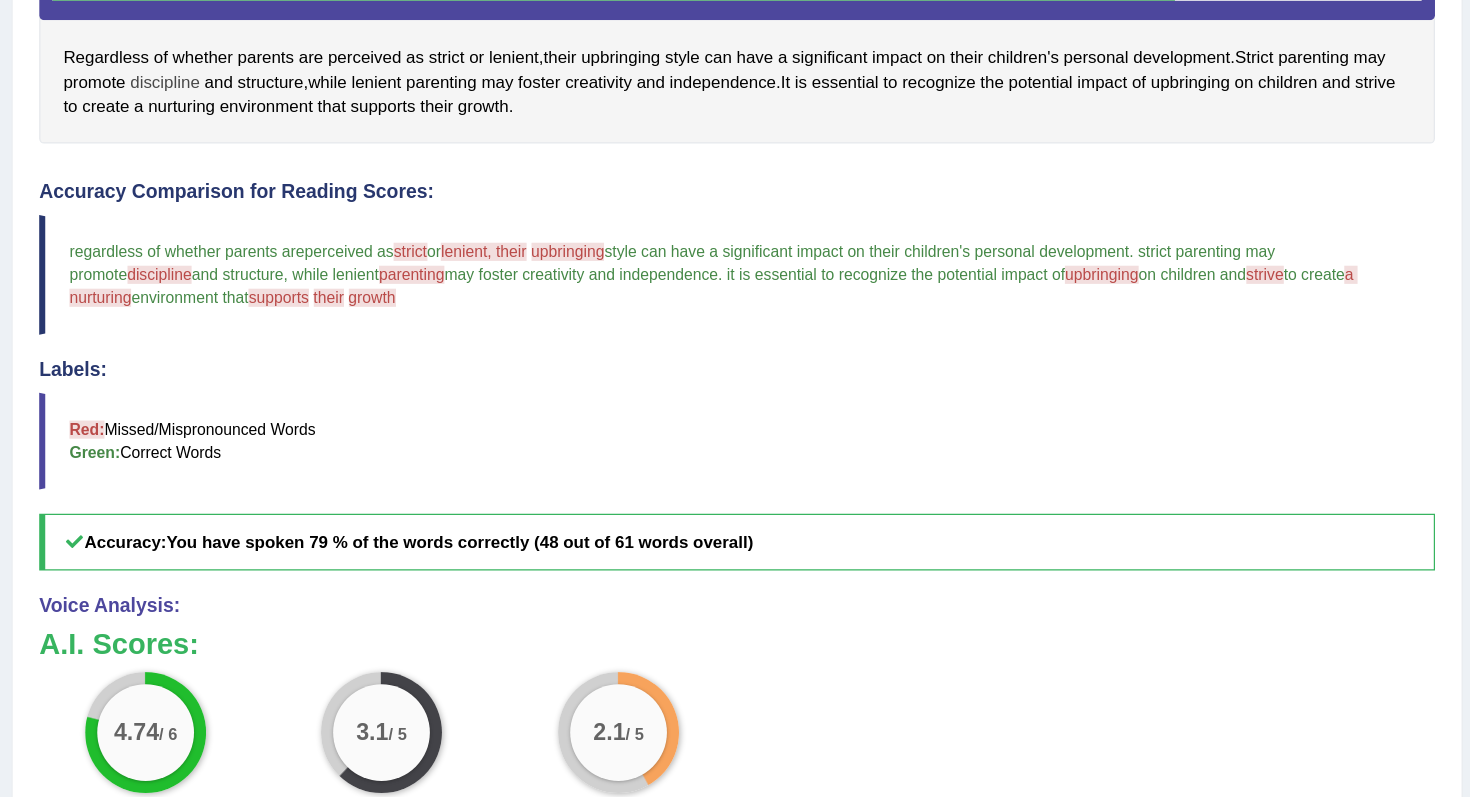 click on "discipline" at bounding box center (377, 68) 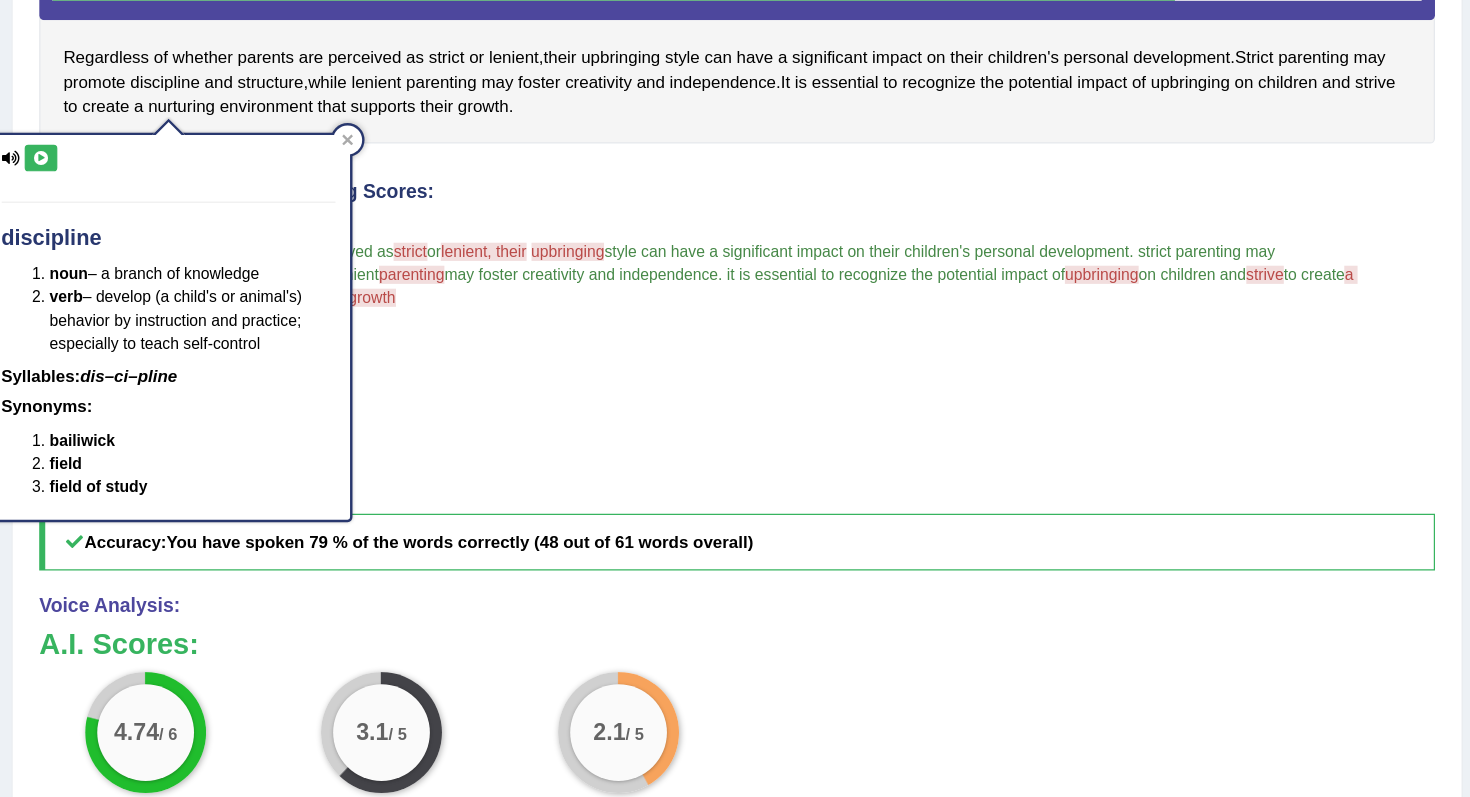 click on "discipline noun  – a branch of knowledge verb  – develop (a child's or animal's) behavior by instruction and practice; especially to teach self-control Syllables:  dis–ci–pline Synonyms:  bailiwick field field of study" at bounding box center [380, 271] 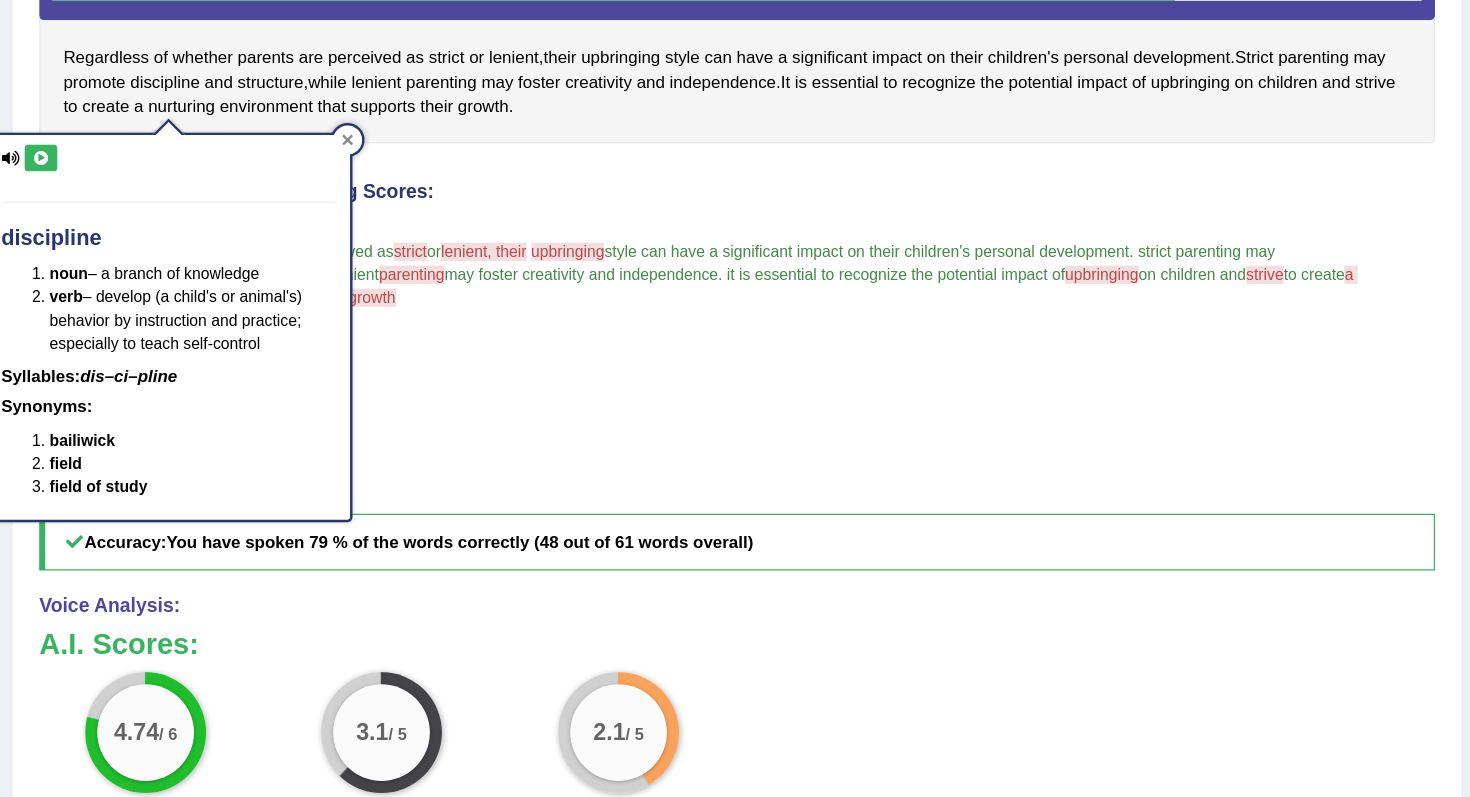 click 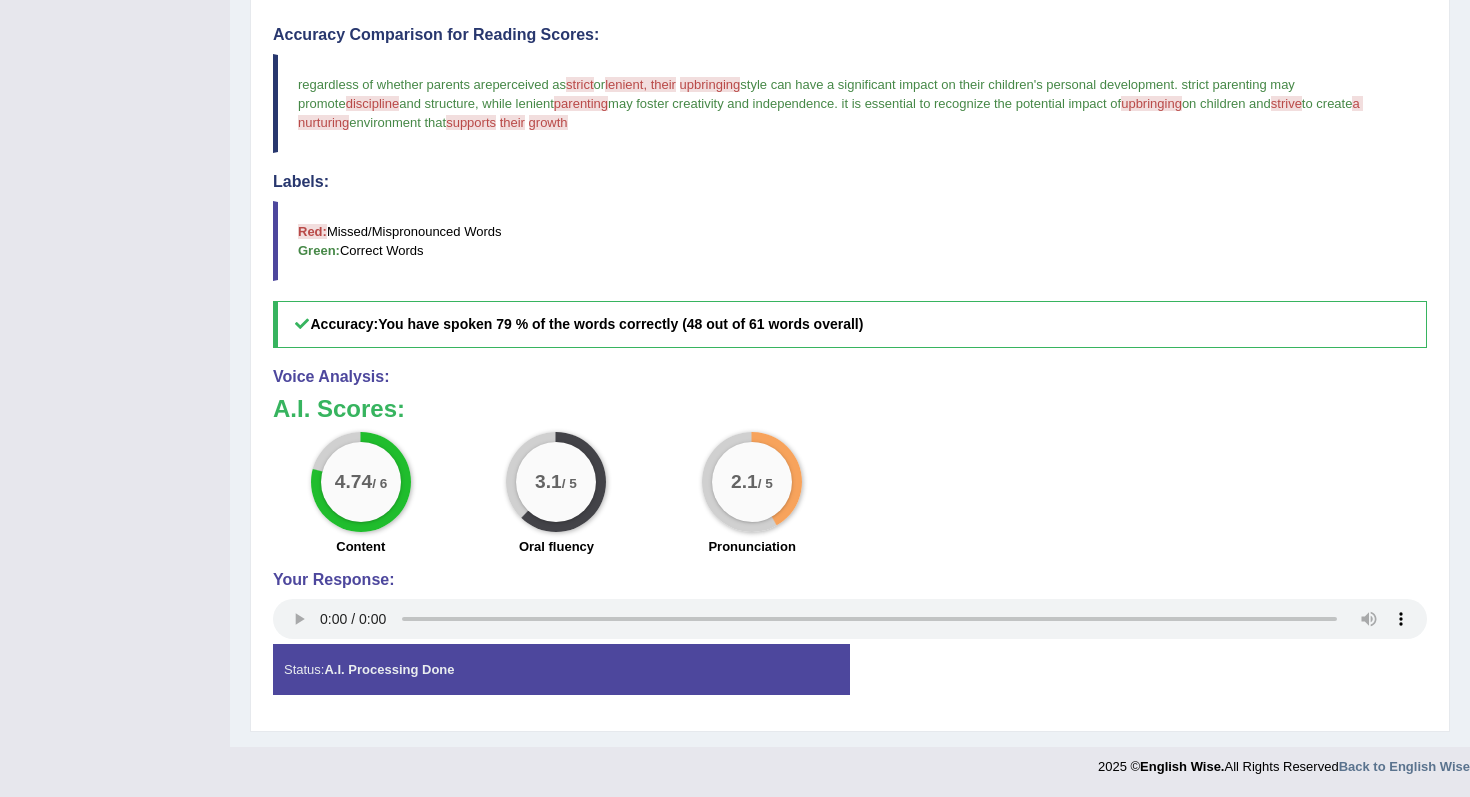 scroll, scrollTop: 0, scrollLeft: 0, axis: both 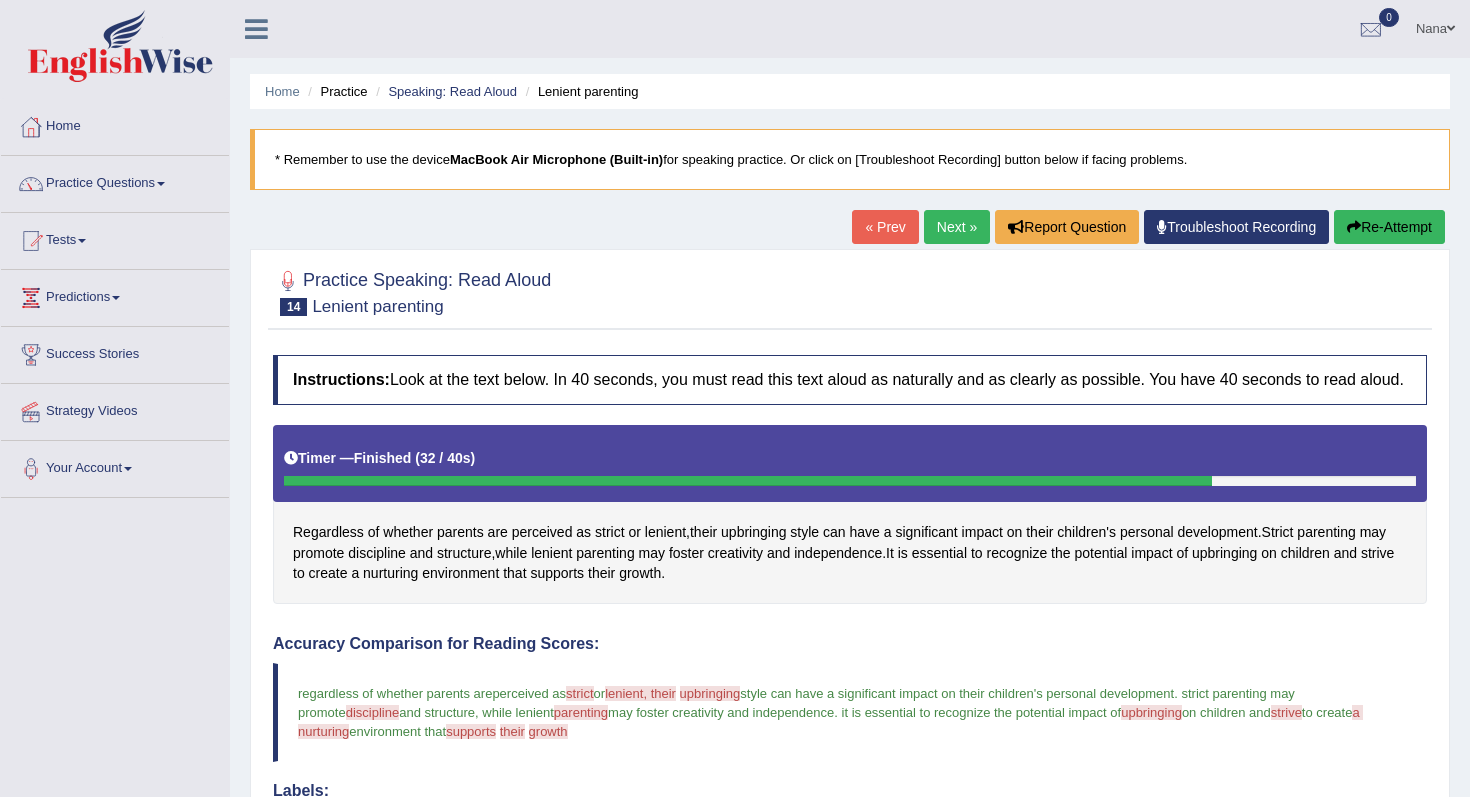 click on "Next »" at bounding box center (957, 227) 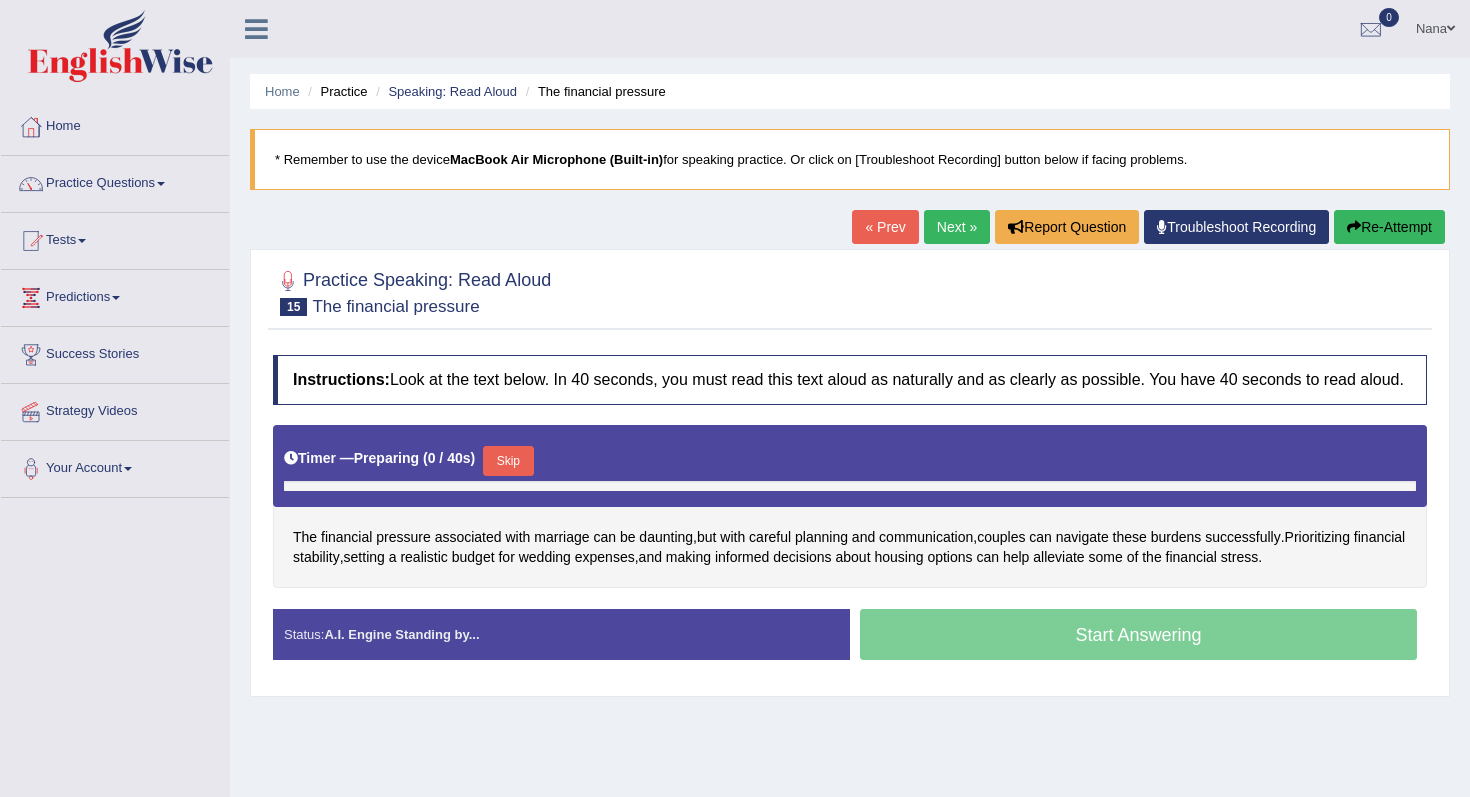 scroll, scrollTop: 0, scrollLeft: 0, axis: both 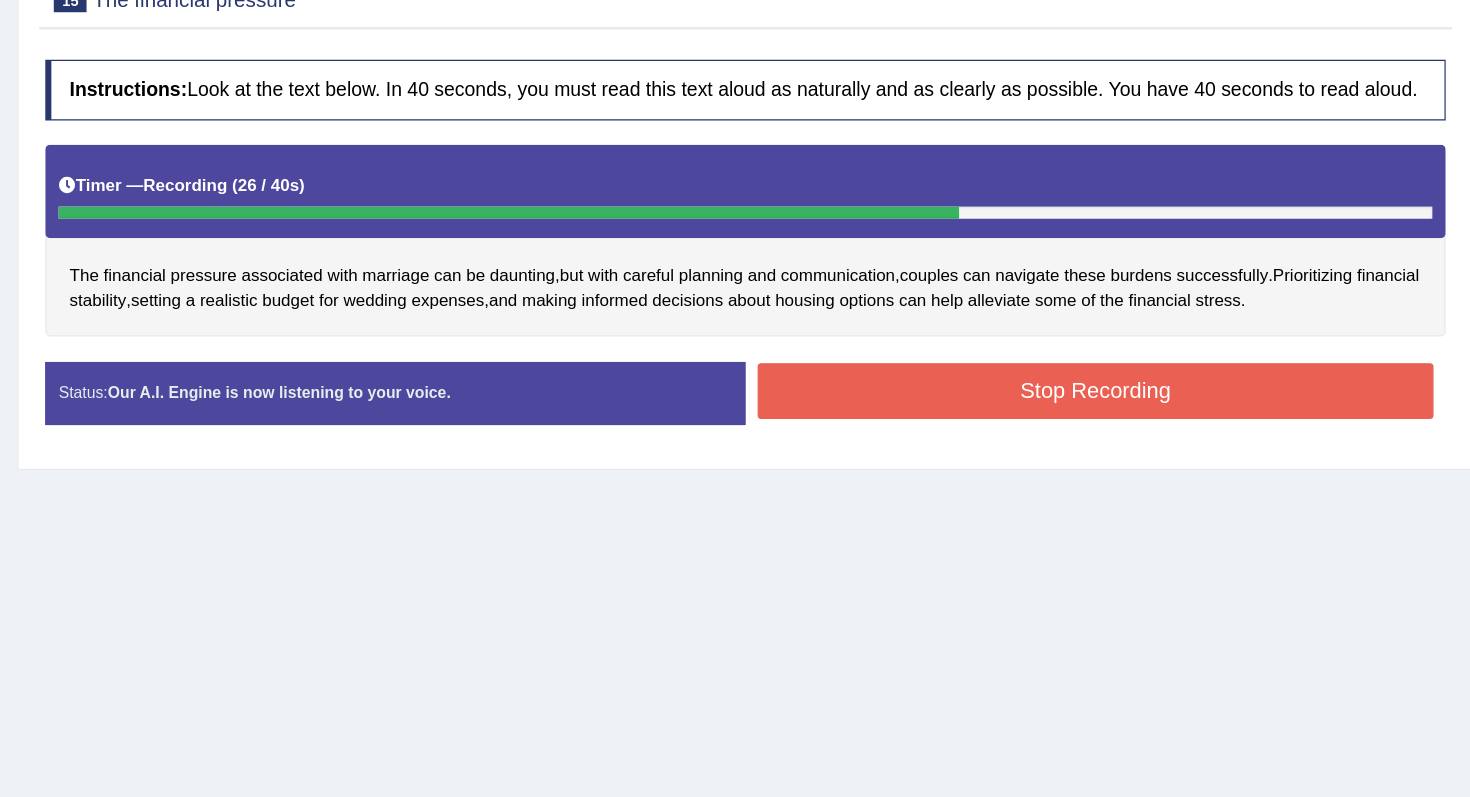 click on "Stop Recording" at bounding box center (1138, 402) 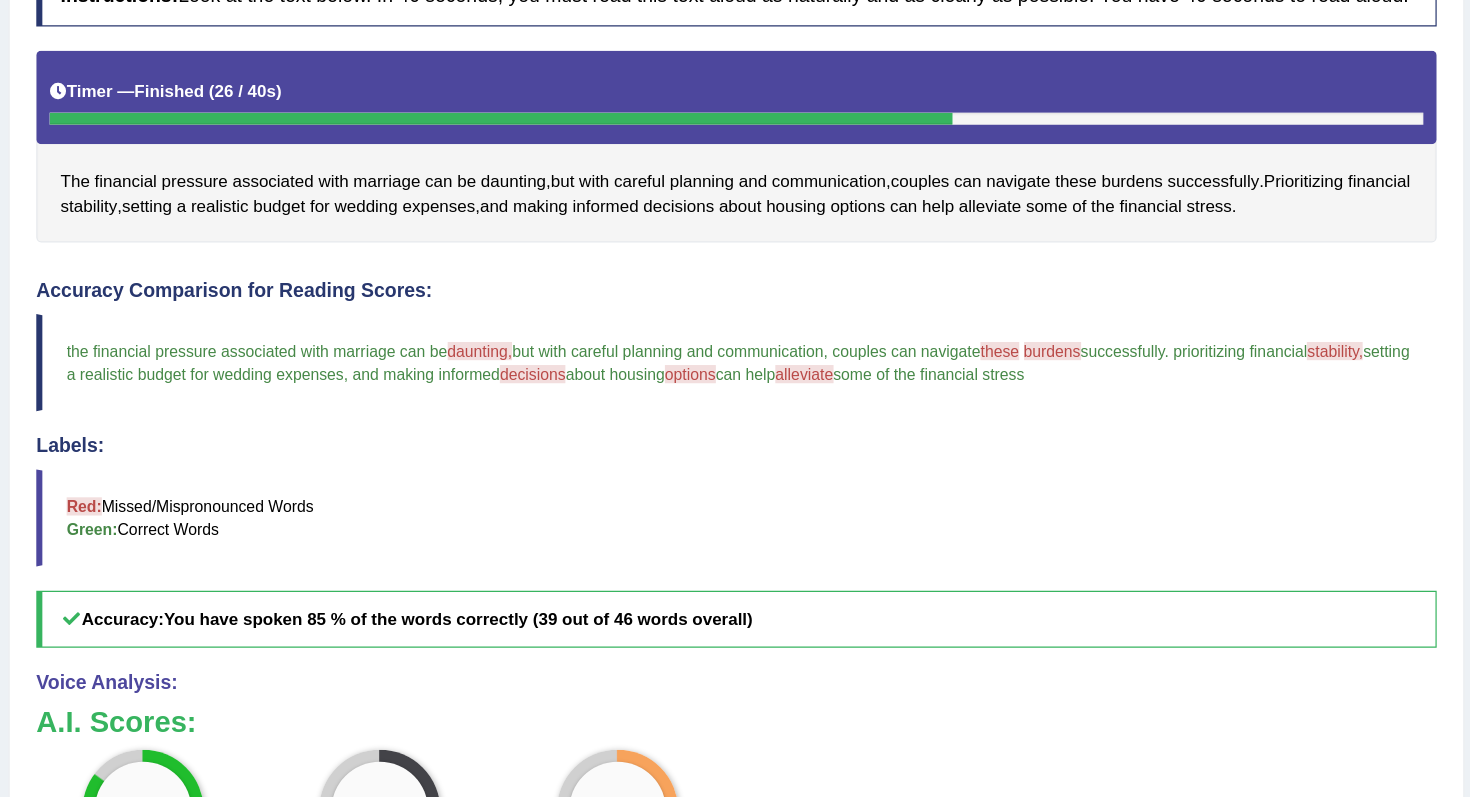 scroll, scrollTop: 249, scrollLeft: 0, axis: vertical 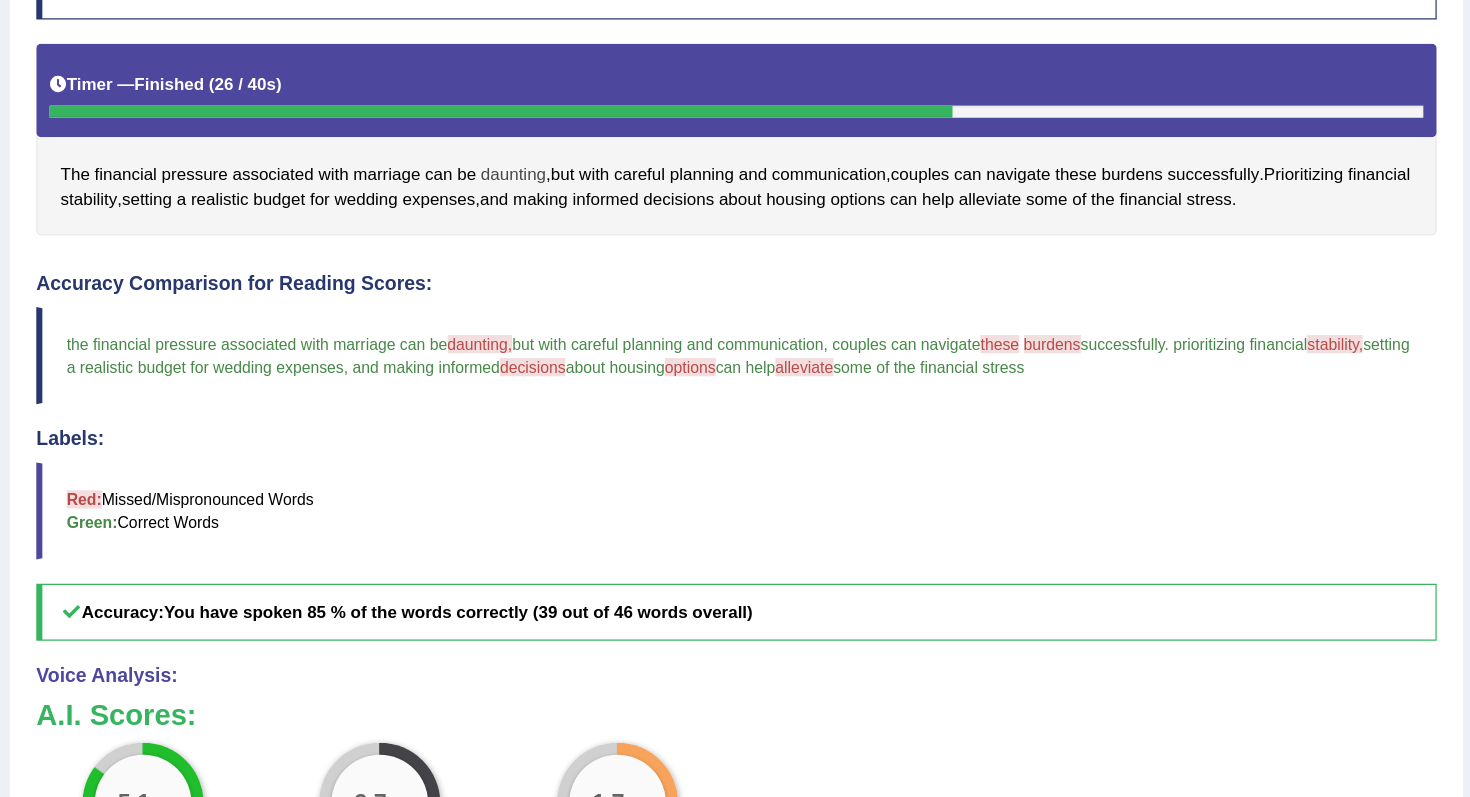 click on "daunting" at bounding box center (666, 283) 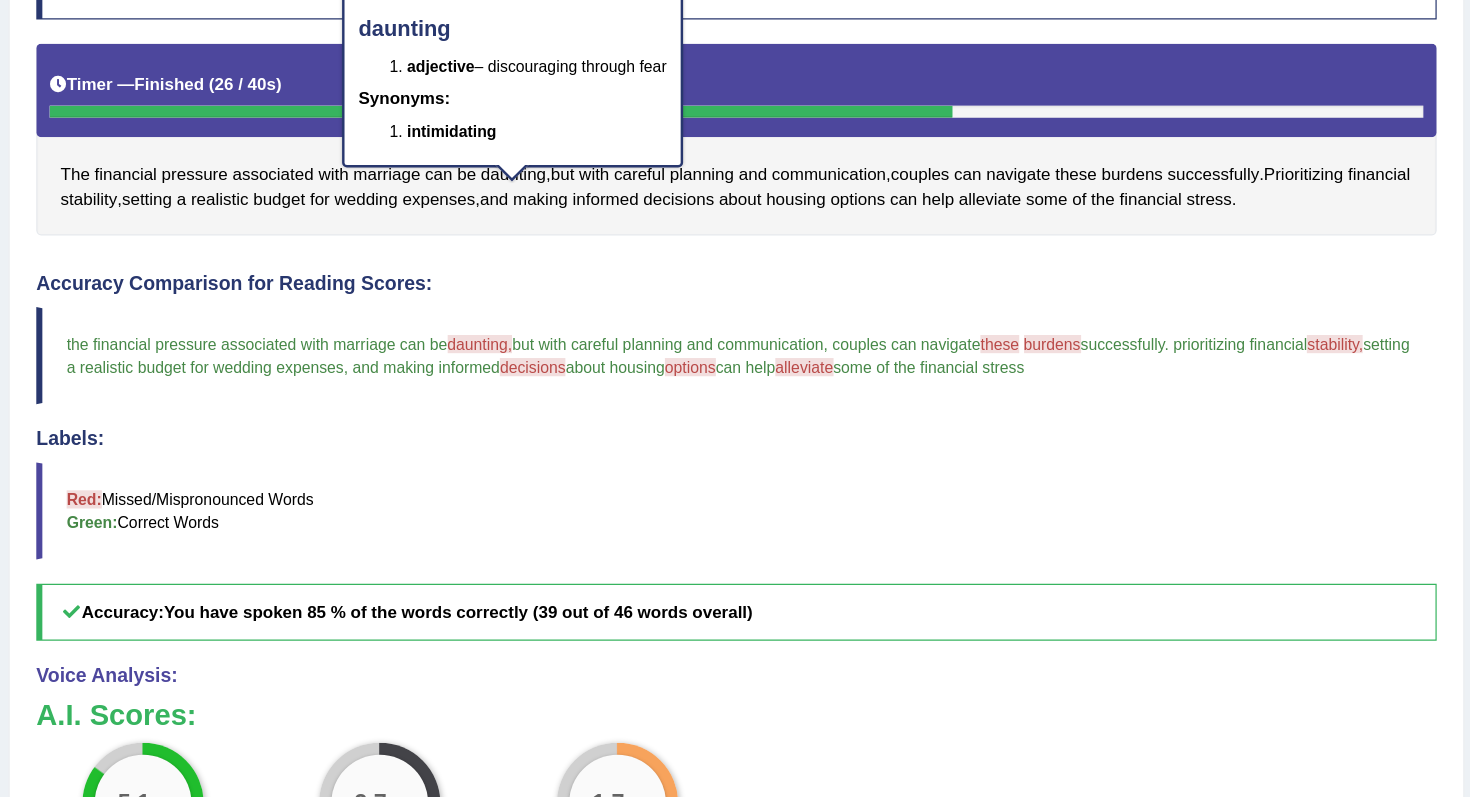 click on "the financial pressure associated with marriage can be  daunting,  downting  but with careful planning and communication ,    couples can navigate  these this   burdens burden  successfully .    prioritizing financial  stability,  system ability  setting a realistic budget for wedding expenses ,    and making informed  decisions decision  about housing  options option  can help  alleviate  some of the financial stress" at bounding box center (850, 433) 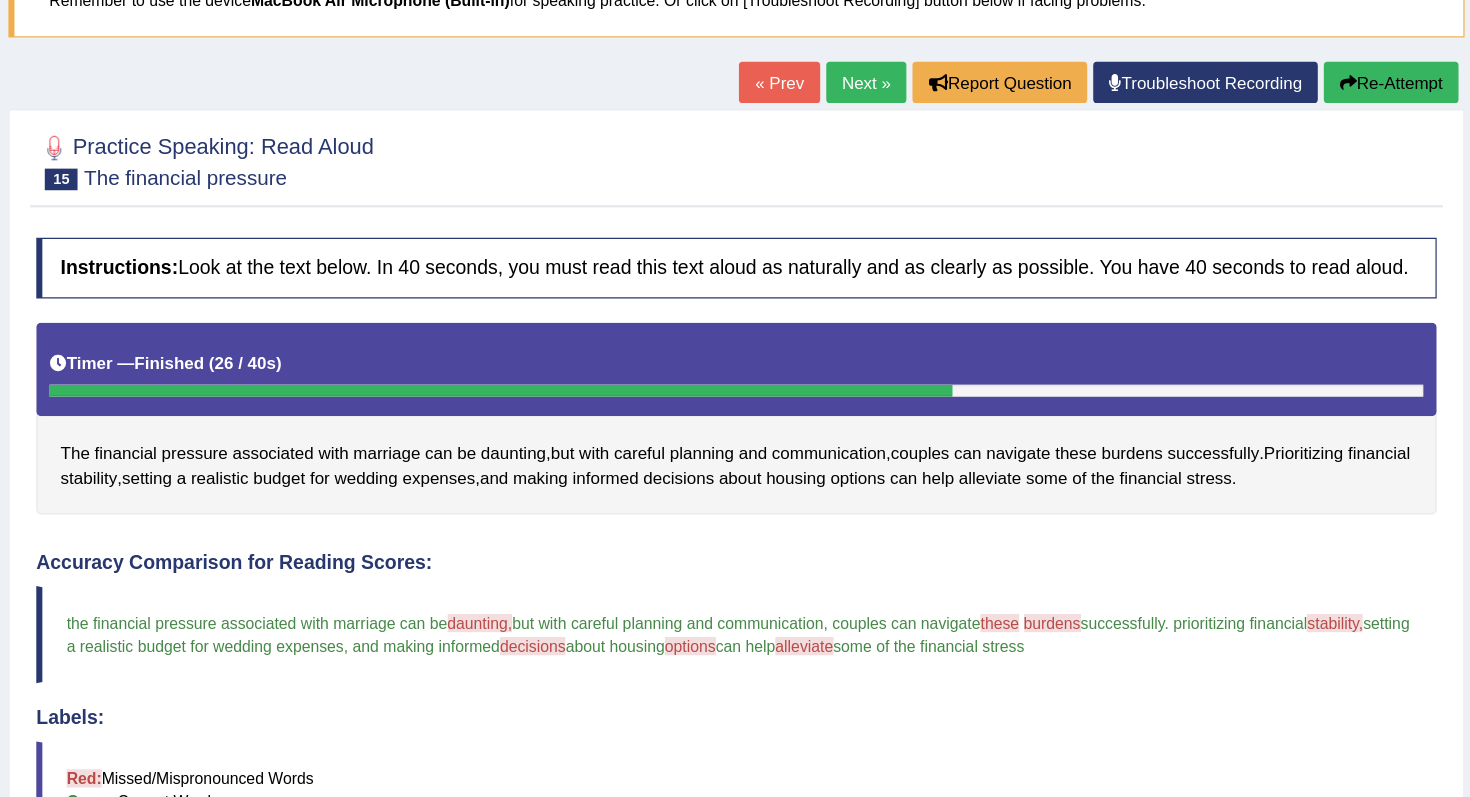scroll, scrollTop: 155, scrollLeft: 0, axis: vertical 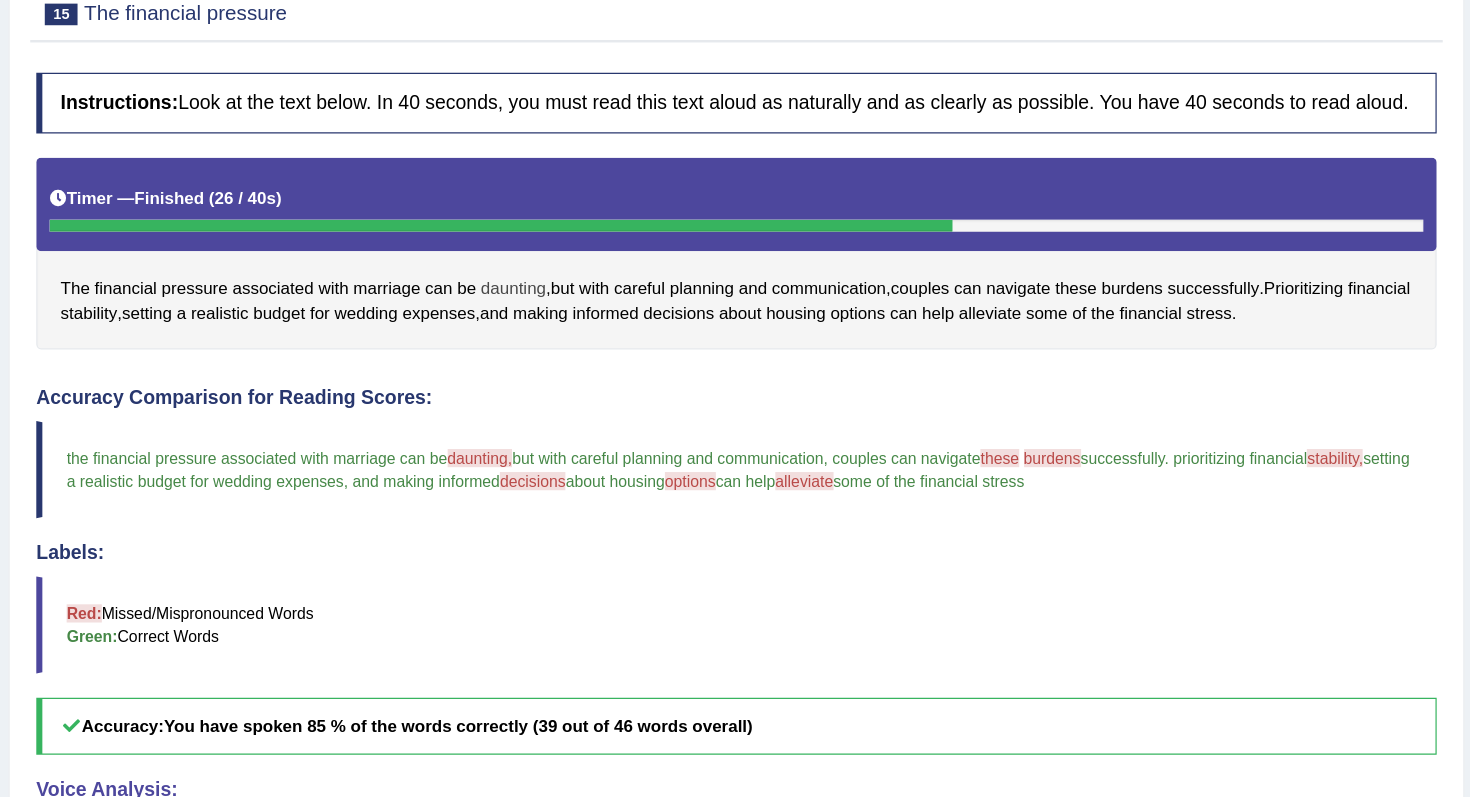 click on "daunting" at bounding box center (666, 377) 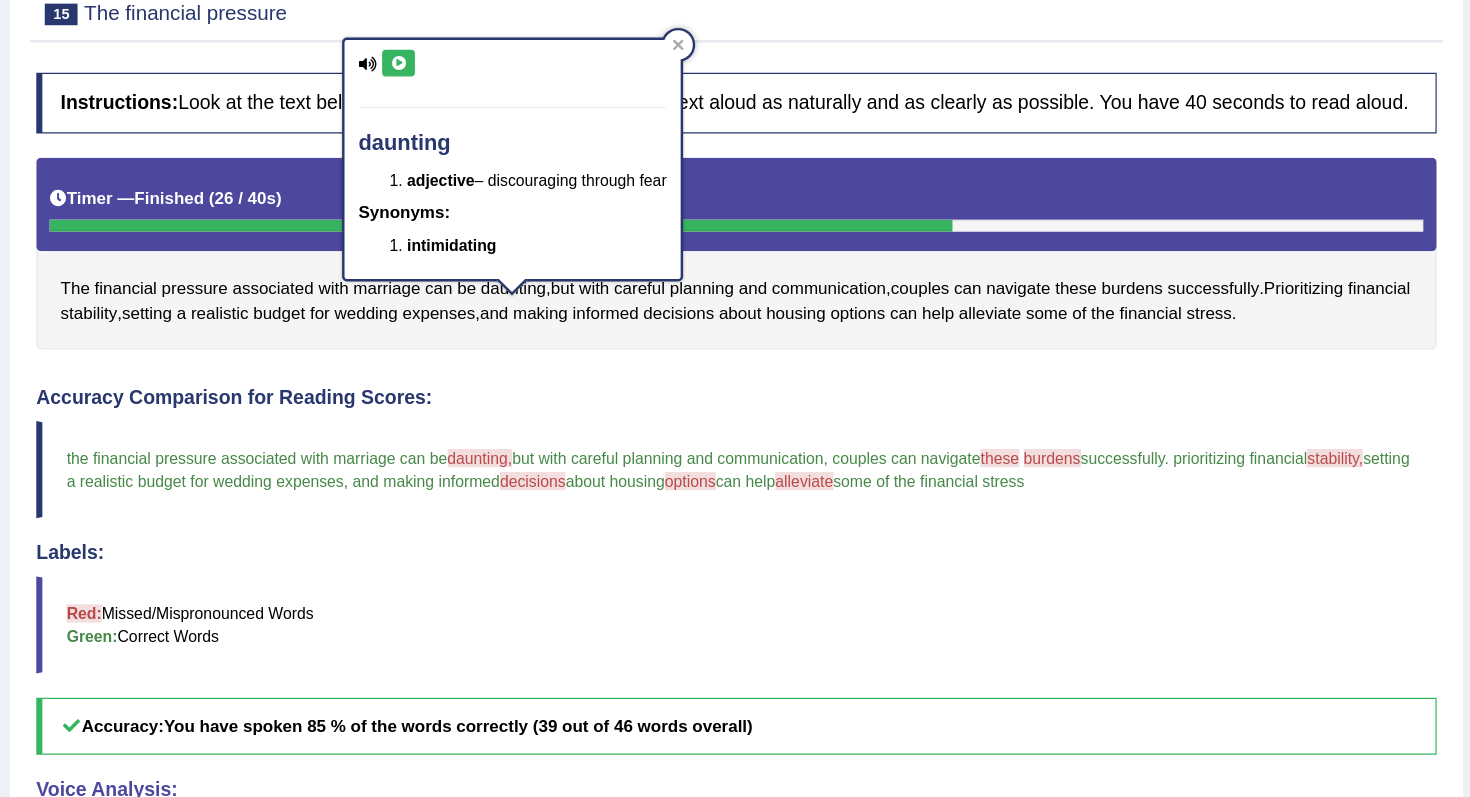 click on "daunting adjective  – discouraging through fear Synonyms:  intimidating" at bounding box center [666, 271] 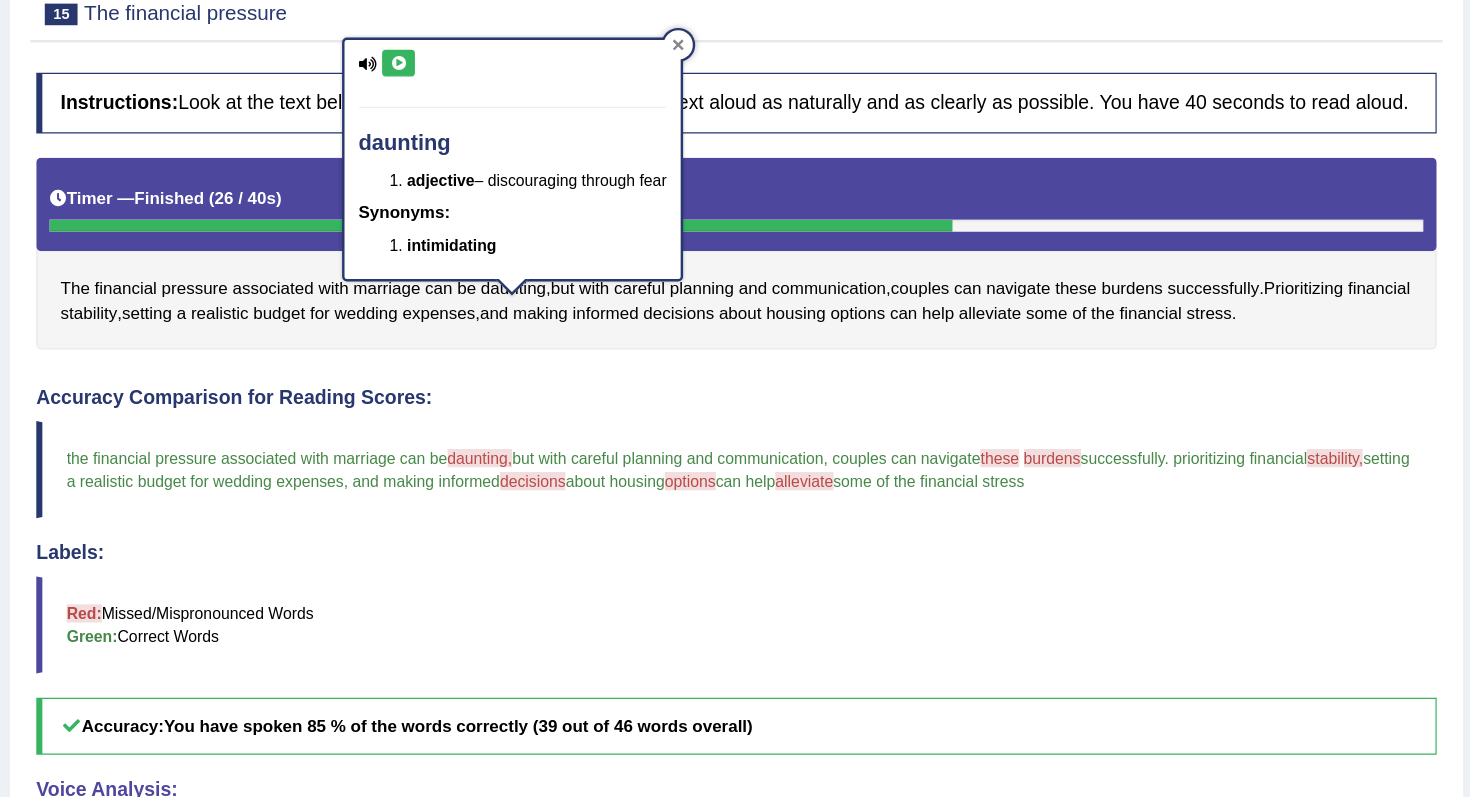 click 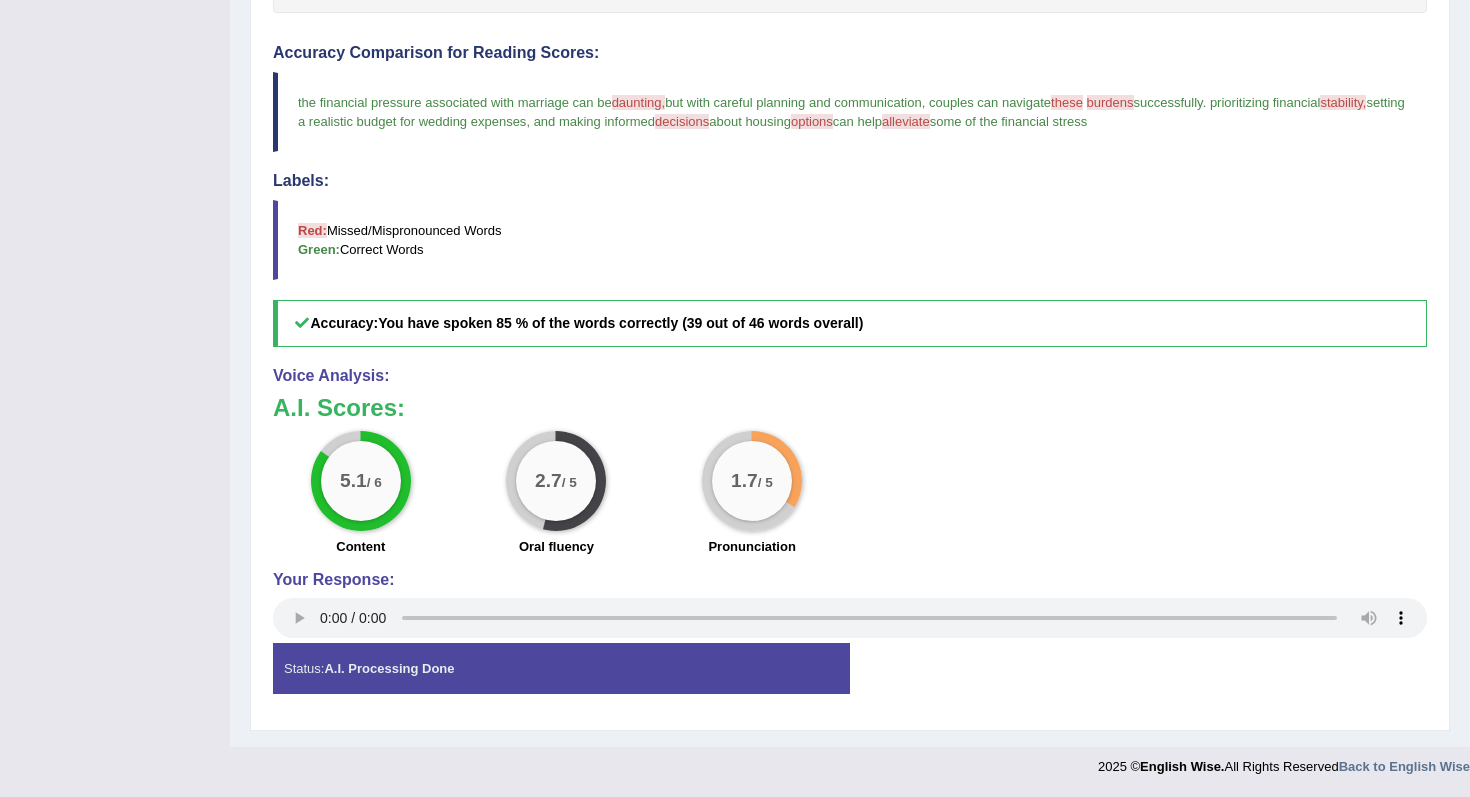 scroll, scrollTop: 0, scrollLeft: 0, axis: both 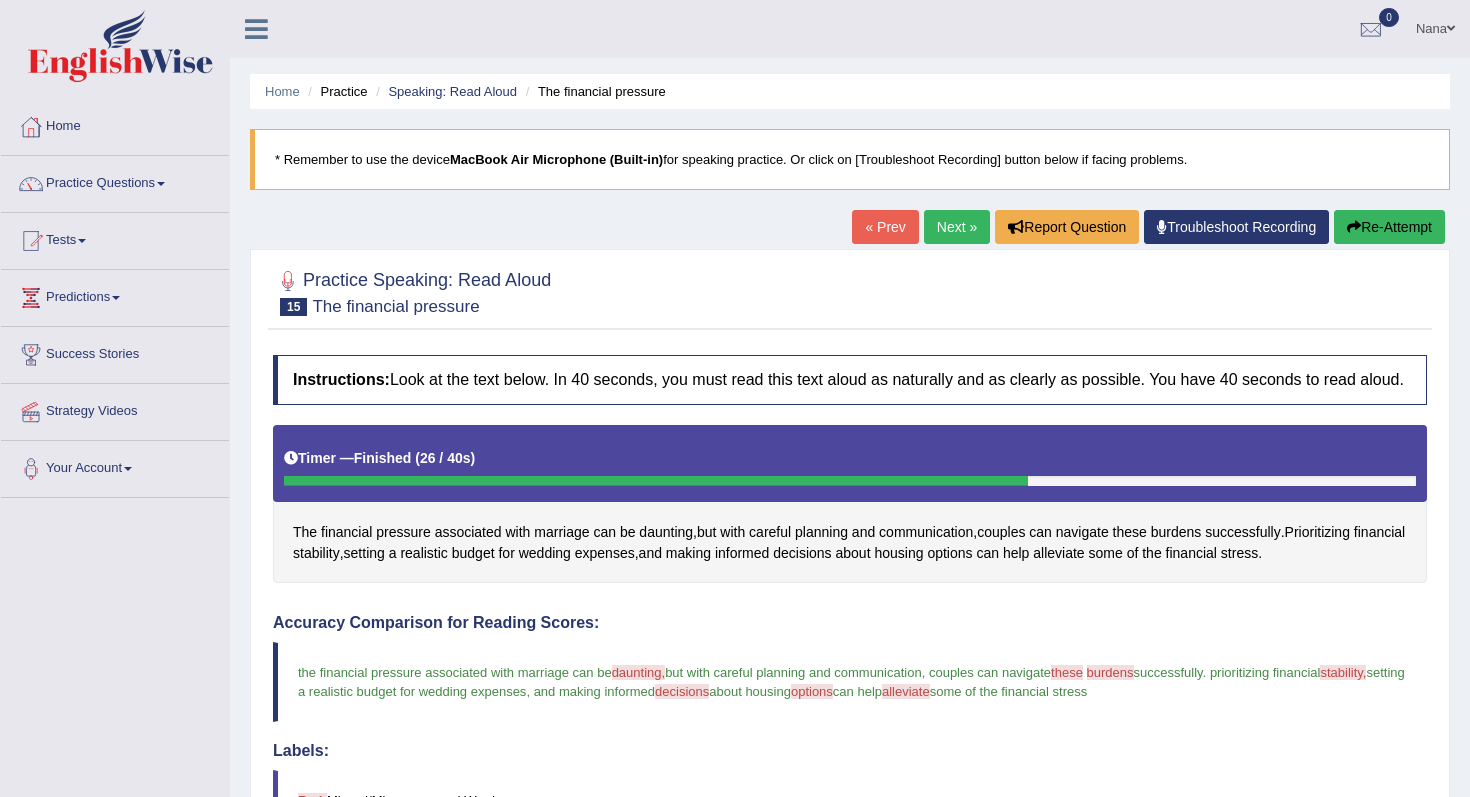 click on "Next »" at bounding box center (957, 227) 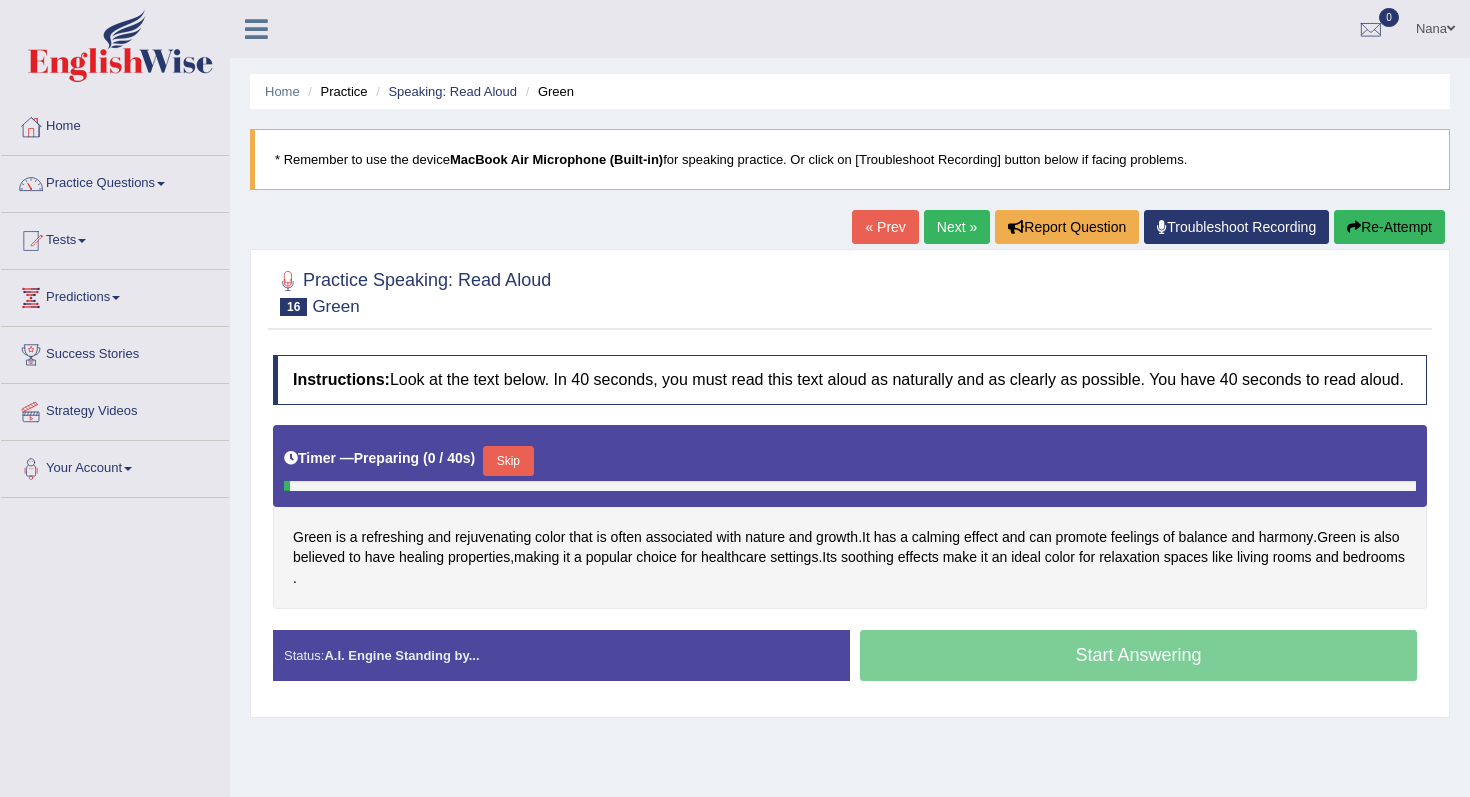 scroll, scrollTop: 0, scrollLeft: 0, axis: both 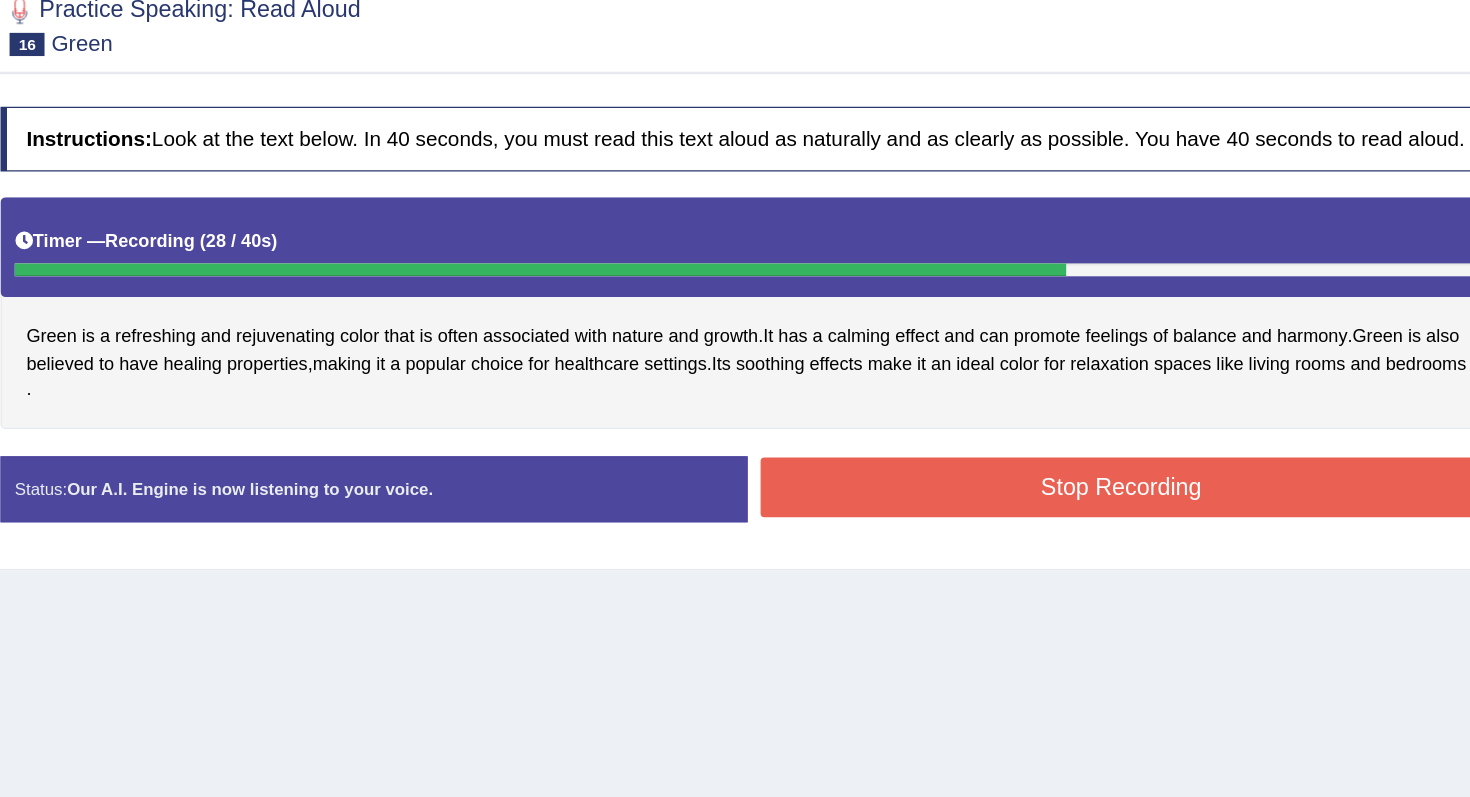 click on "Stop Recording" at bounding box center [1138, 472] 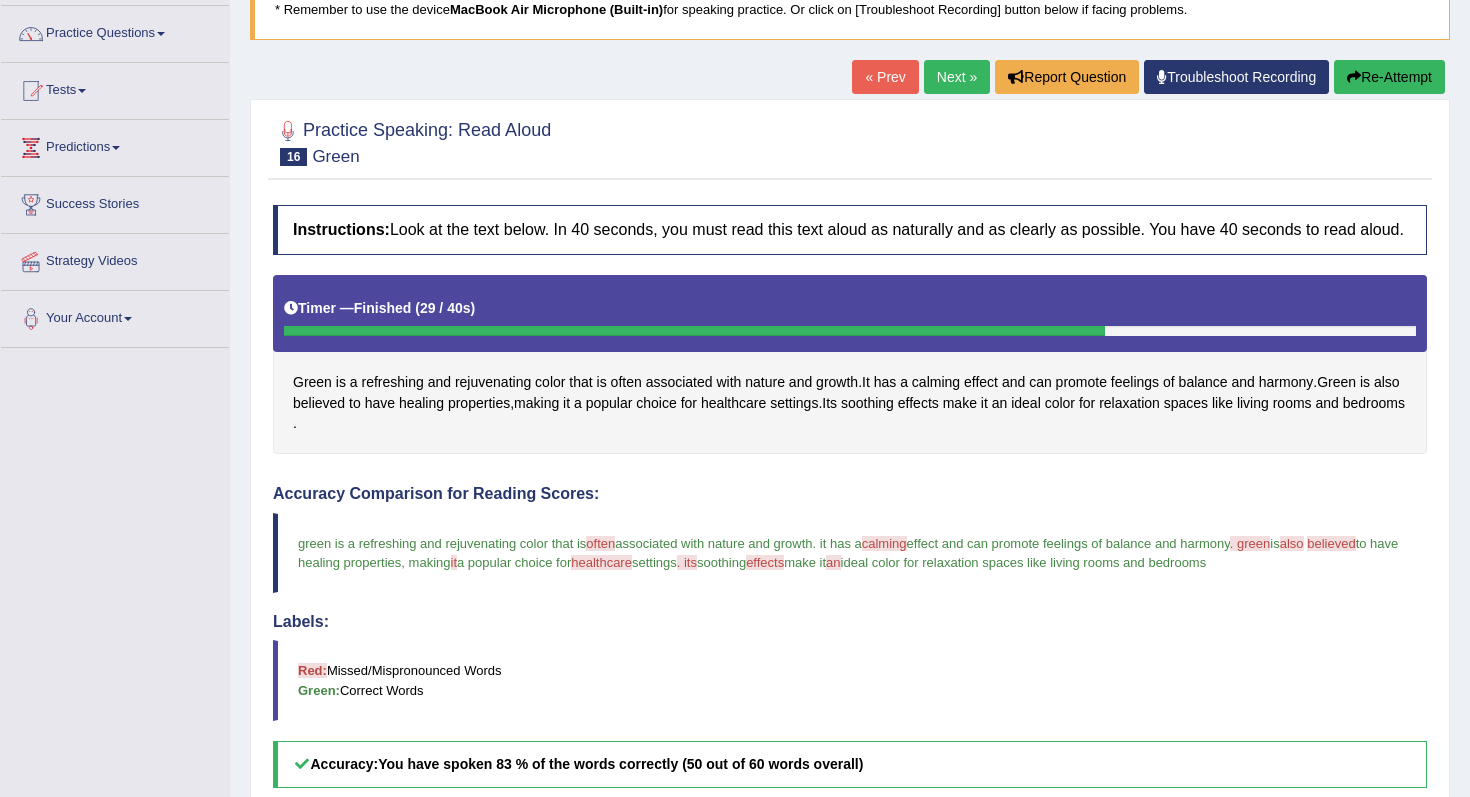 scroll, scrollTop: 31, scrollLeft: 0, axis: vertical 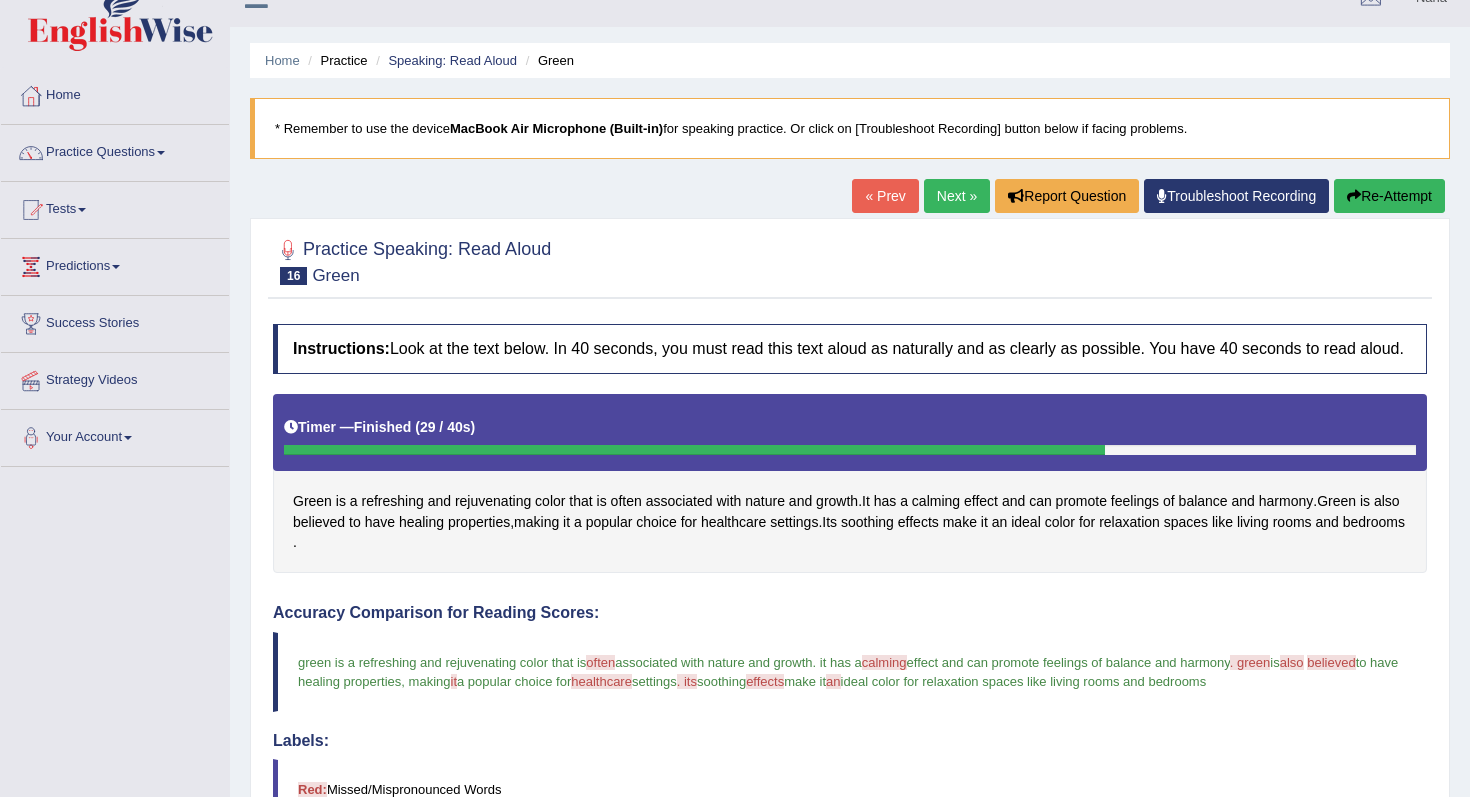 click on "Next »" at bounding box center (957, 196) 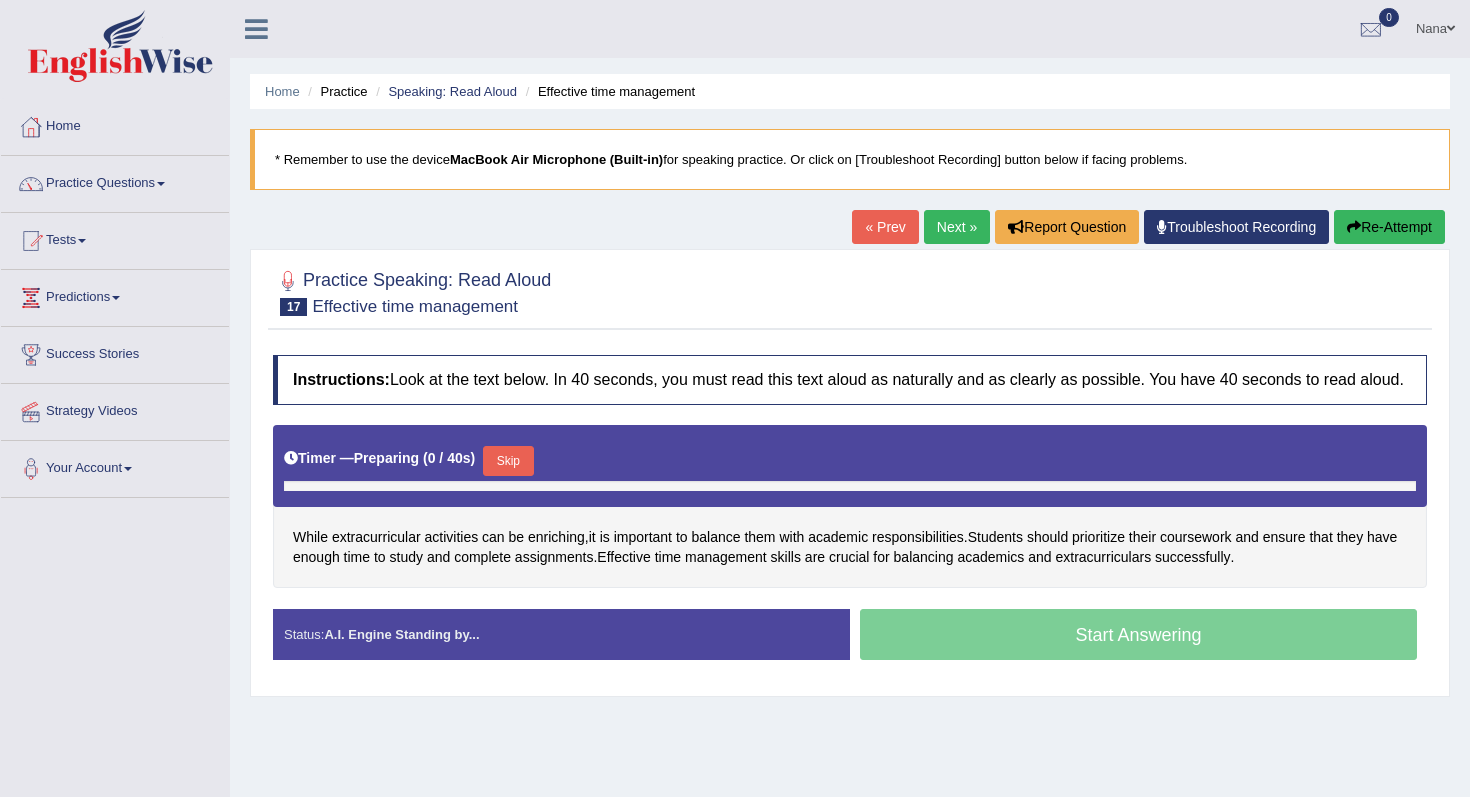 scroll, scrollTop: 0, scrollLeft: 0, axis: both 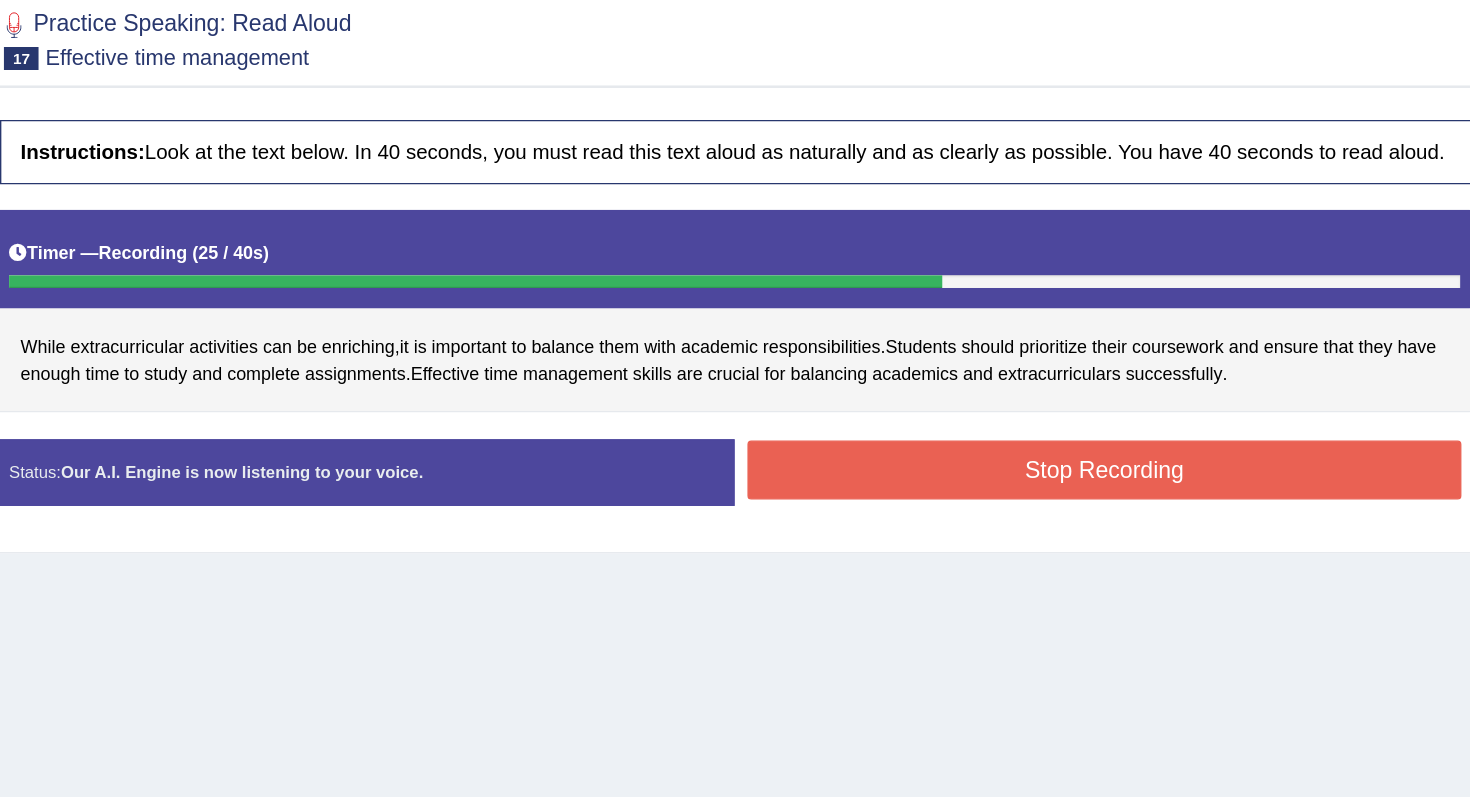click on "Stop Recording" at bounding box center (1138, 483) 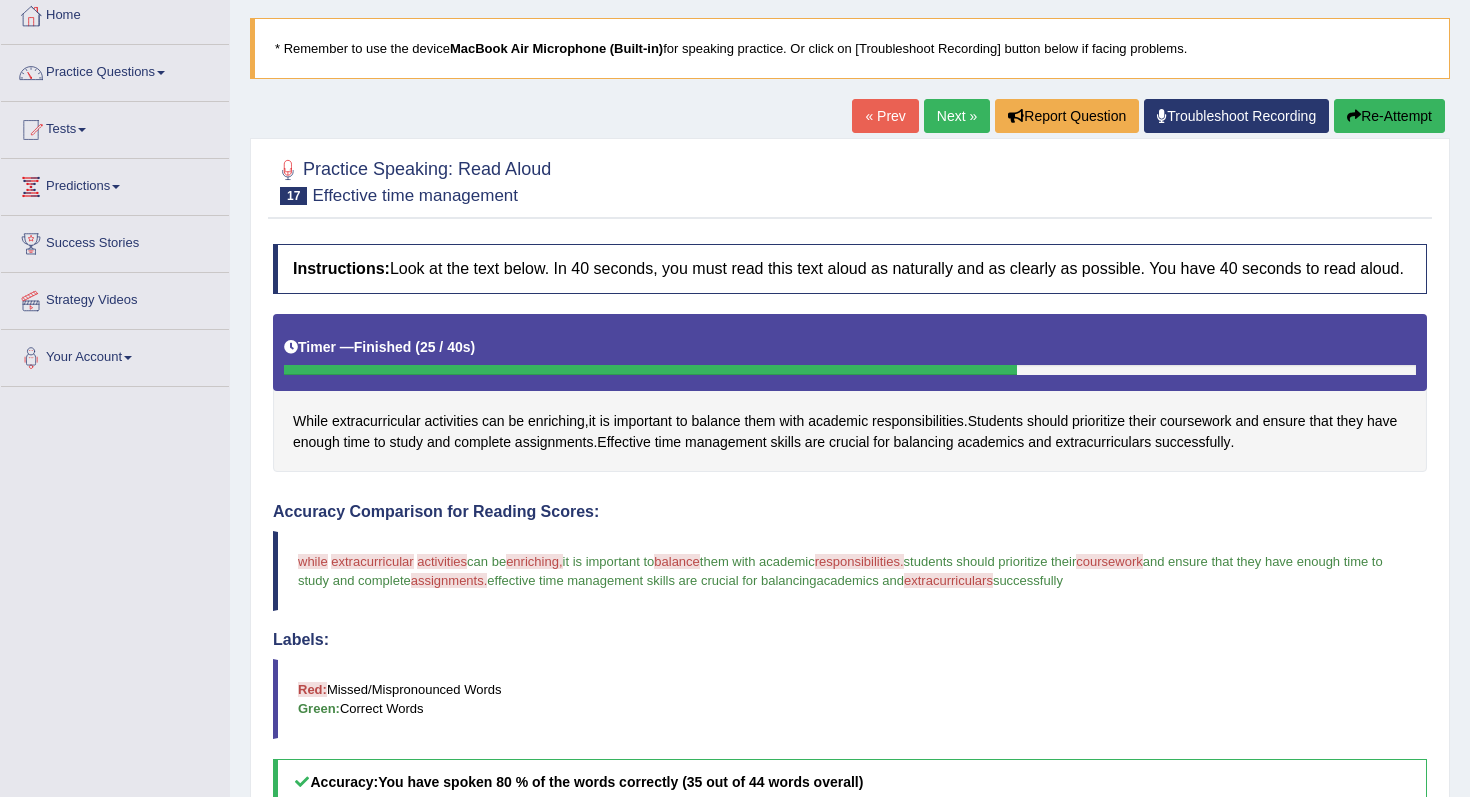 scroll, scrollTop: 61, scrollLeft: 0, axis: vertical 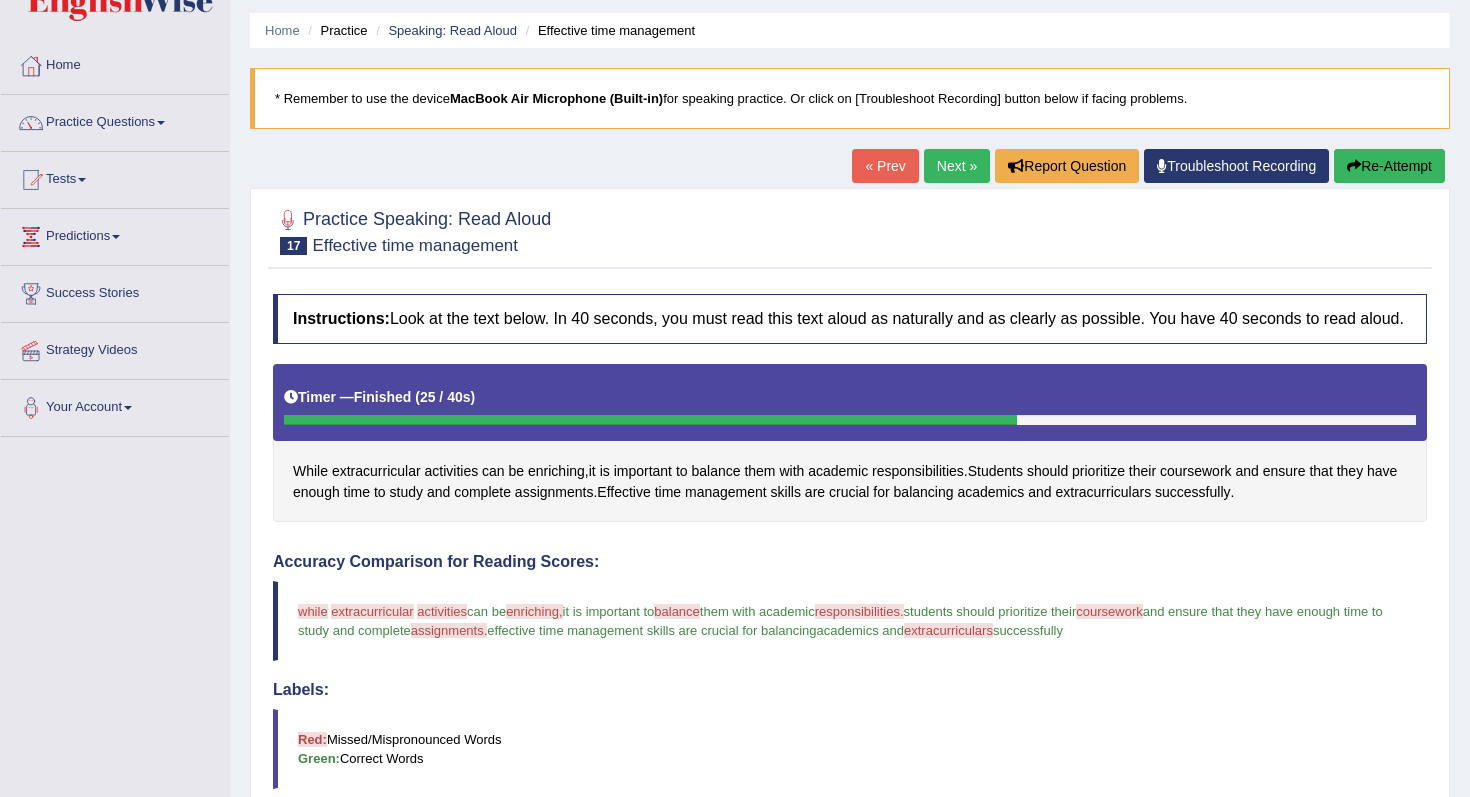 click on "Next »" at bounding box center (957, 166) 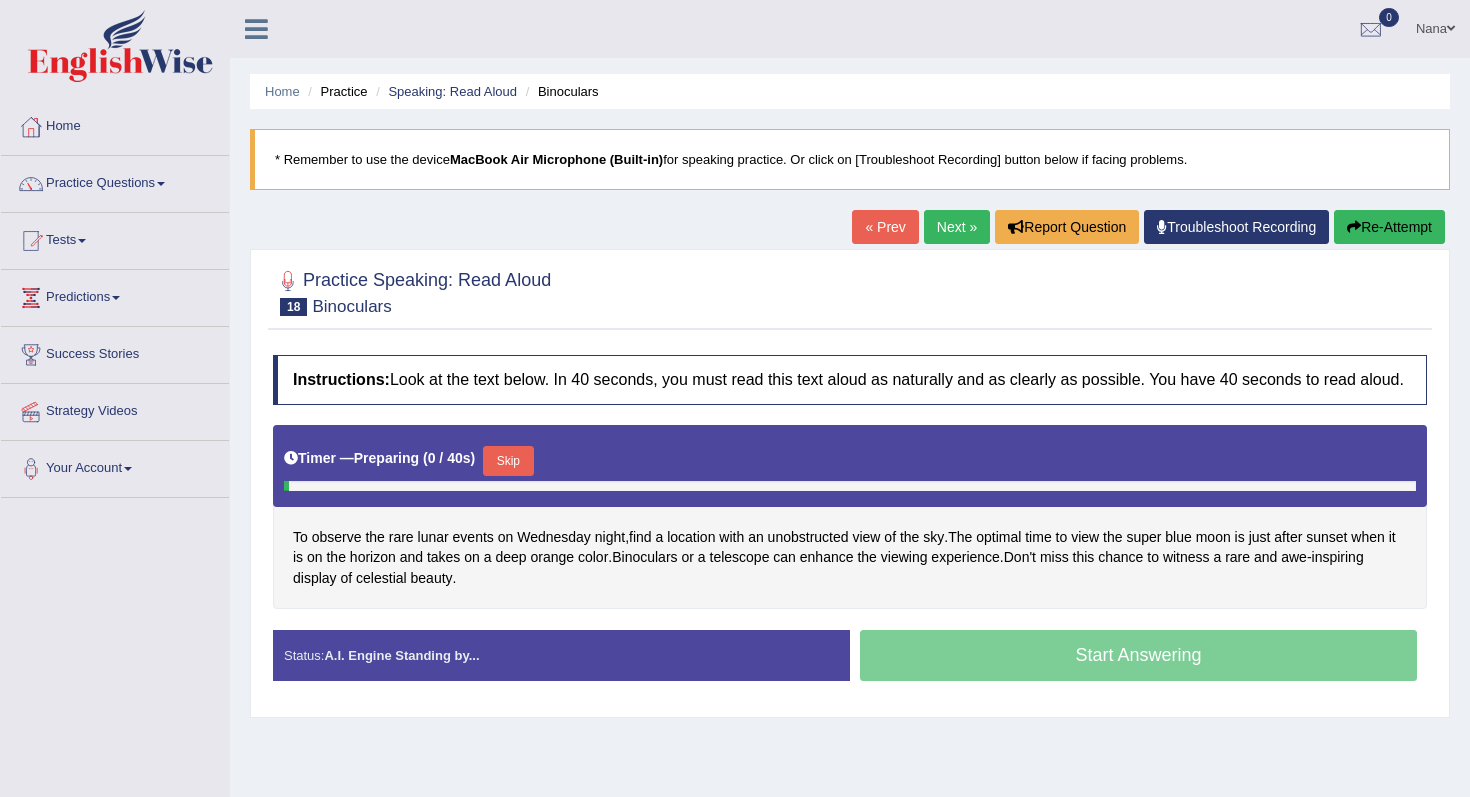 scroll, scrollTop: 0, scrollLeft: 0, axis: both 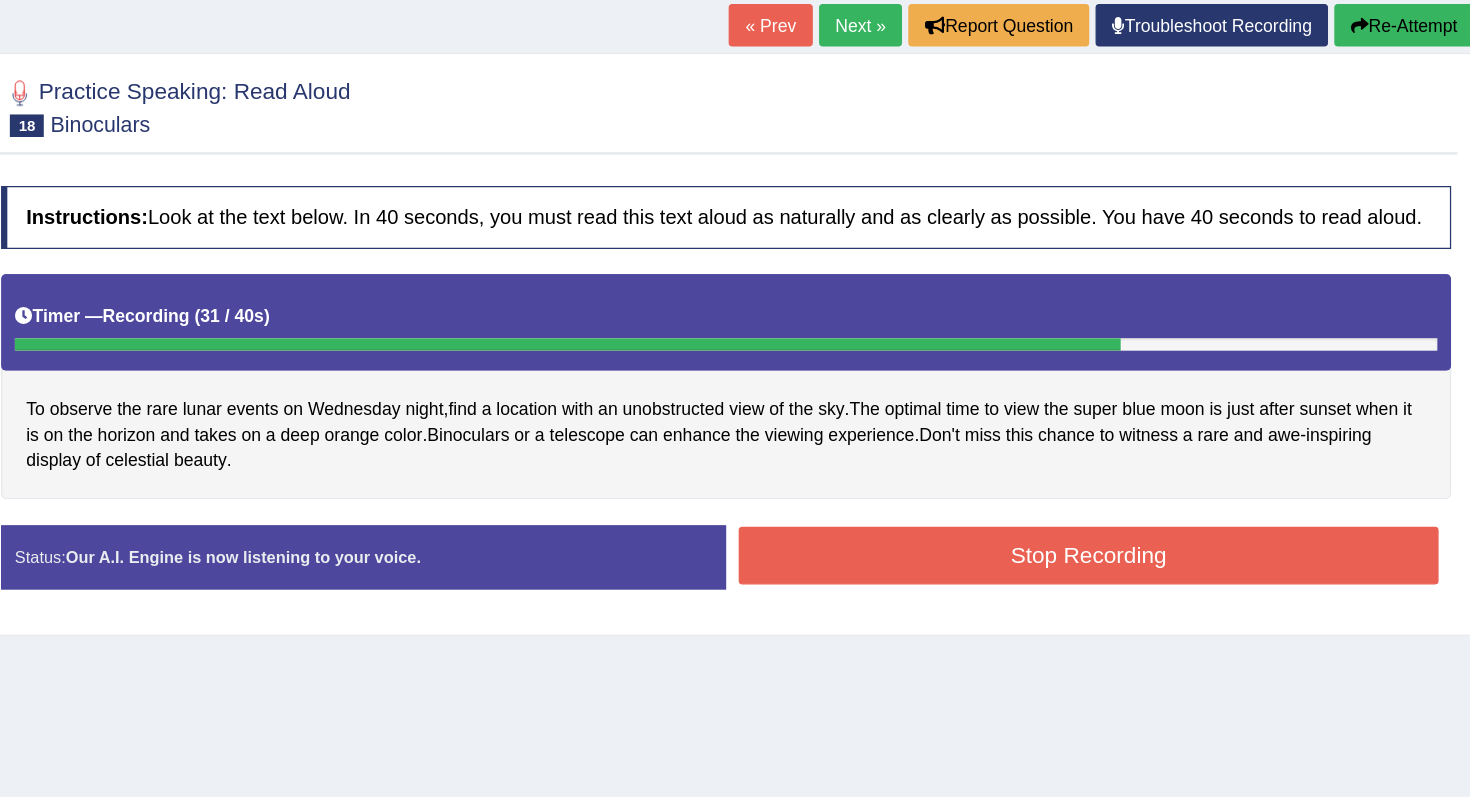 click on "Stop Recording" at bounding box center [1138, 540] 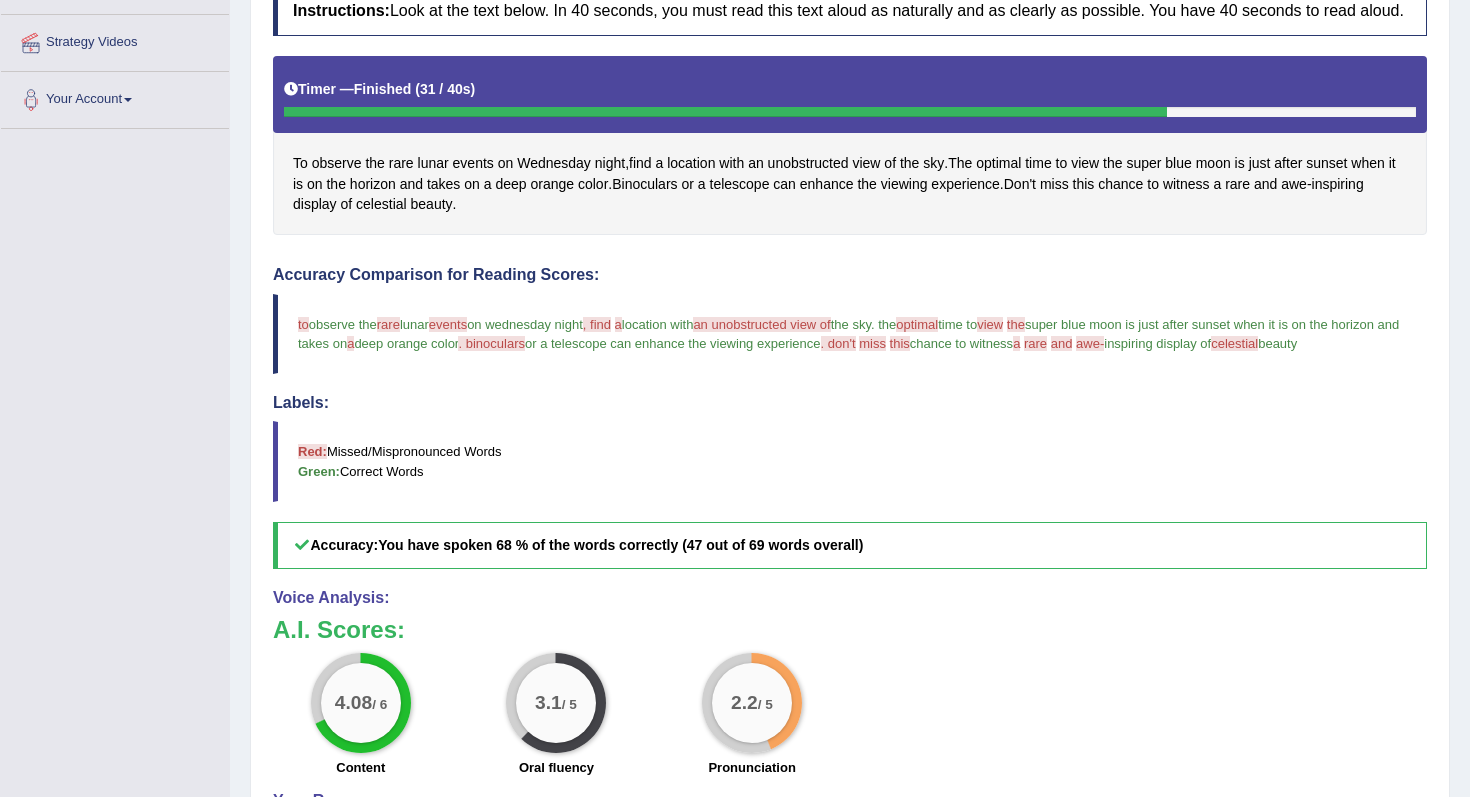 scroll, scrollTop: 0, scrollLeft: 0, axis: both 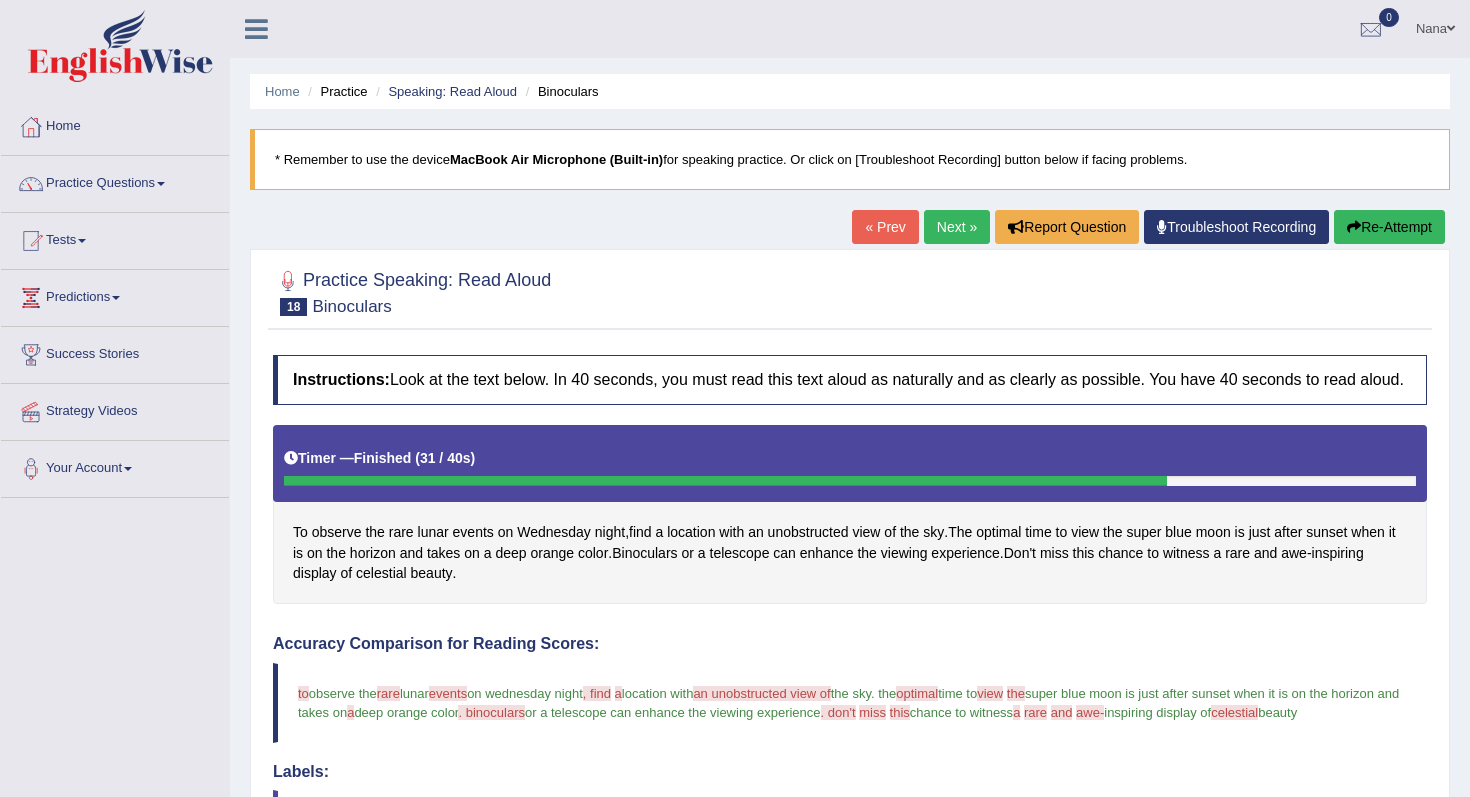 click on "Next »" at bounding box center [957, 227] 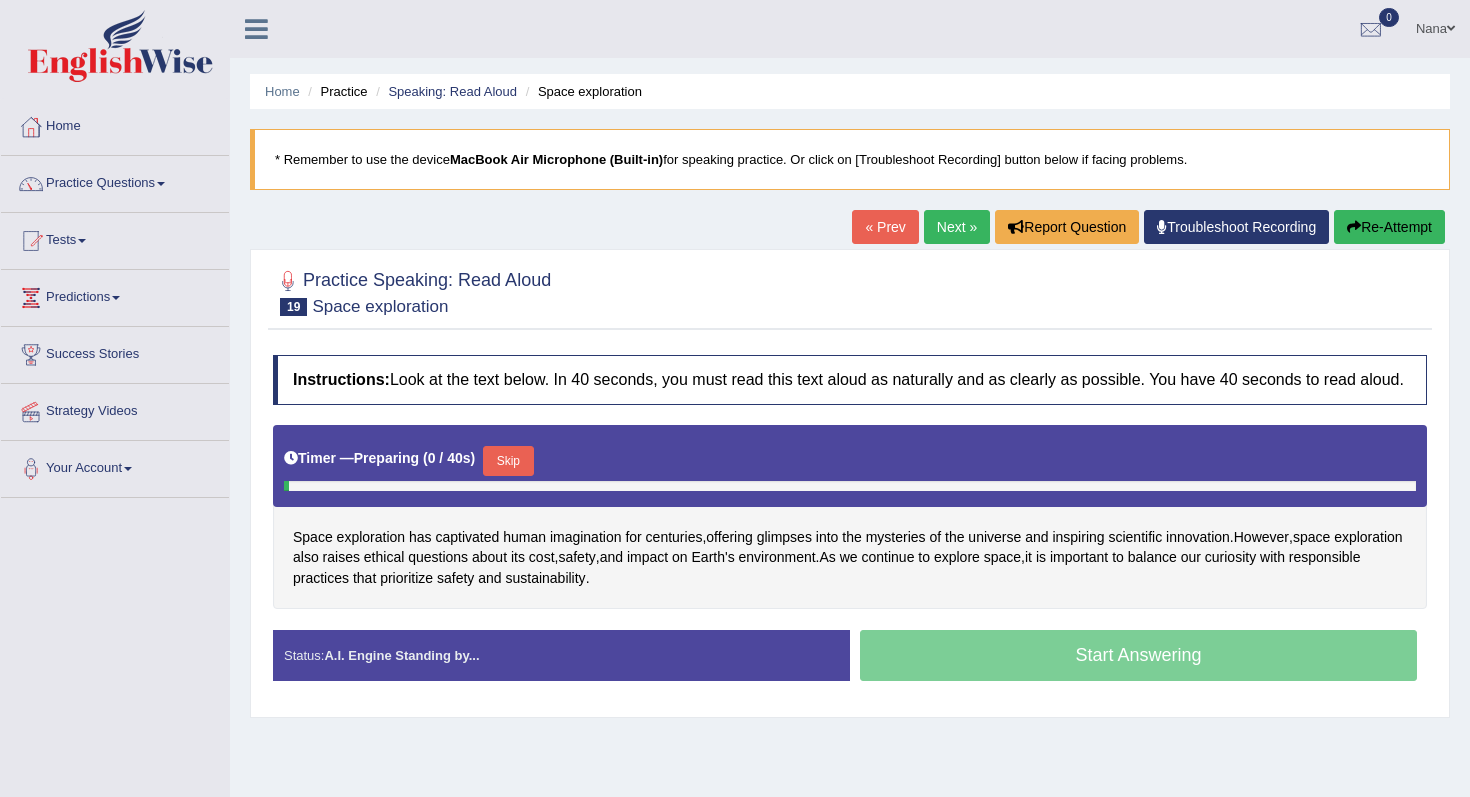 scroll, scrollTop: 119, scrollLeft: 0, axis: vertical 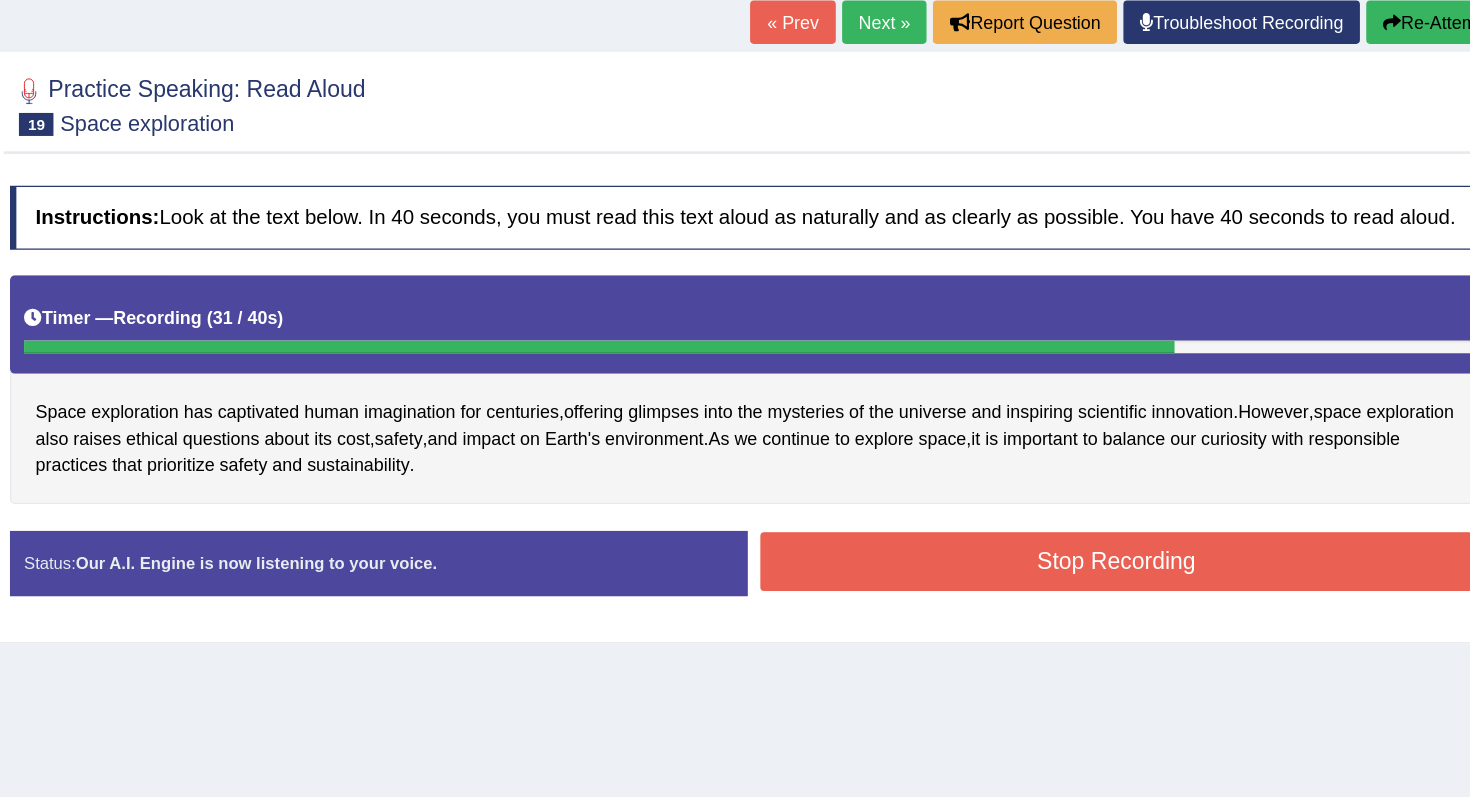click on "Stop Recording" at bounding box center (1138, 520) 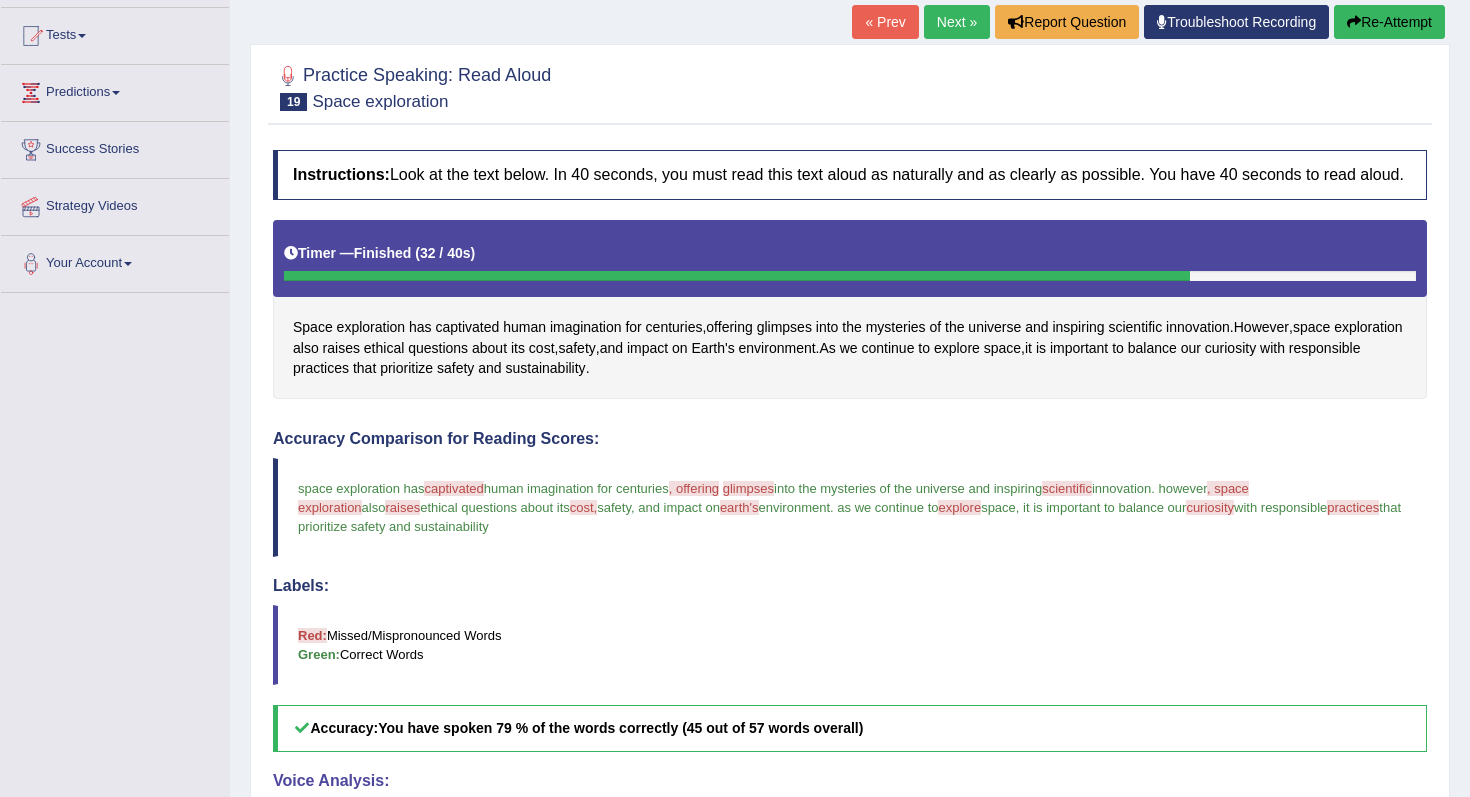 scroll, scrollTop: 0, scrollLeft: 0, axis: both 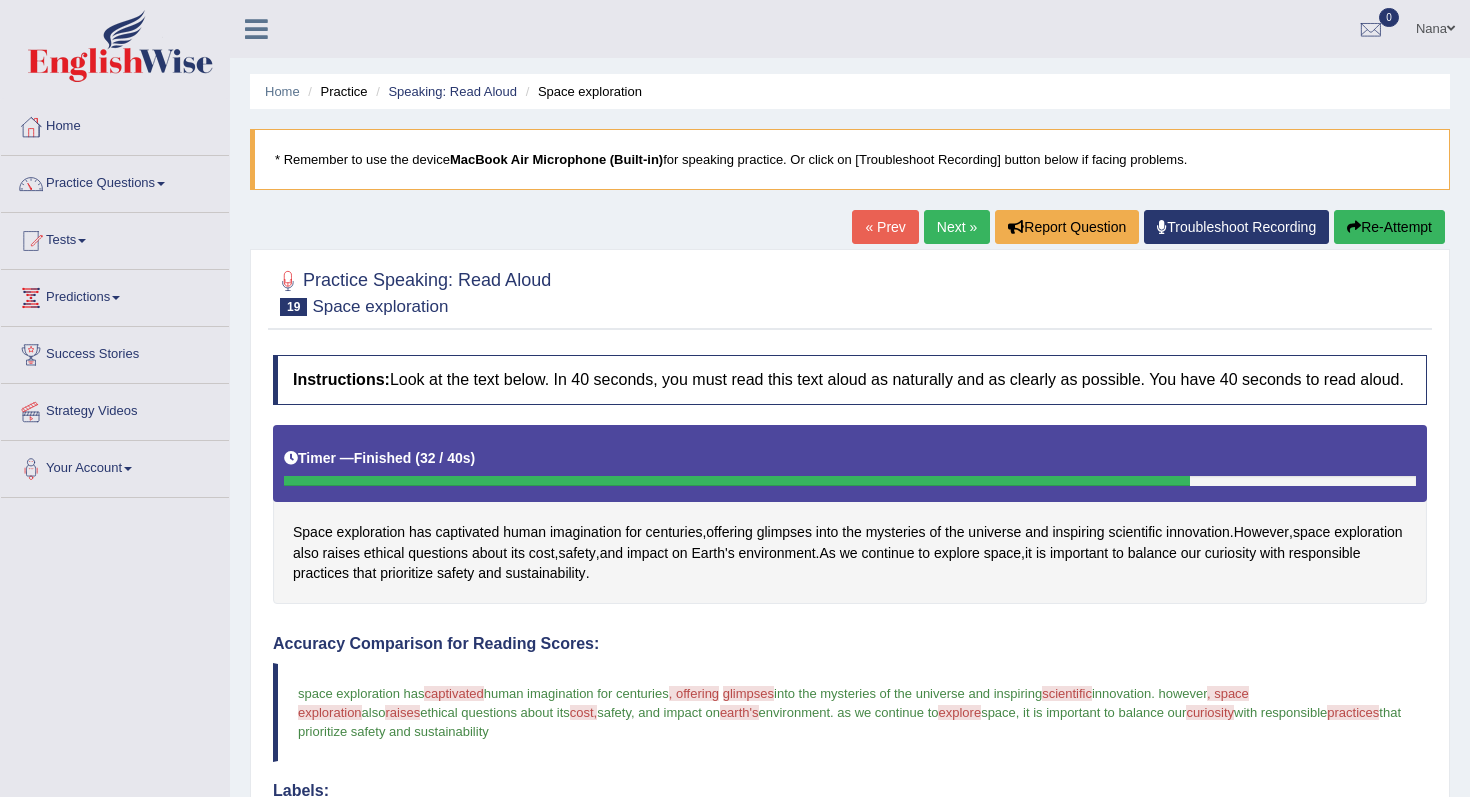 click on "Next »" at bounding box center [957, 227] 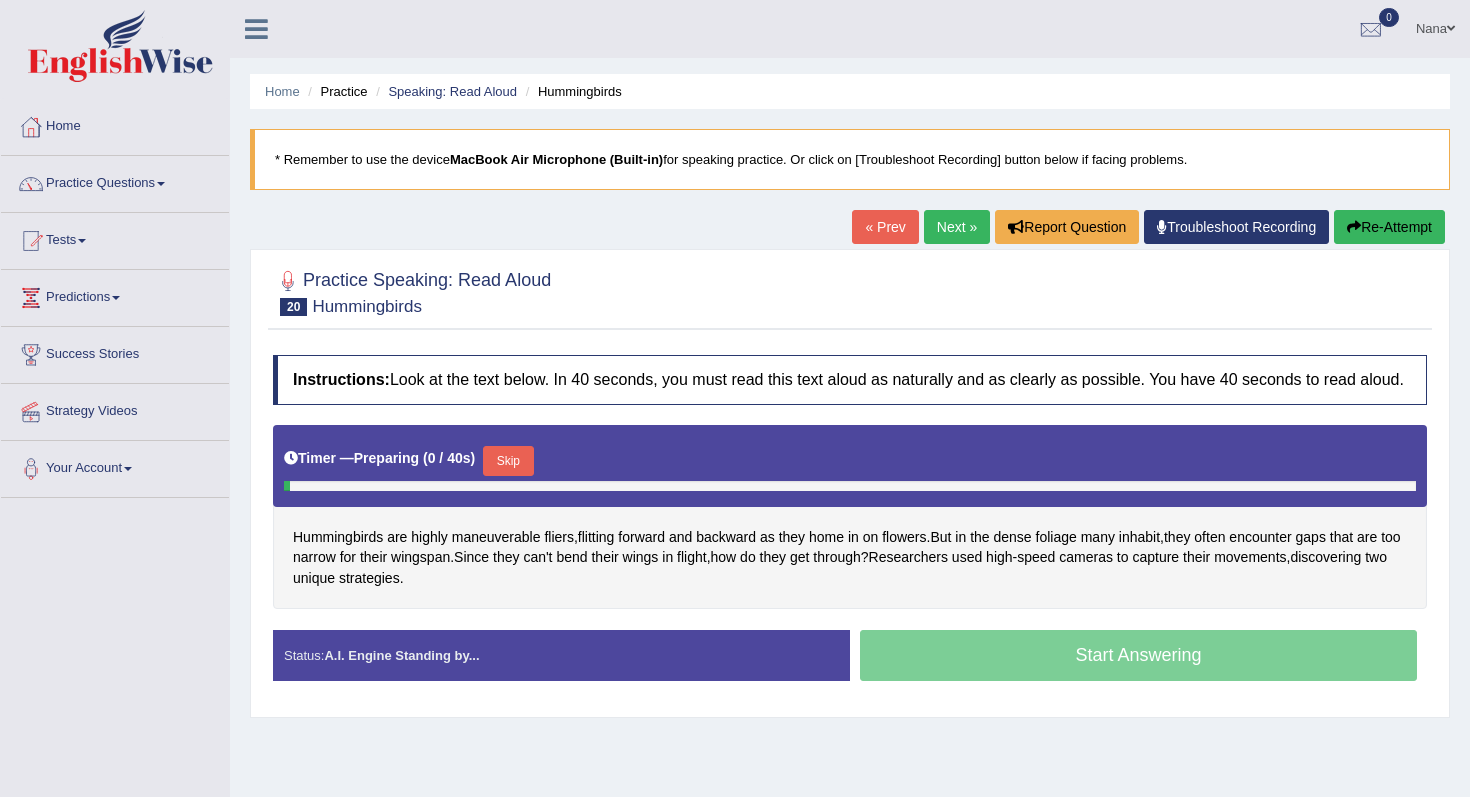 scroll, scrollTop: 151, scrollLeft: 0, axis: vertical 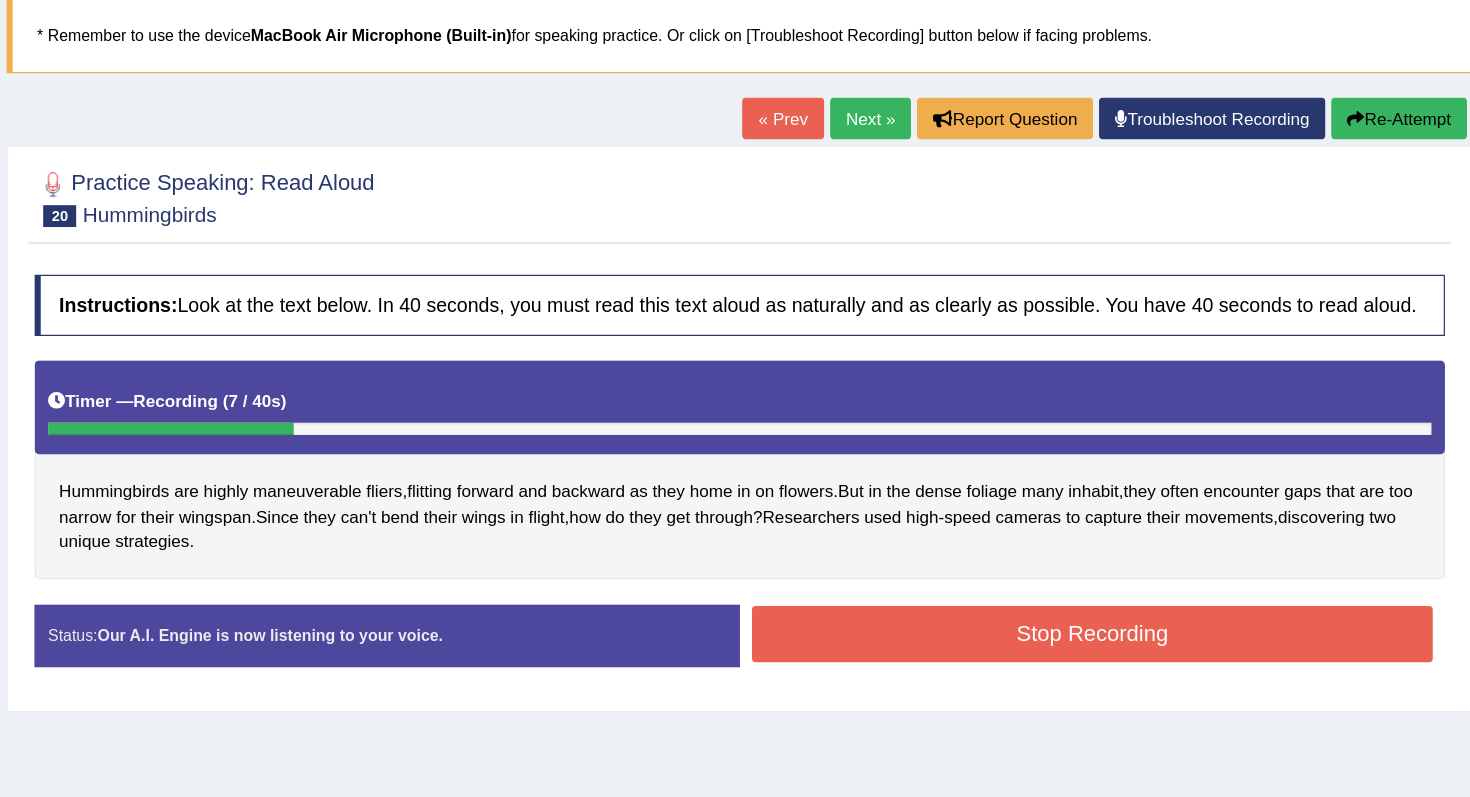 click on "Re-Attempt" at bounding box center (1389, 98) 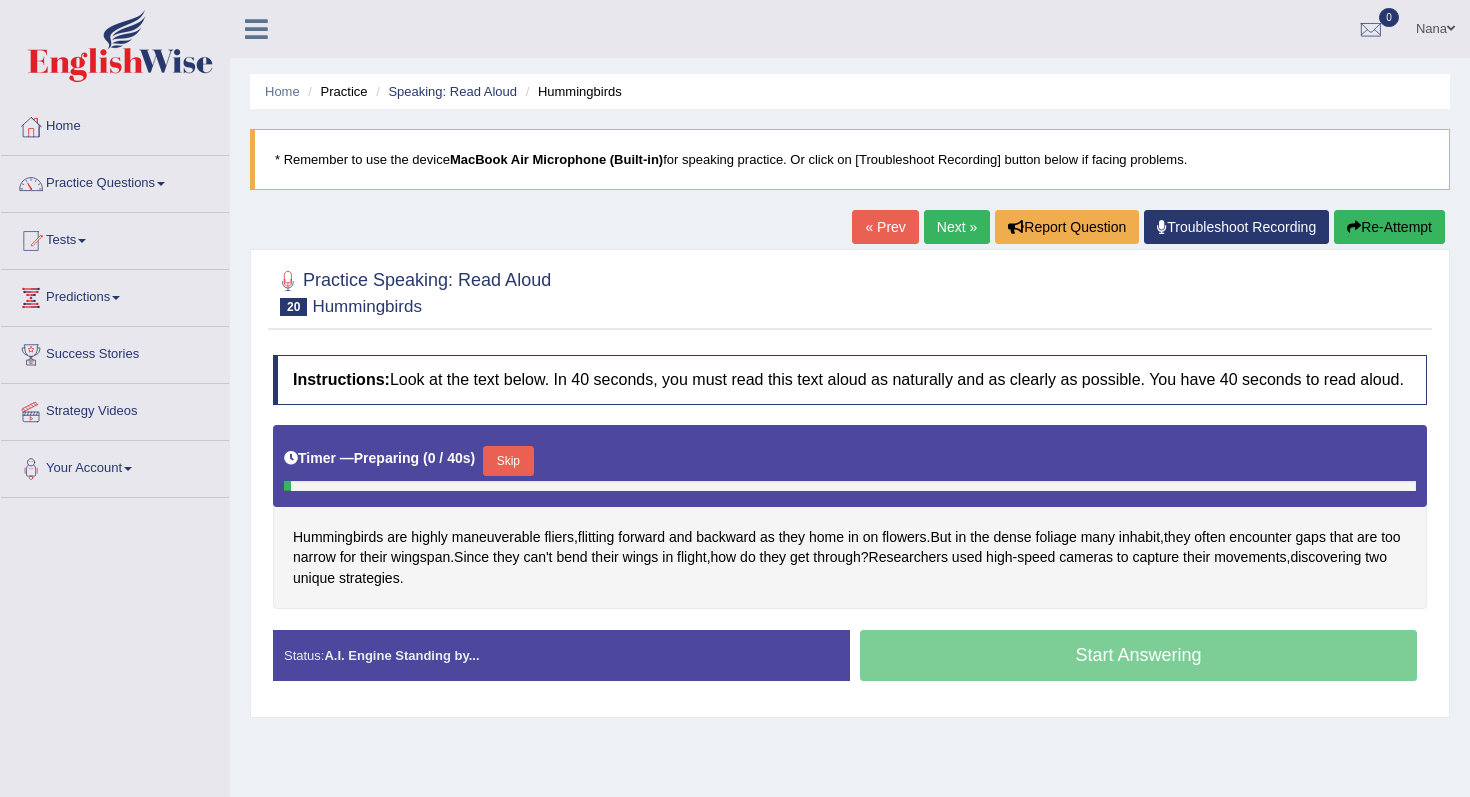 scroll, scrollTop: 129, scrollLeft: 0, axis: vertical 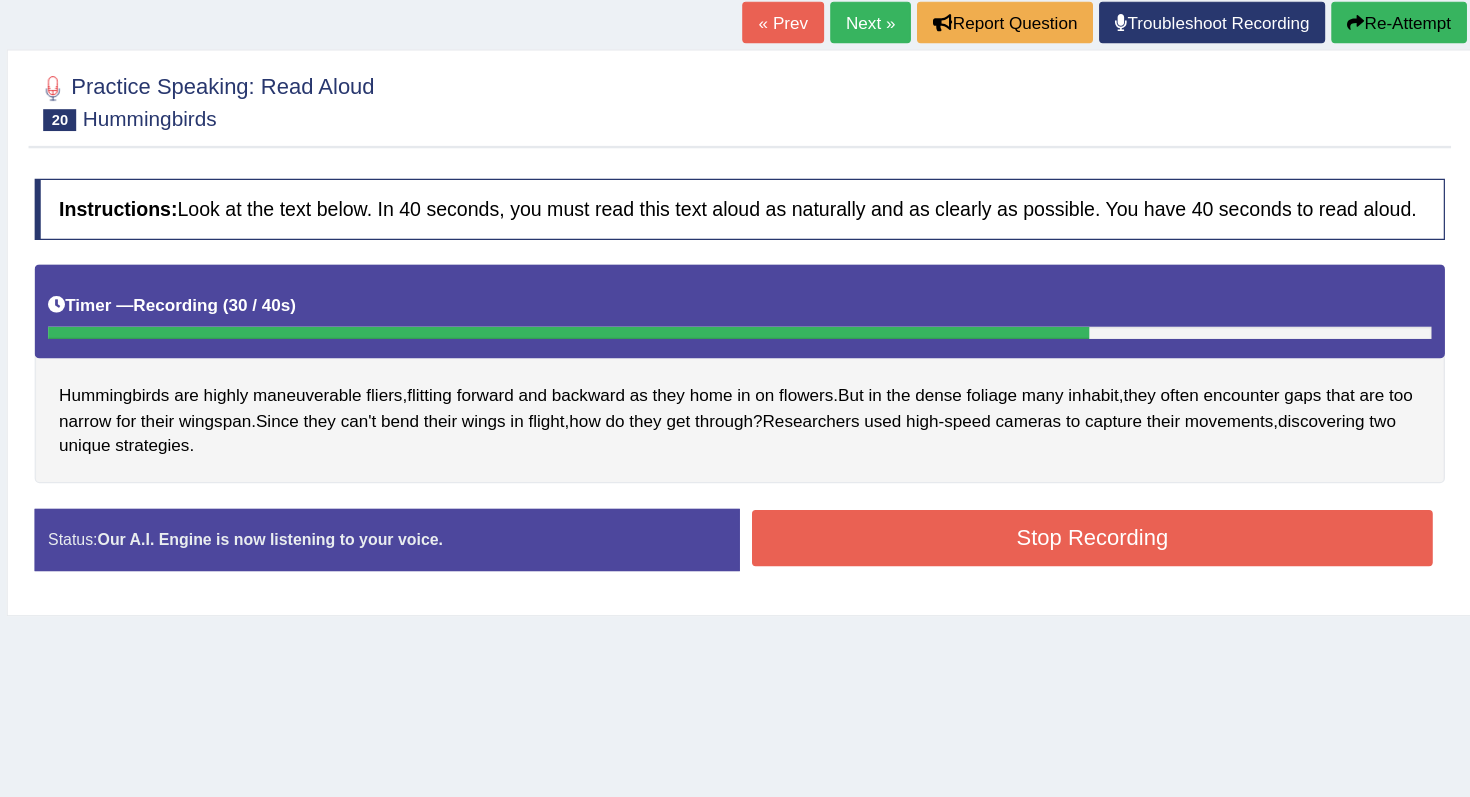 click on "Stop Recording" at bounding box center (1138, 520) 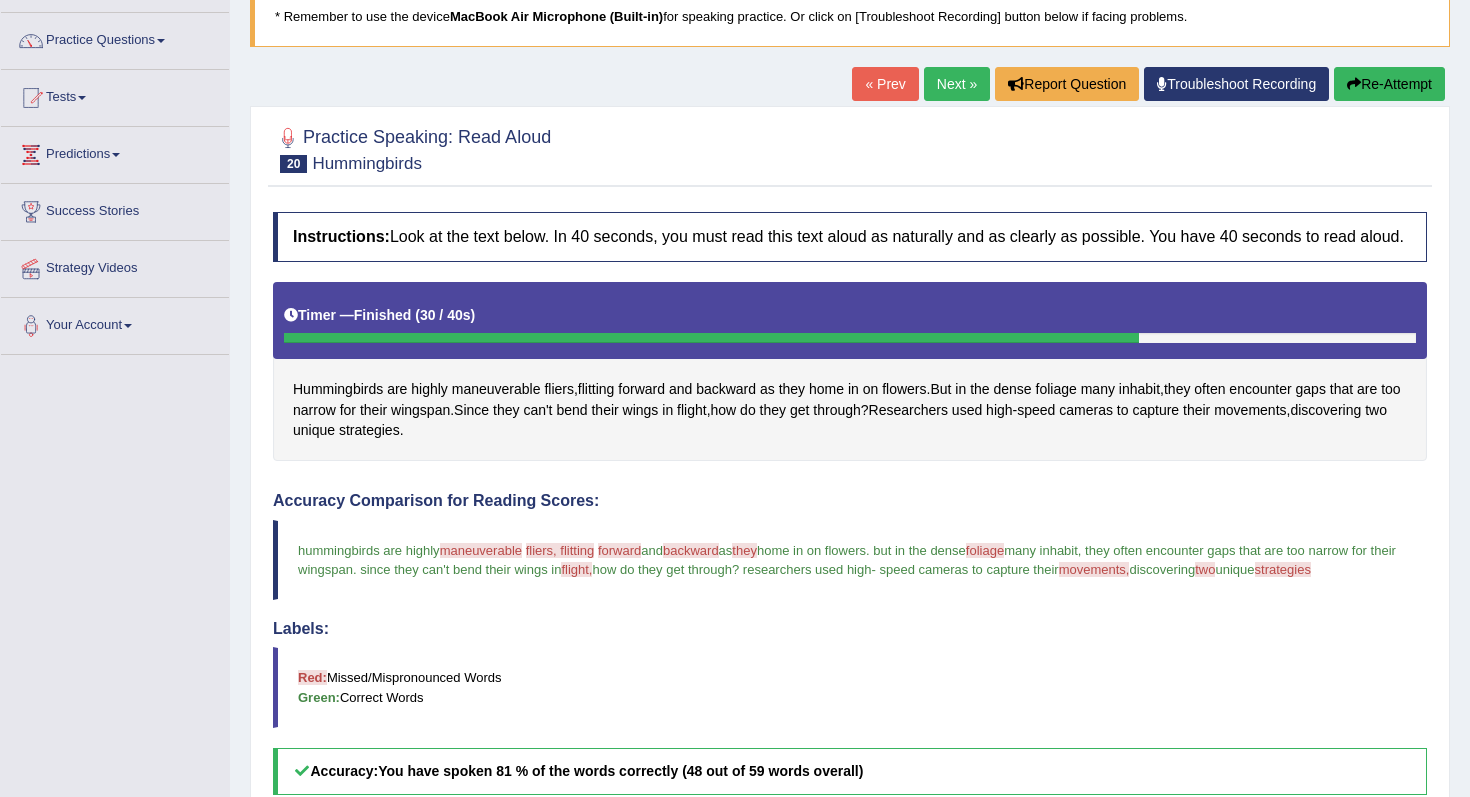 scroll, scrollTop: 0, scrollLeft: 0, axis: both 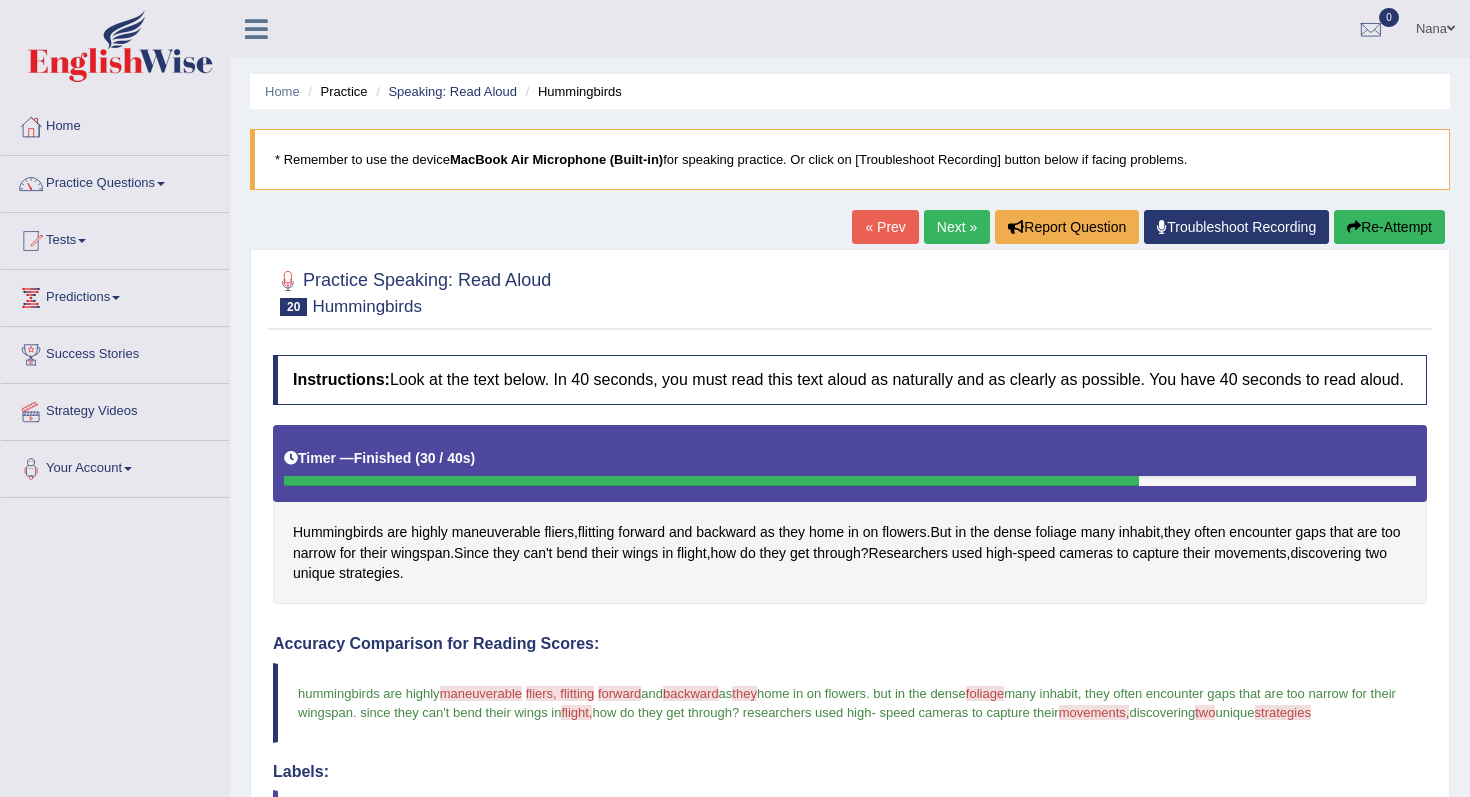 click on "Next »" at bounding box center (957, 227) 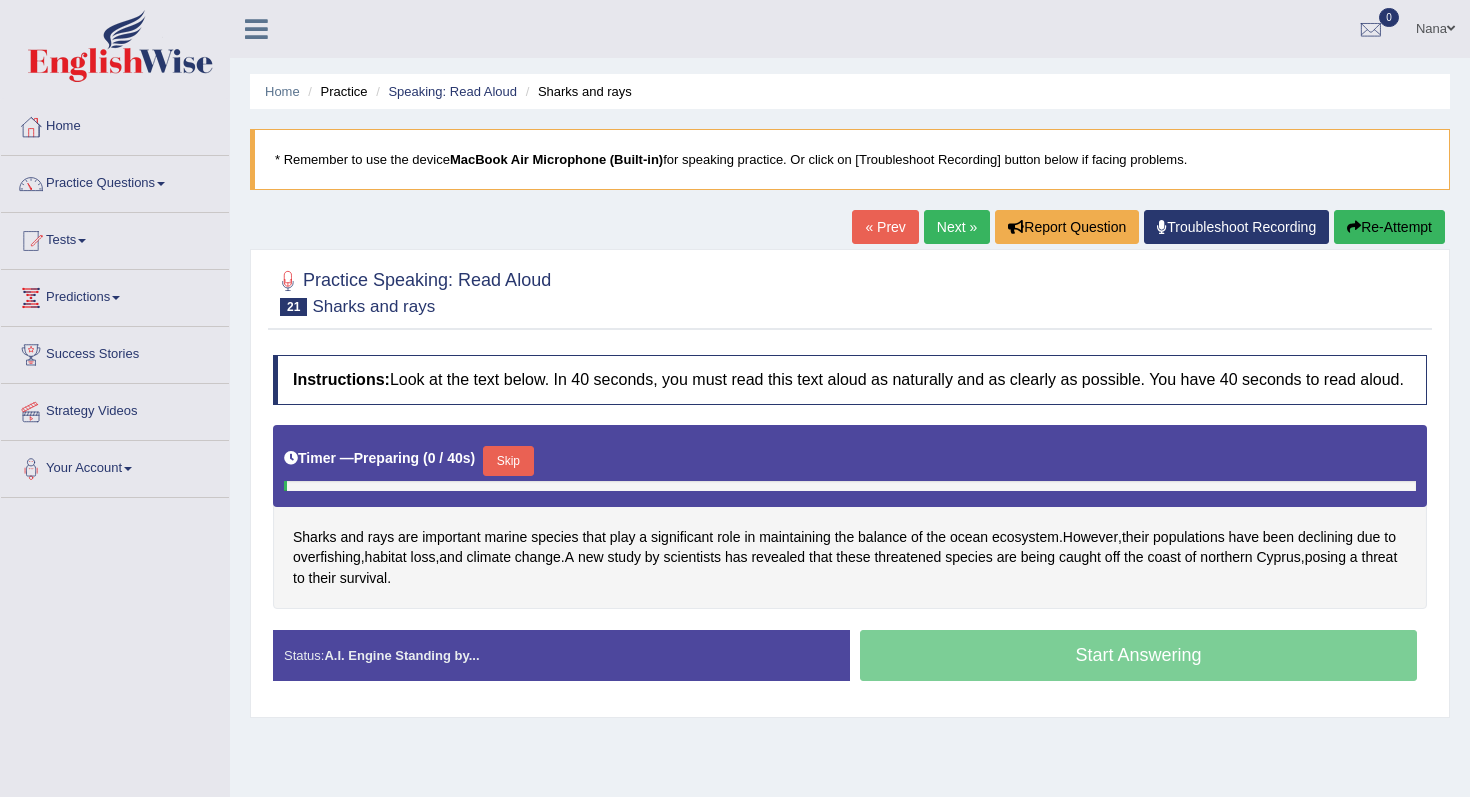 scroll, scrollTop: 0, scrollLeft: 0, axis: both 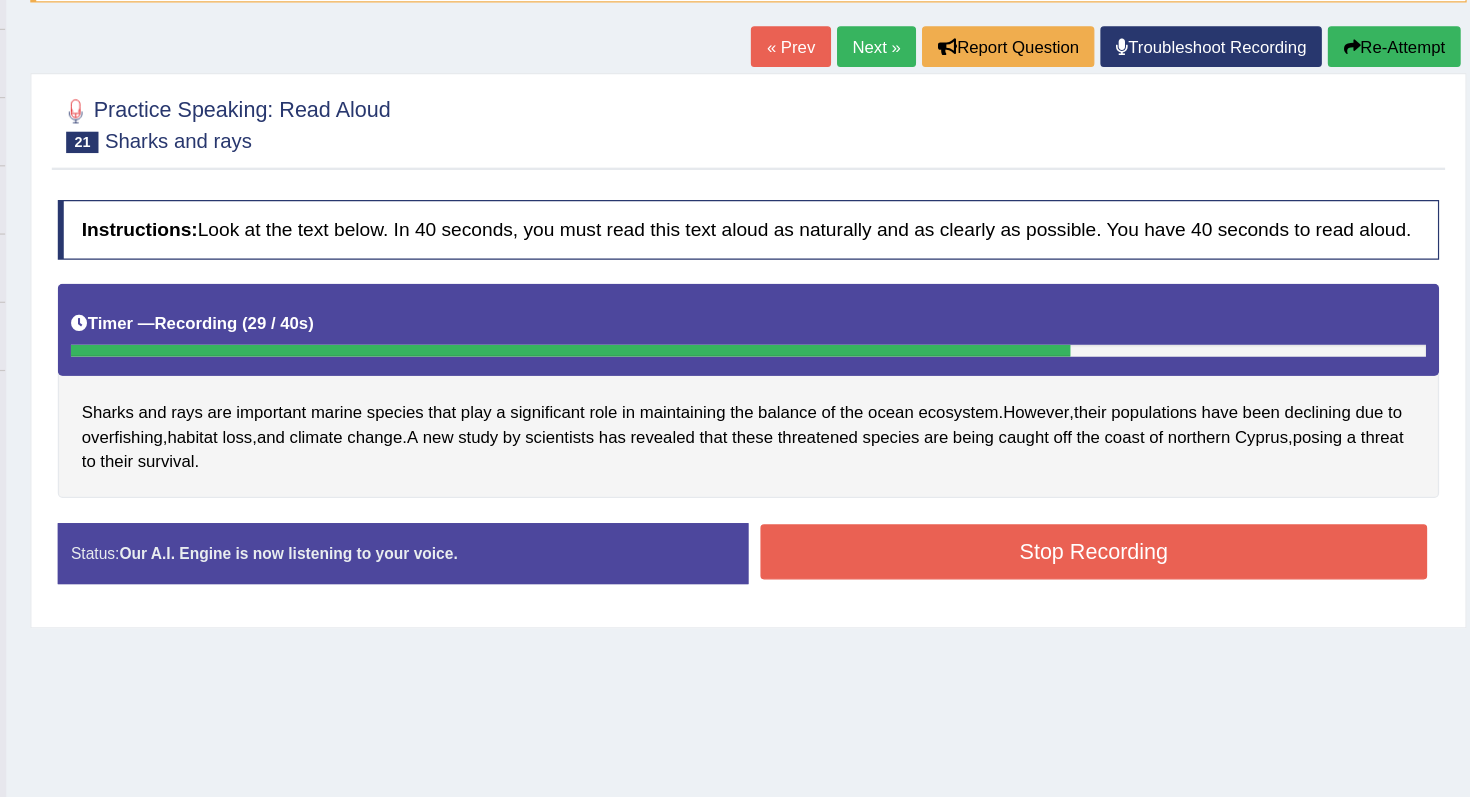 click on "Stop Recording" at bounding box center [1138, 531] 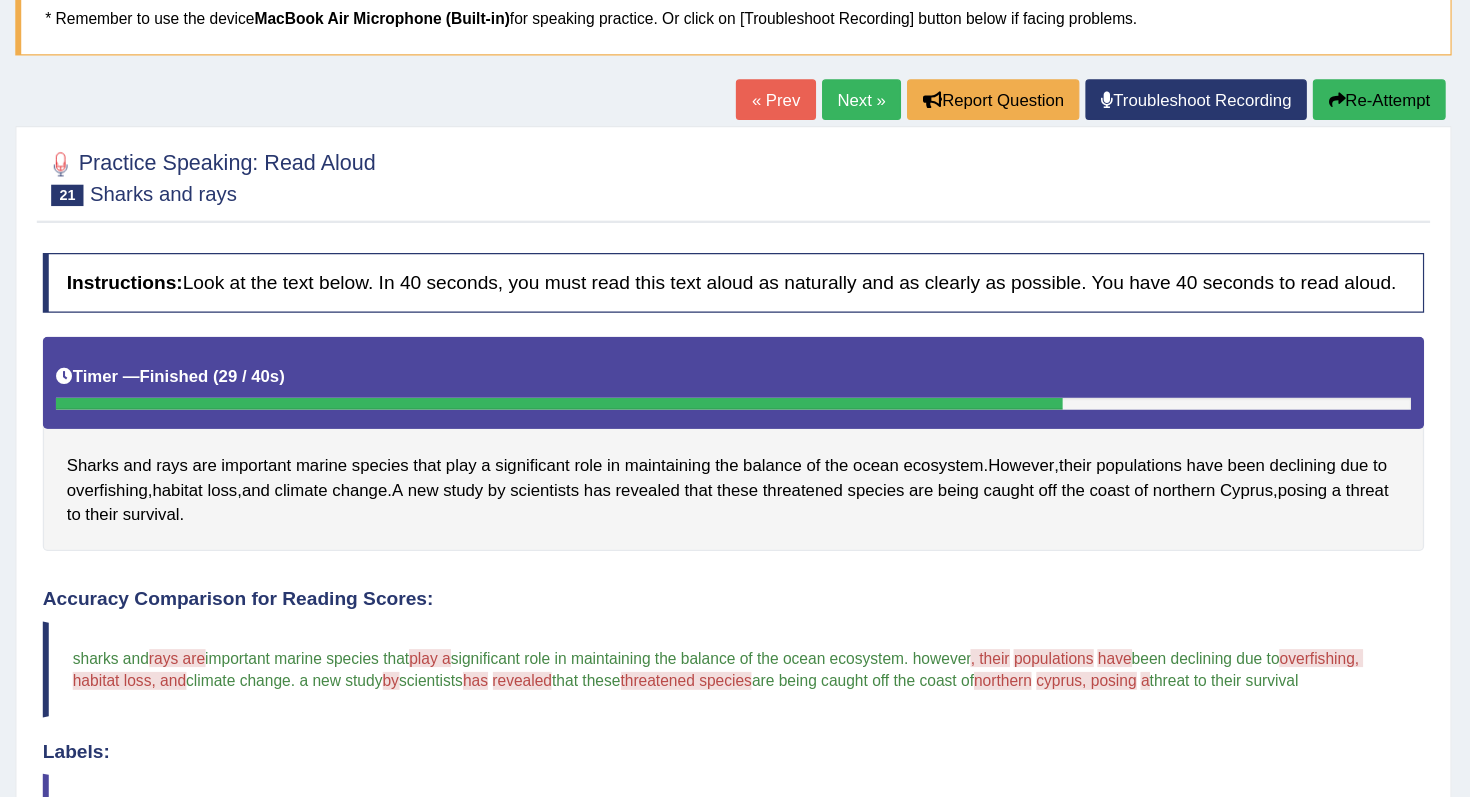 scroll, scrollTop: 0, scrollLeft: 0, axis: both 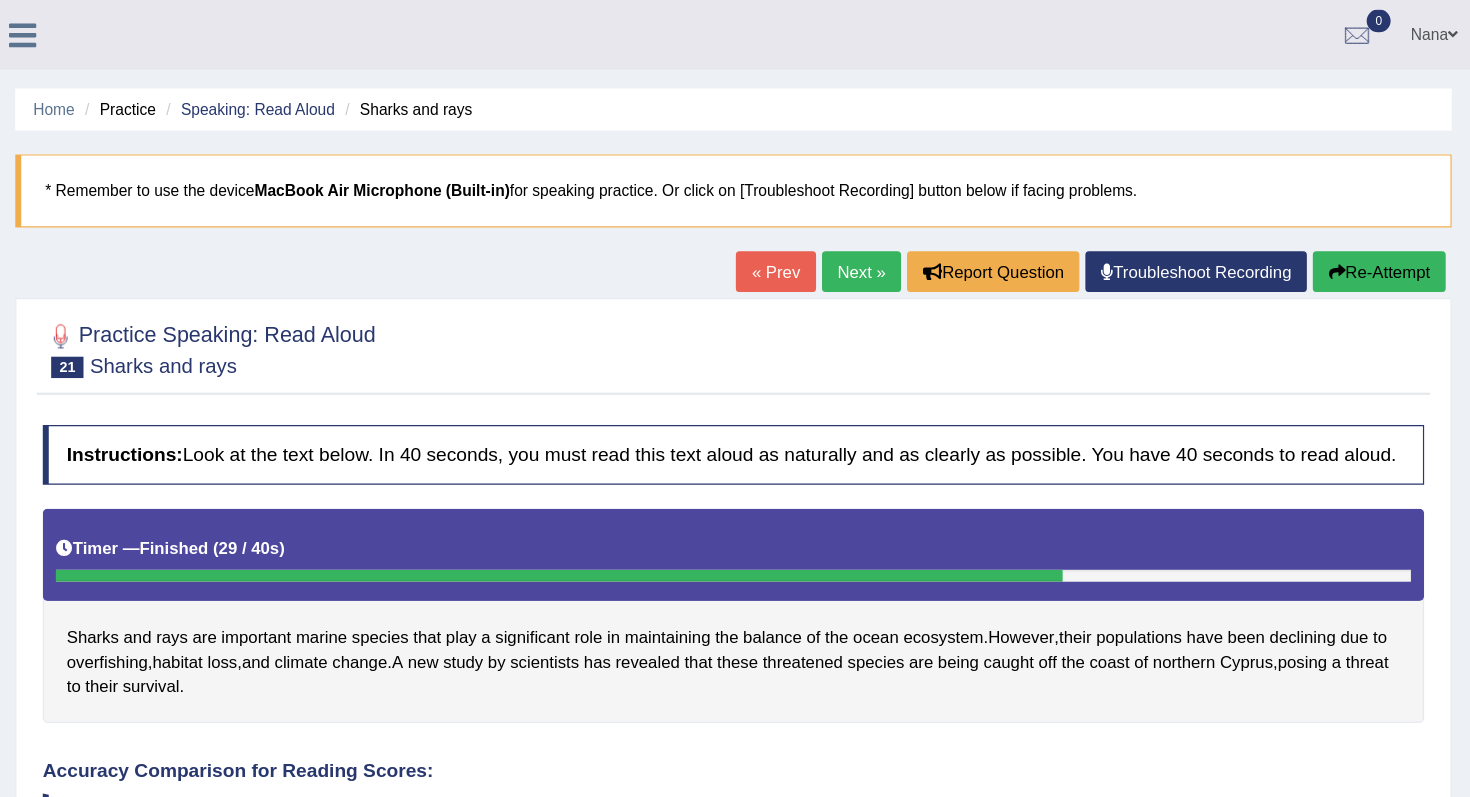 click on "Next »" at bounding box center (957, 227) 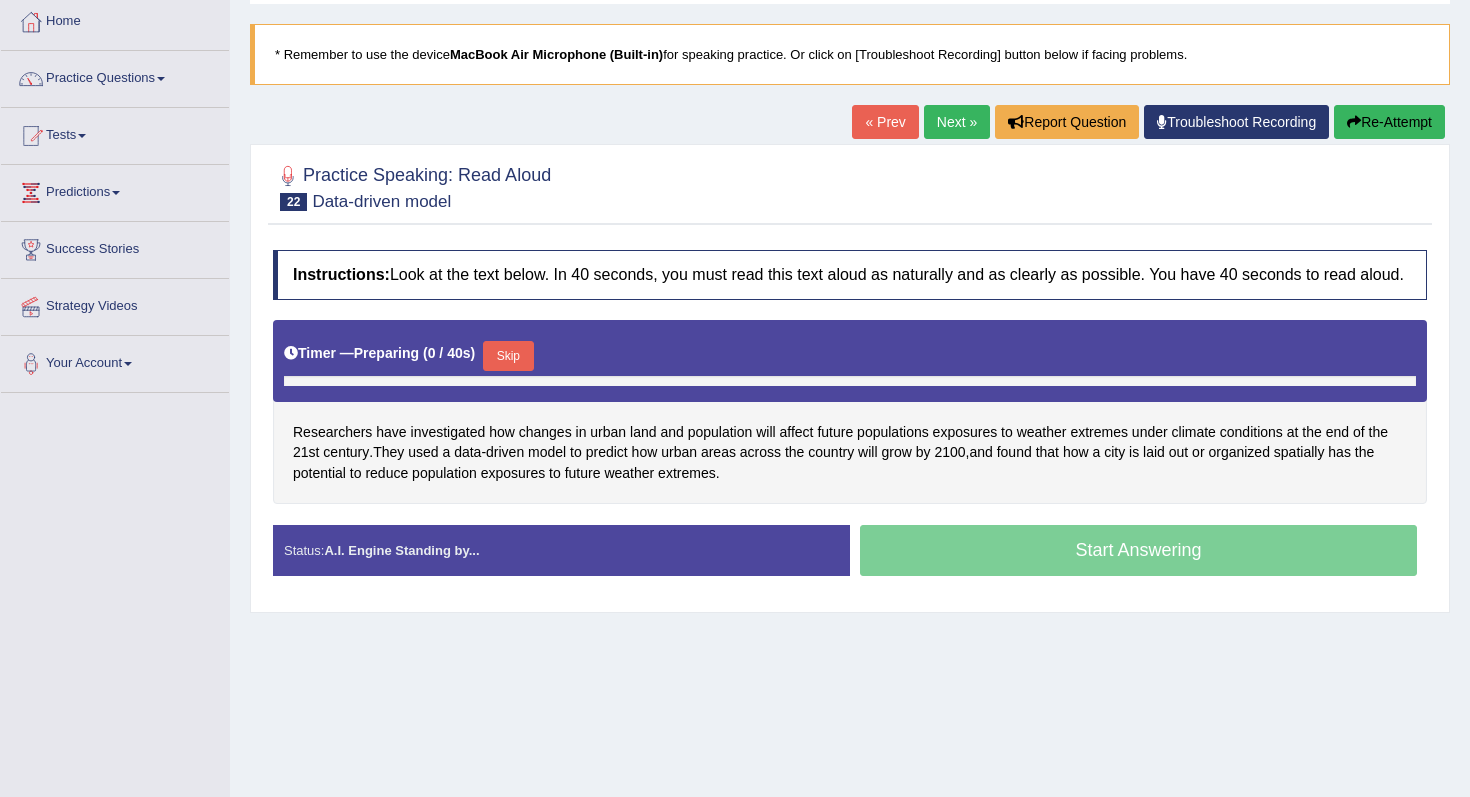 scroll, scrollTop: 0, scrollLeft: 0, axis: both 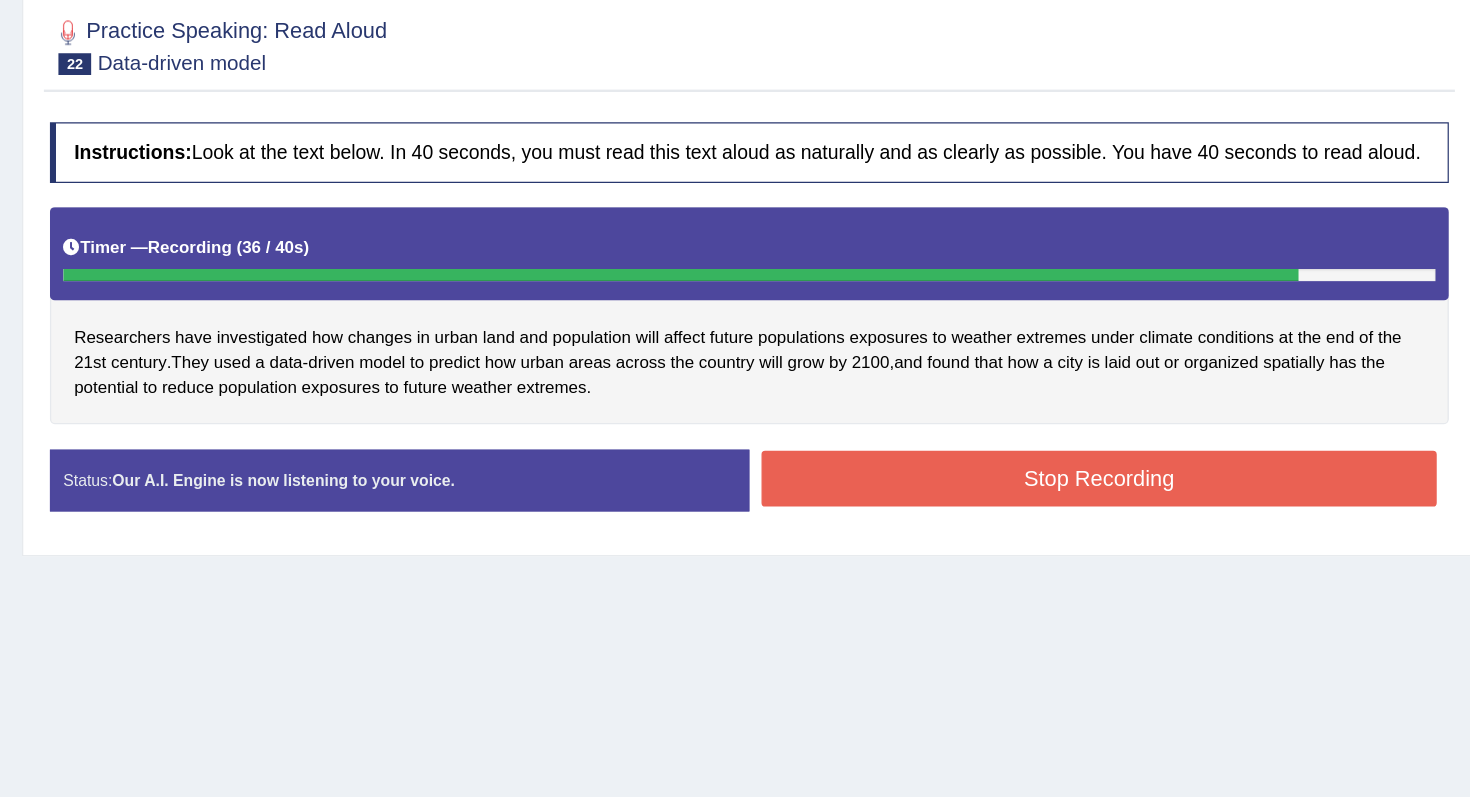 click on "Stop Recording" at bounding box center (1138, 471) 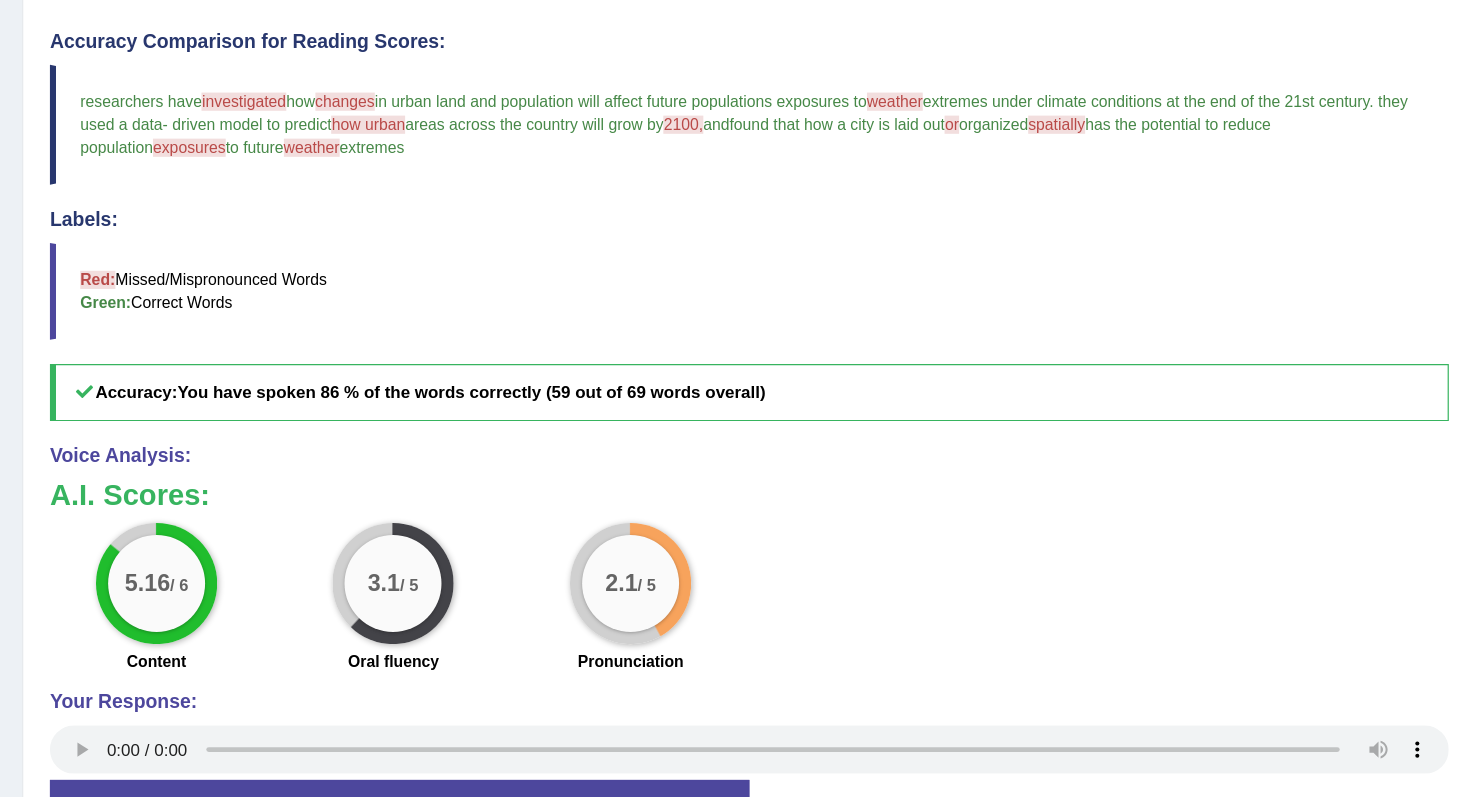 scroll, scrollTop: 469, scrollLeft: 0, axis: vertical 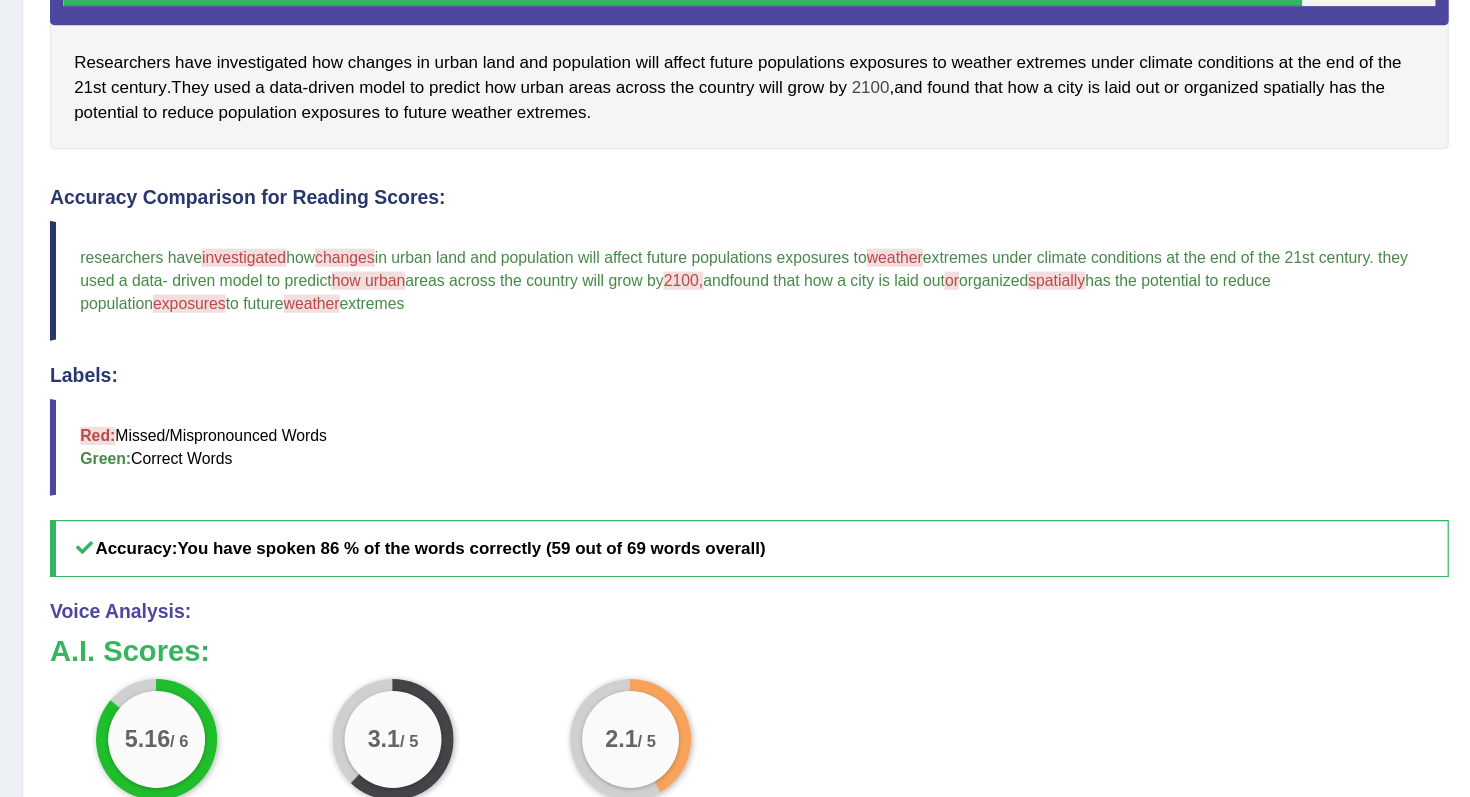 click on "2100" at bounding box center (949, 84) 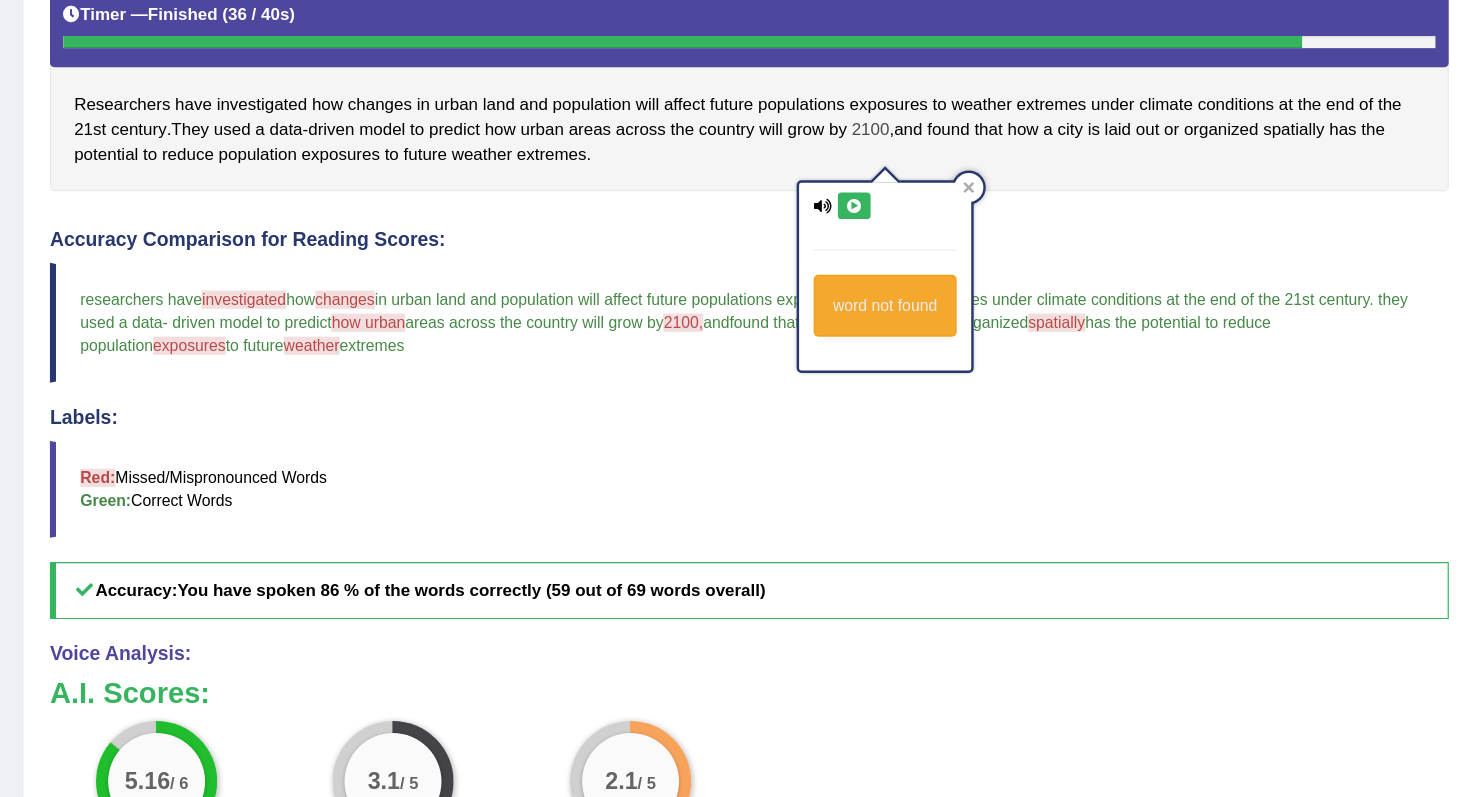 scroll, scrollTop: 436, scrollLeft: 0, axis: vertical 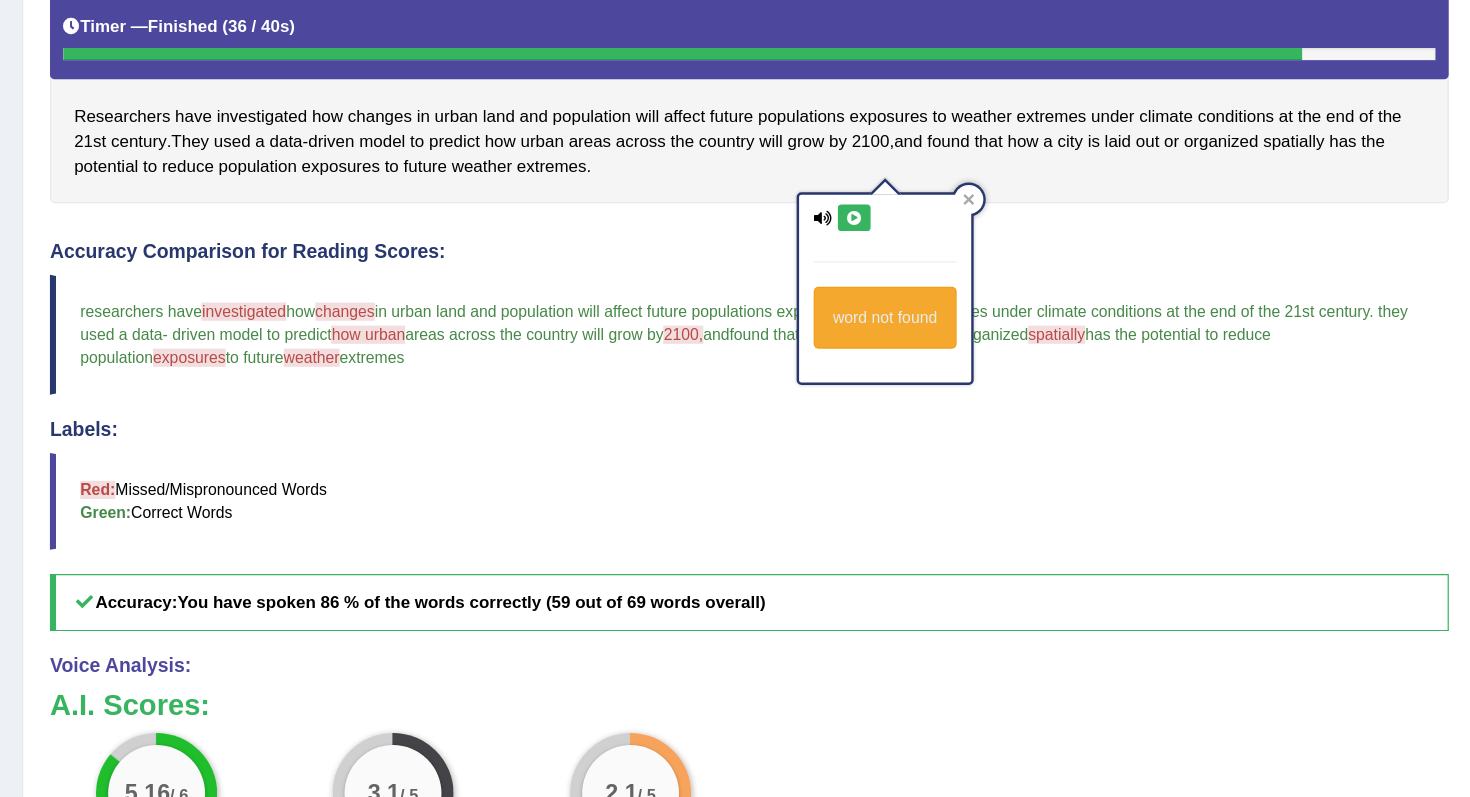 click at bounding box center [936, 180] 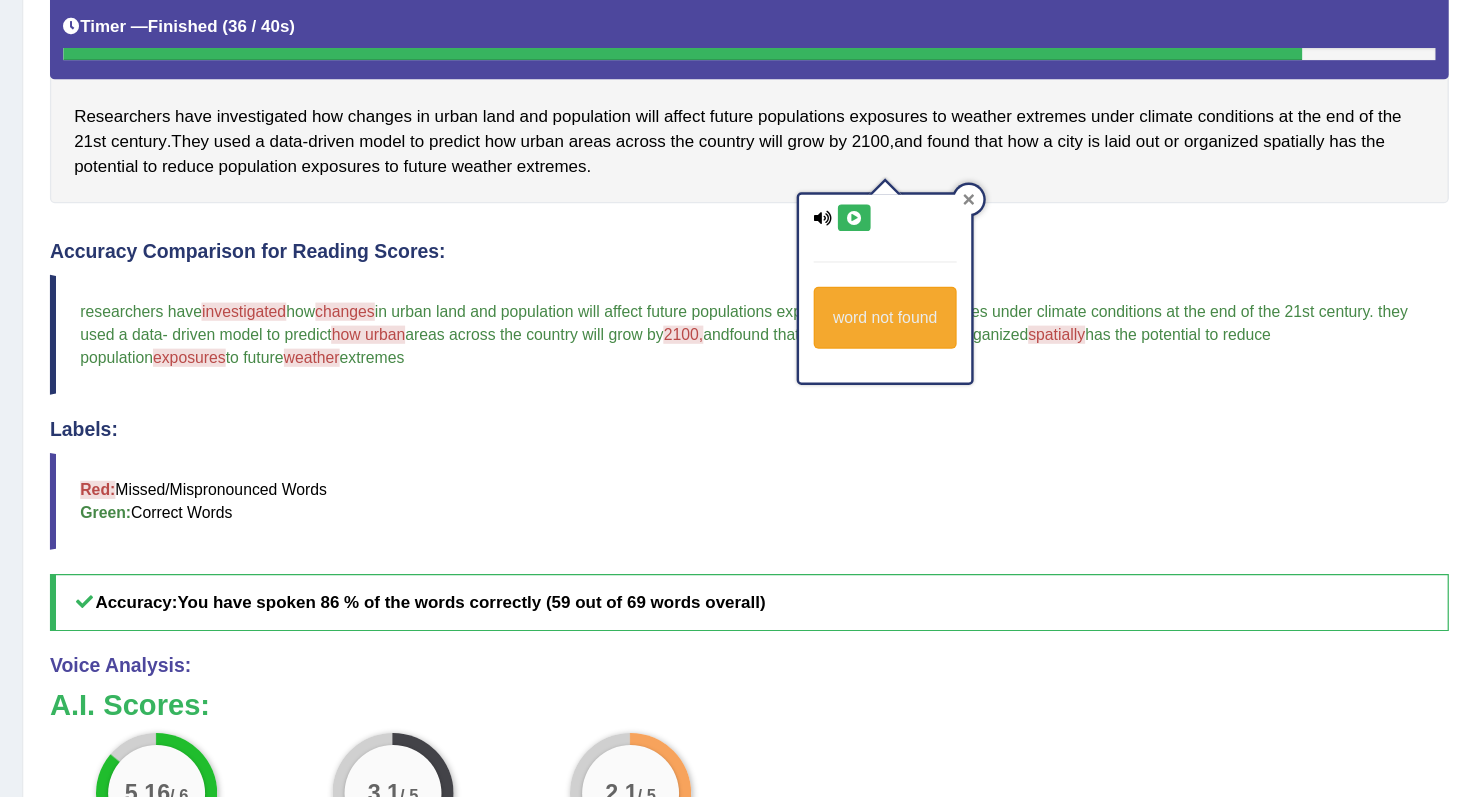 click 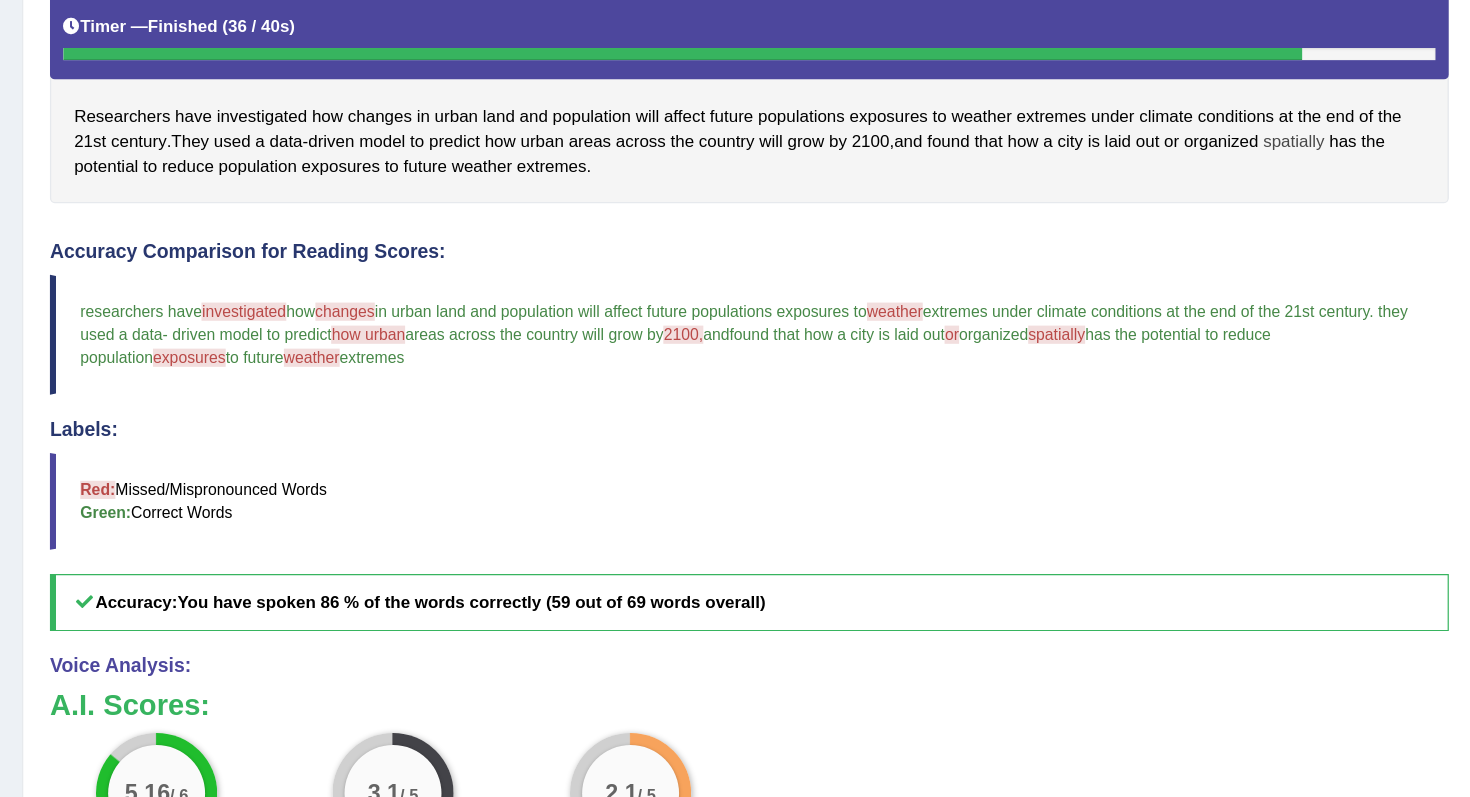 click on "spatially" at bounding box center (1299, 117) 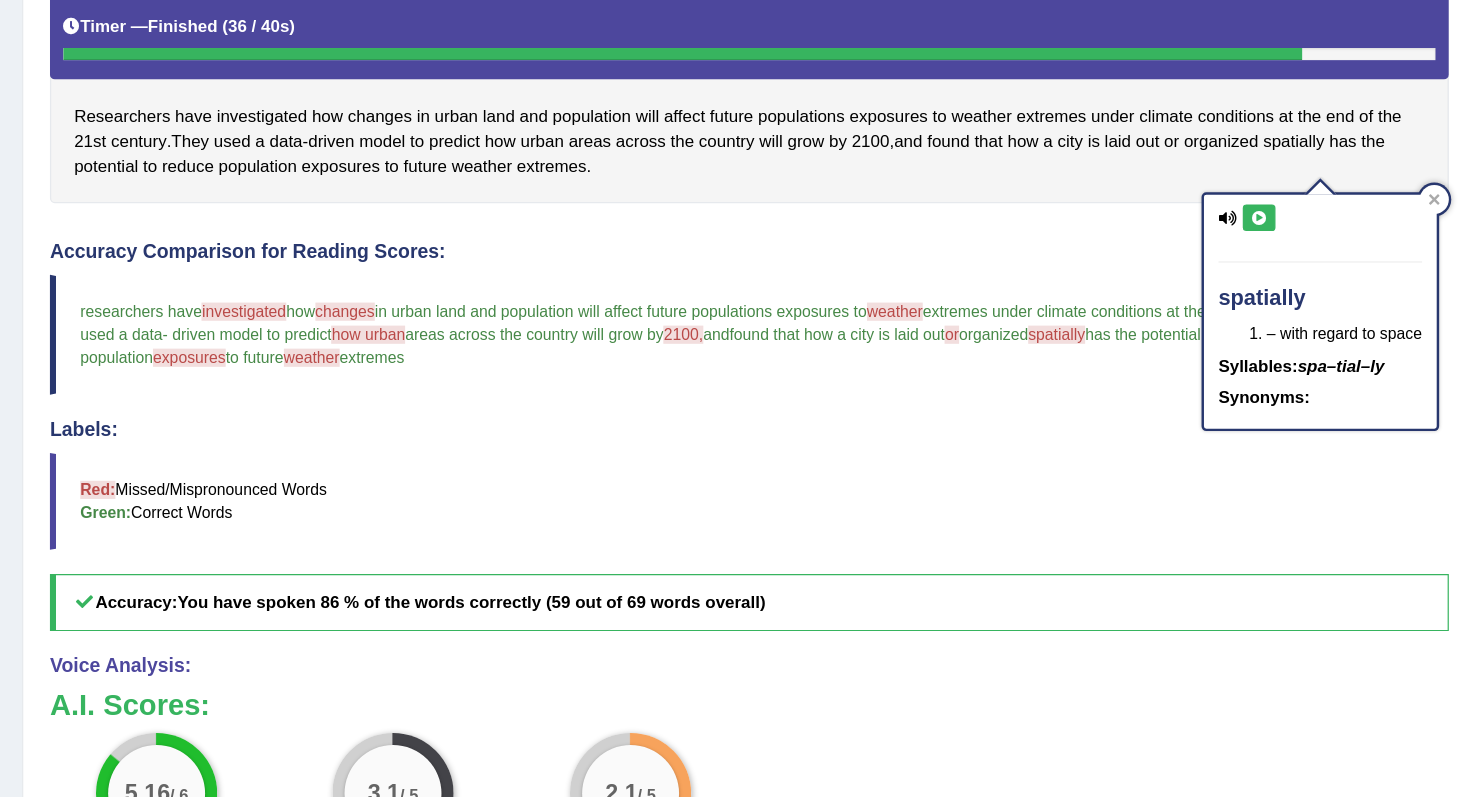 click at bounding box center (1270, 180) 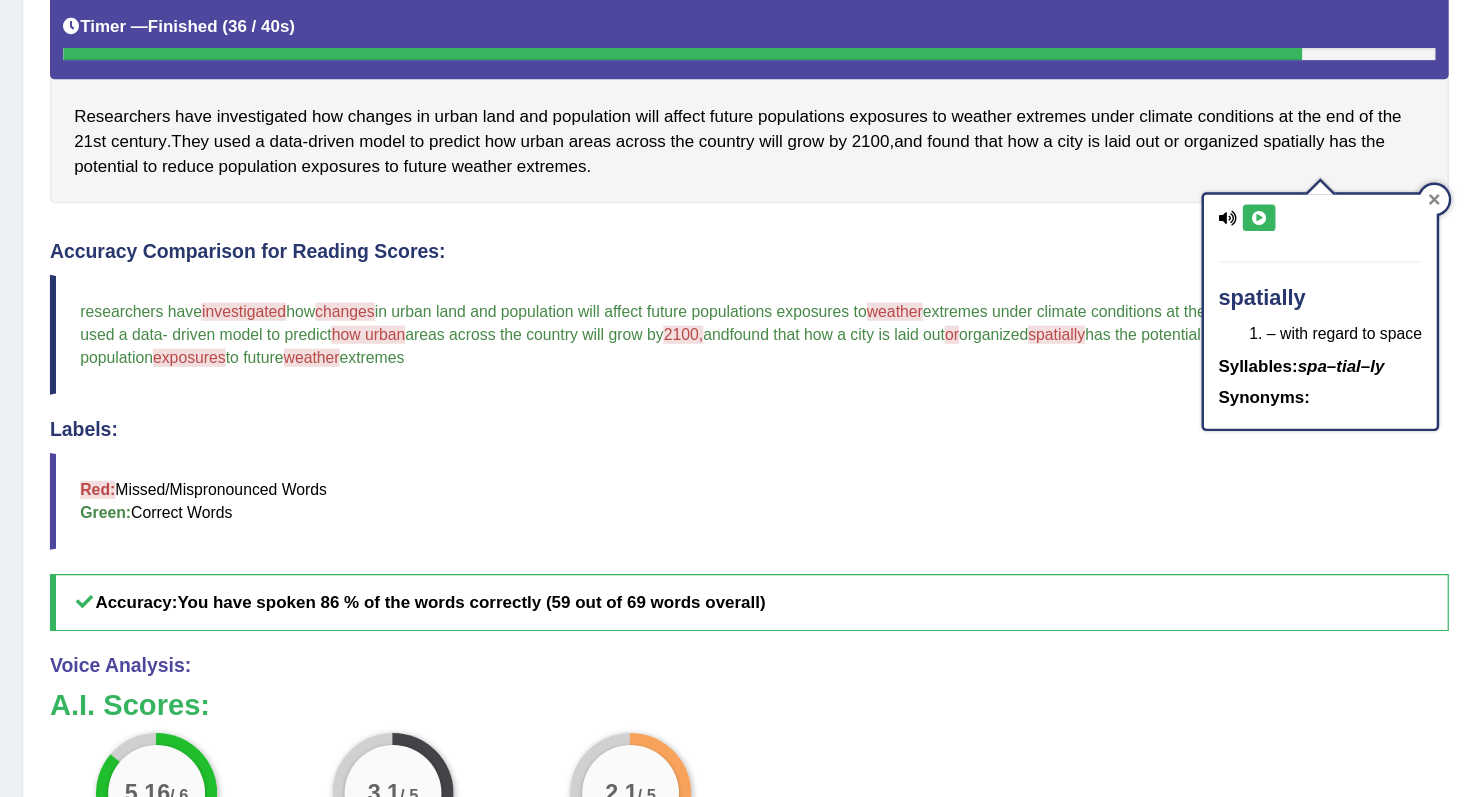 click 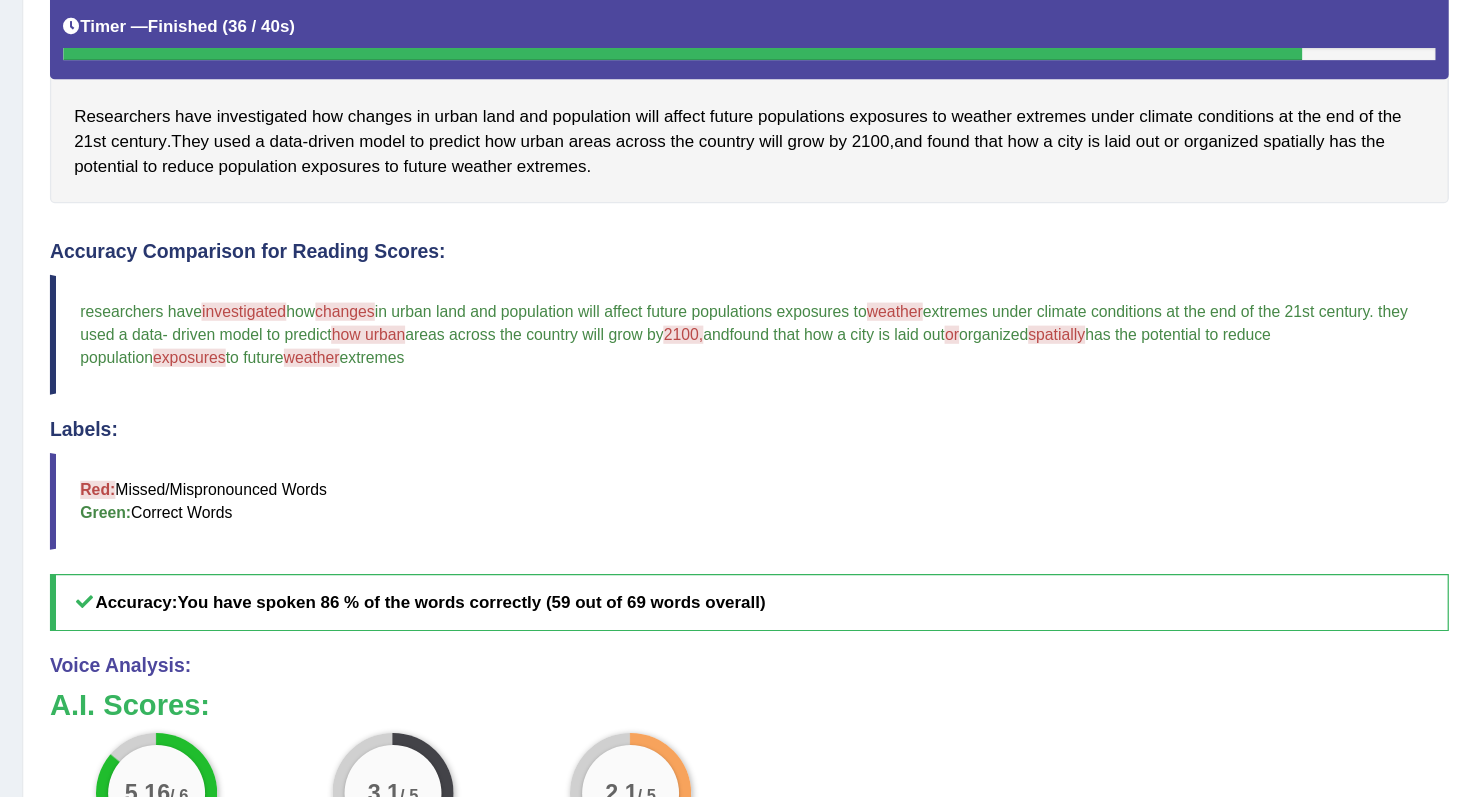 click on "researchers have  investigated investigate it  how  changes changing  in urban land and population will affect future populations exposures to  weather whether  extremes under climate conditions at the end of the 21st century .    they used a data -   driven model to predict  how urban however  areas across the country will grow by  2100,  2,100  and  i  found that how a city is laid out  or  organized  spatially  has the potential to reduce population  exposures exposure  to future  weather whether  extremes" at bounding box center (850, 276) 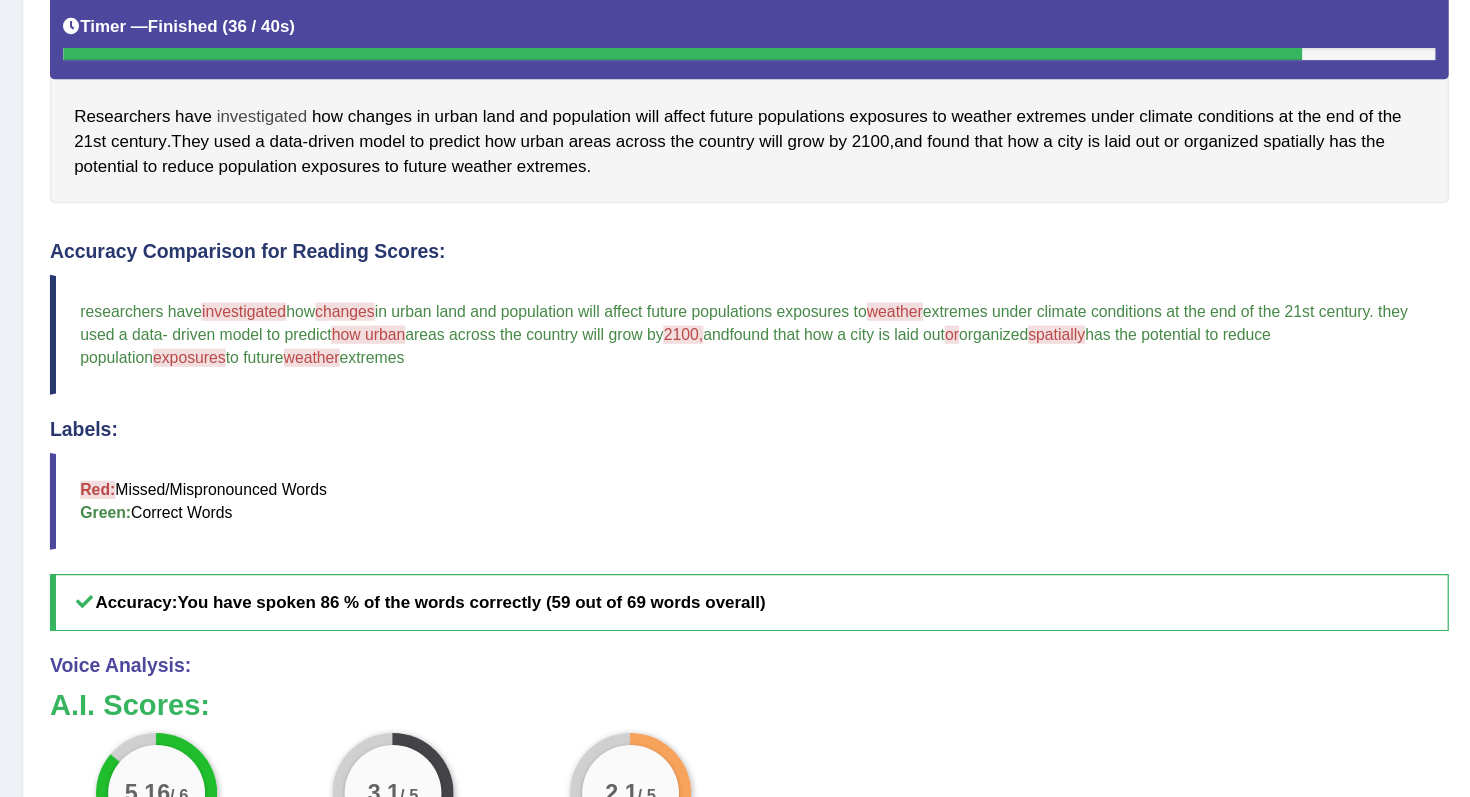 click on "investigated" at bounding box center [448, 96] 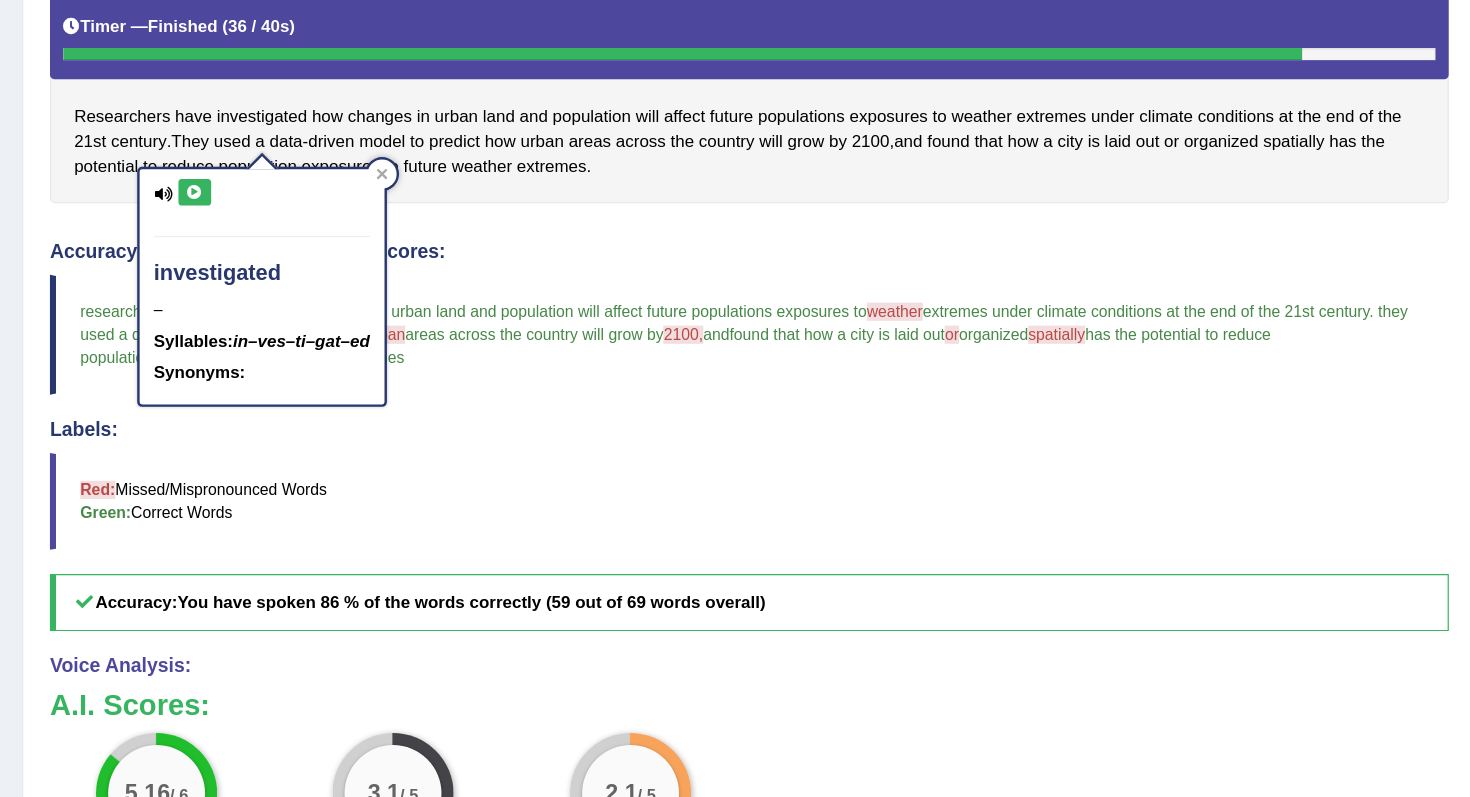 click at bounding box center (392, 159) 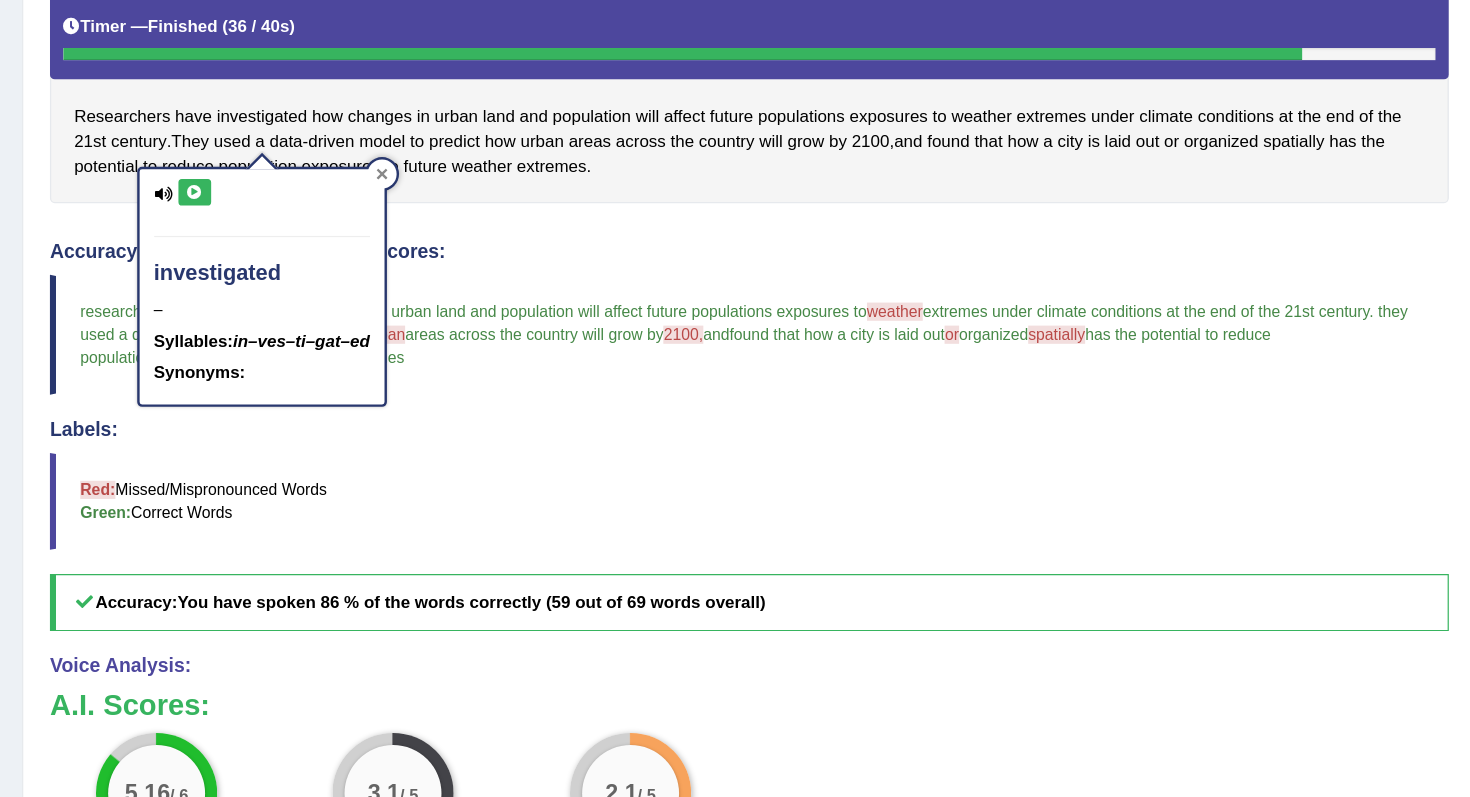 click at bounding box center [547, 144] 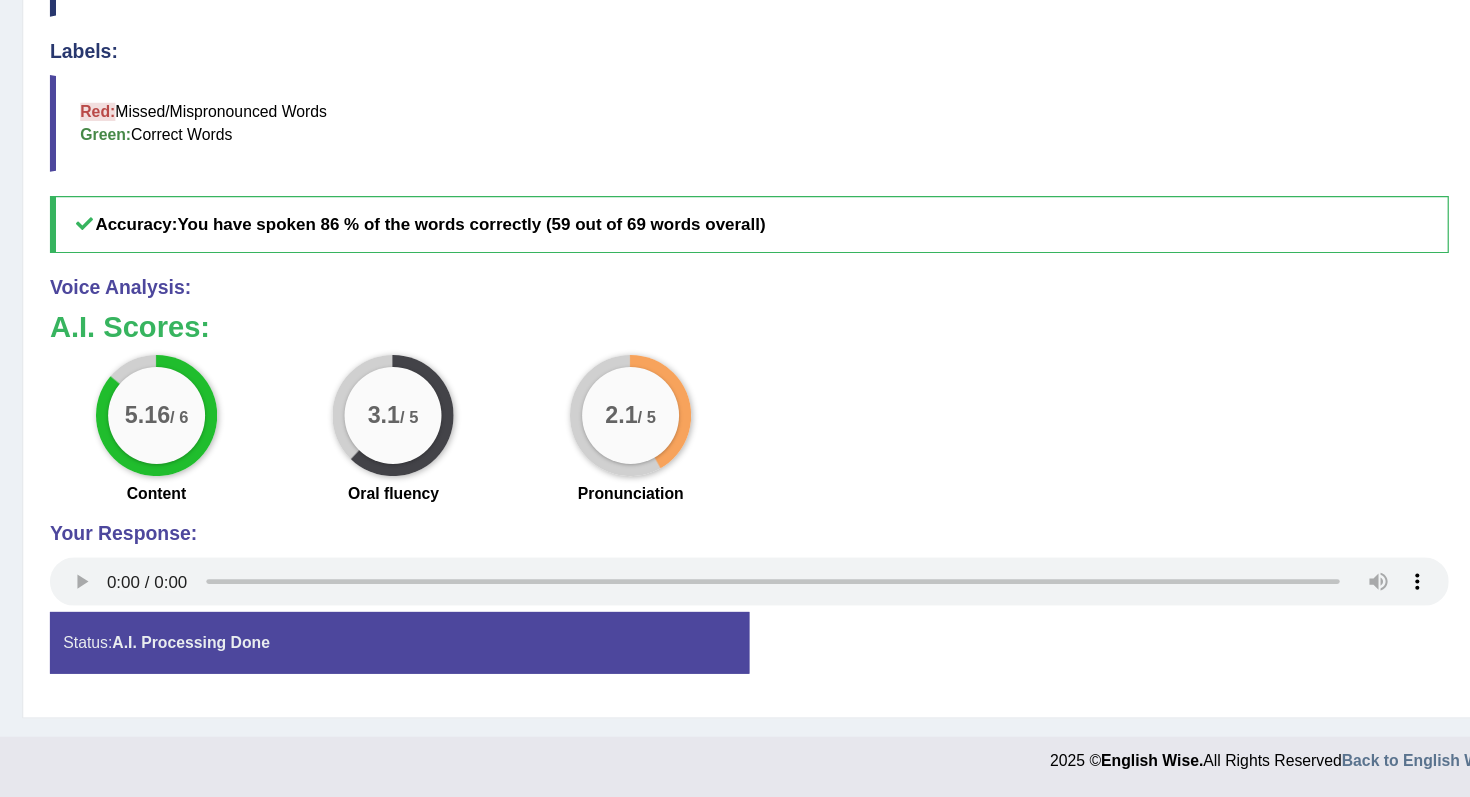 scroll, scrollTop: 0, scrollLeft: 0, axis: both 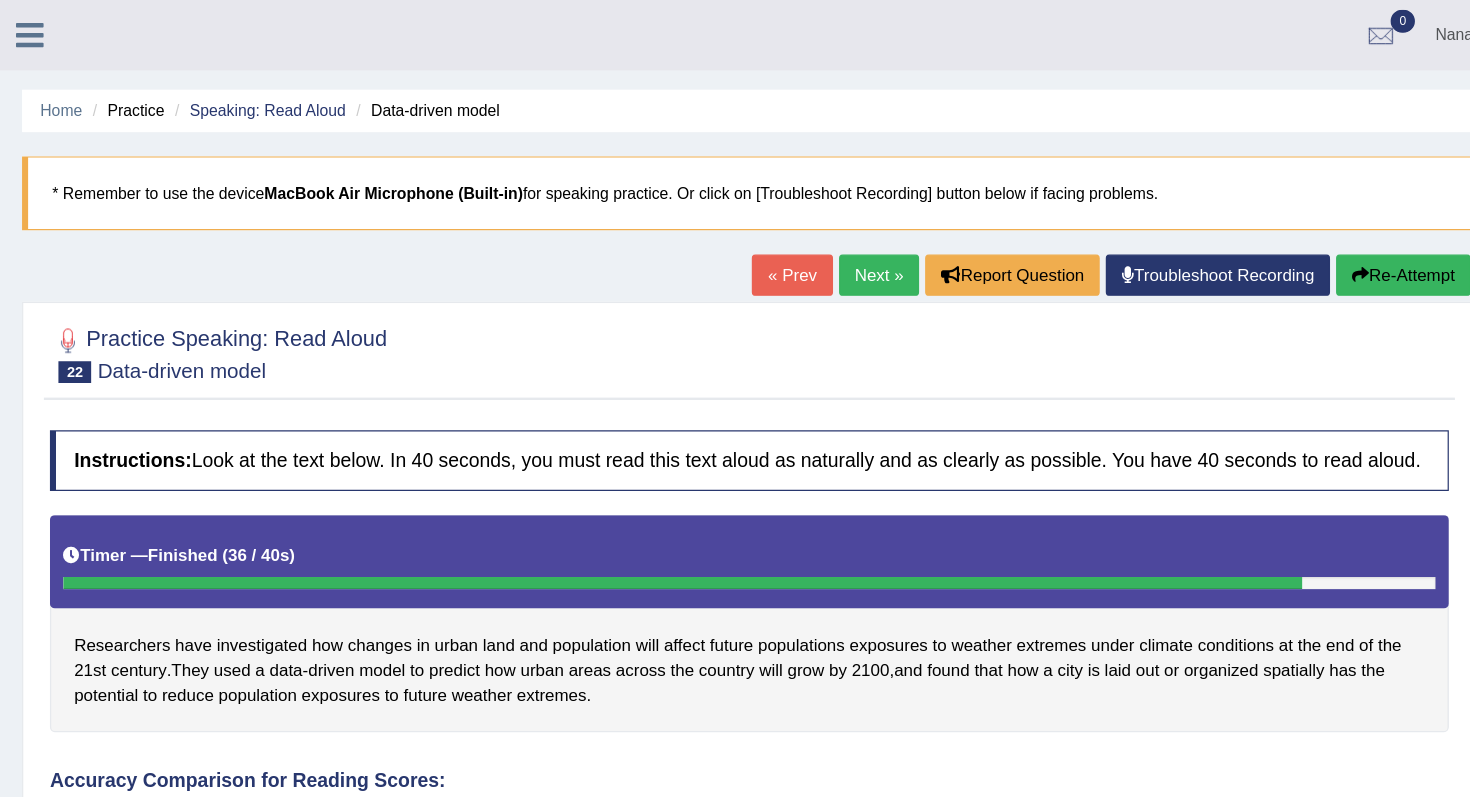 click on "Next »" at bounding box center [957, 227] 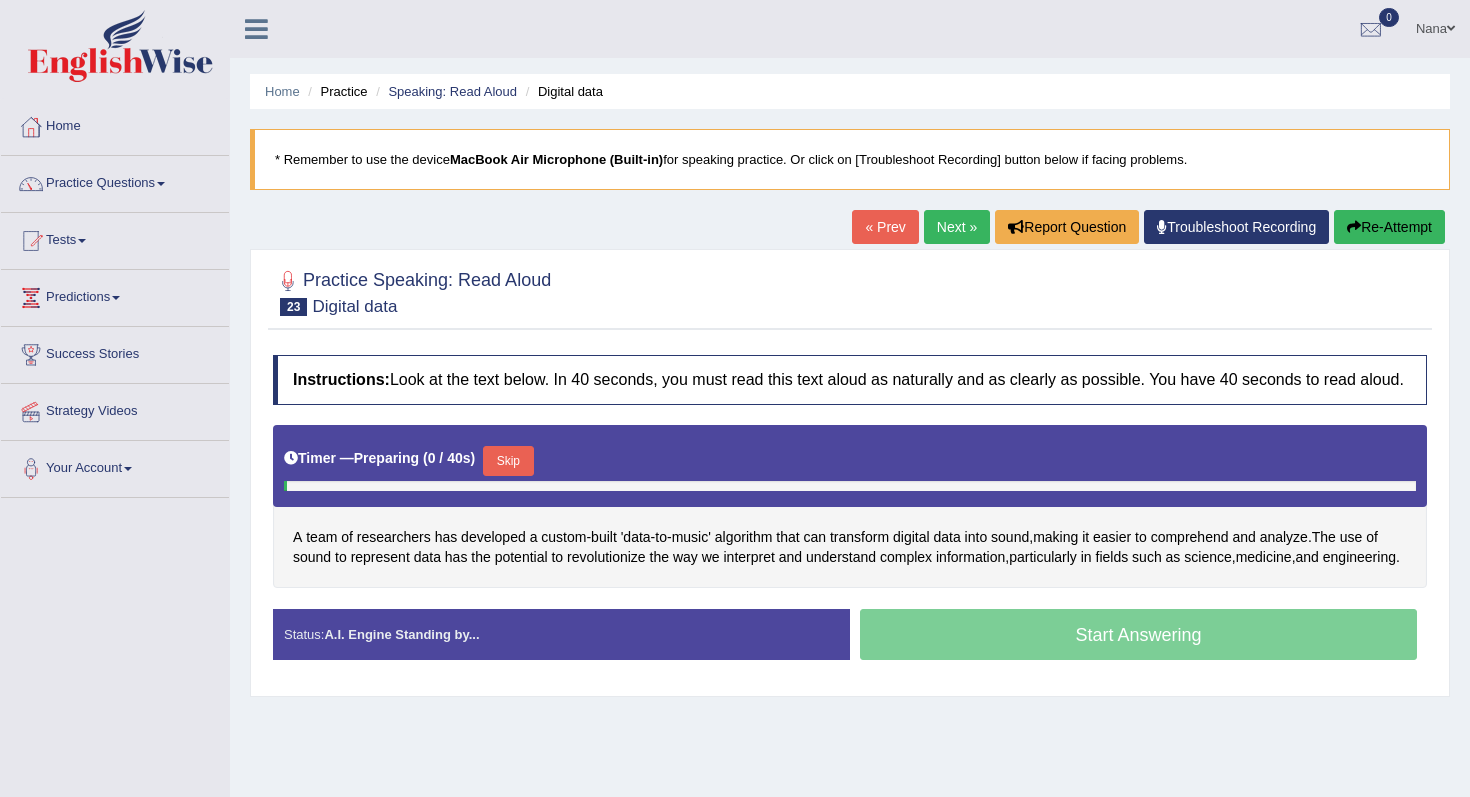 scroll, scrollTop: 0, scrollLeft: 0, axis: both 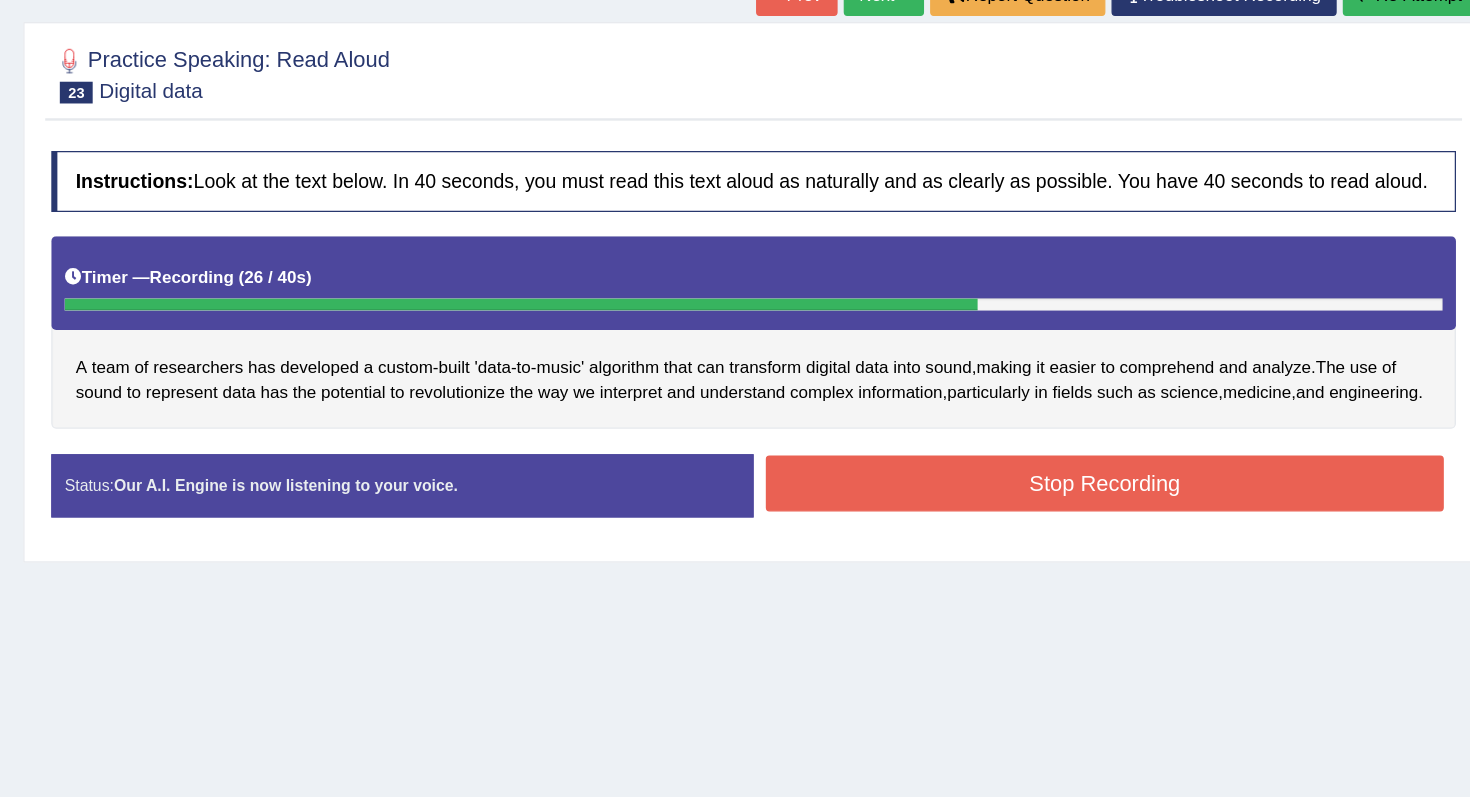 click on "Stop Recording" at bounding box center (1138, 477) 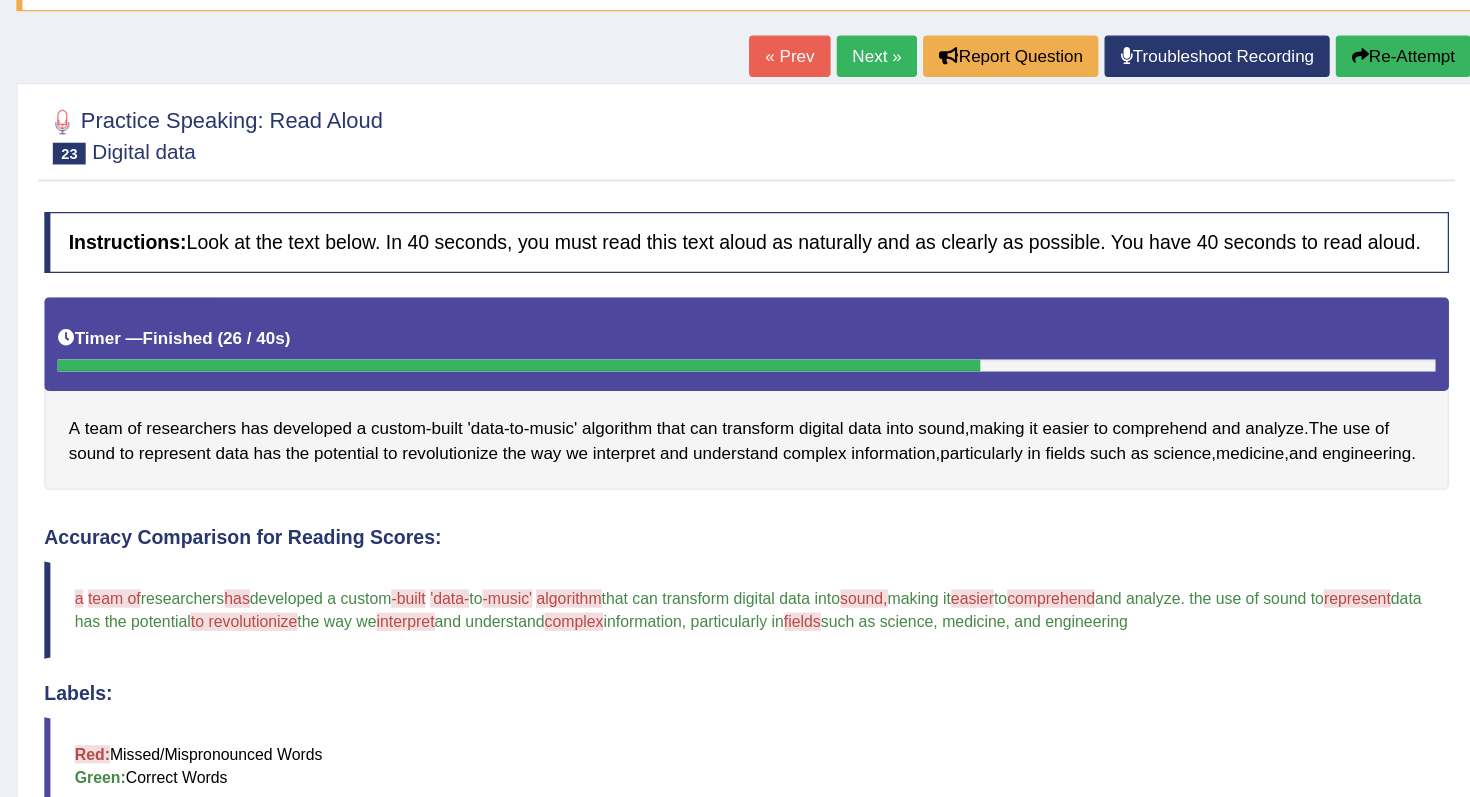 scroll, scrollTop: 0, scrollLeft: 0, axis: both 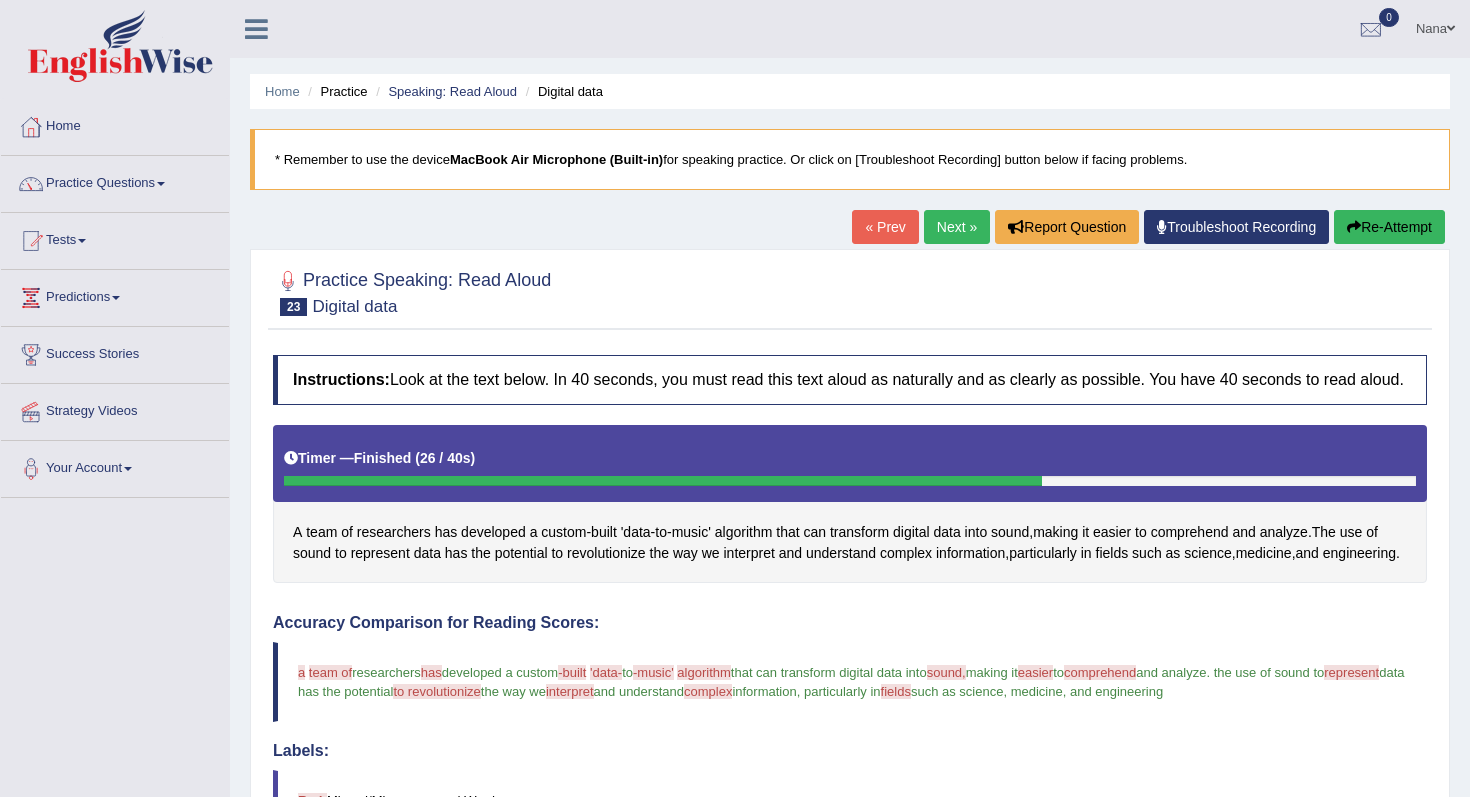 click on "Next »" at bounding box center (957, 227) 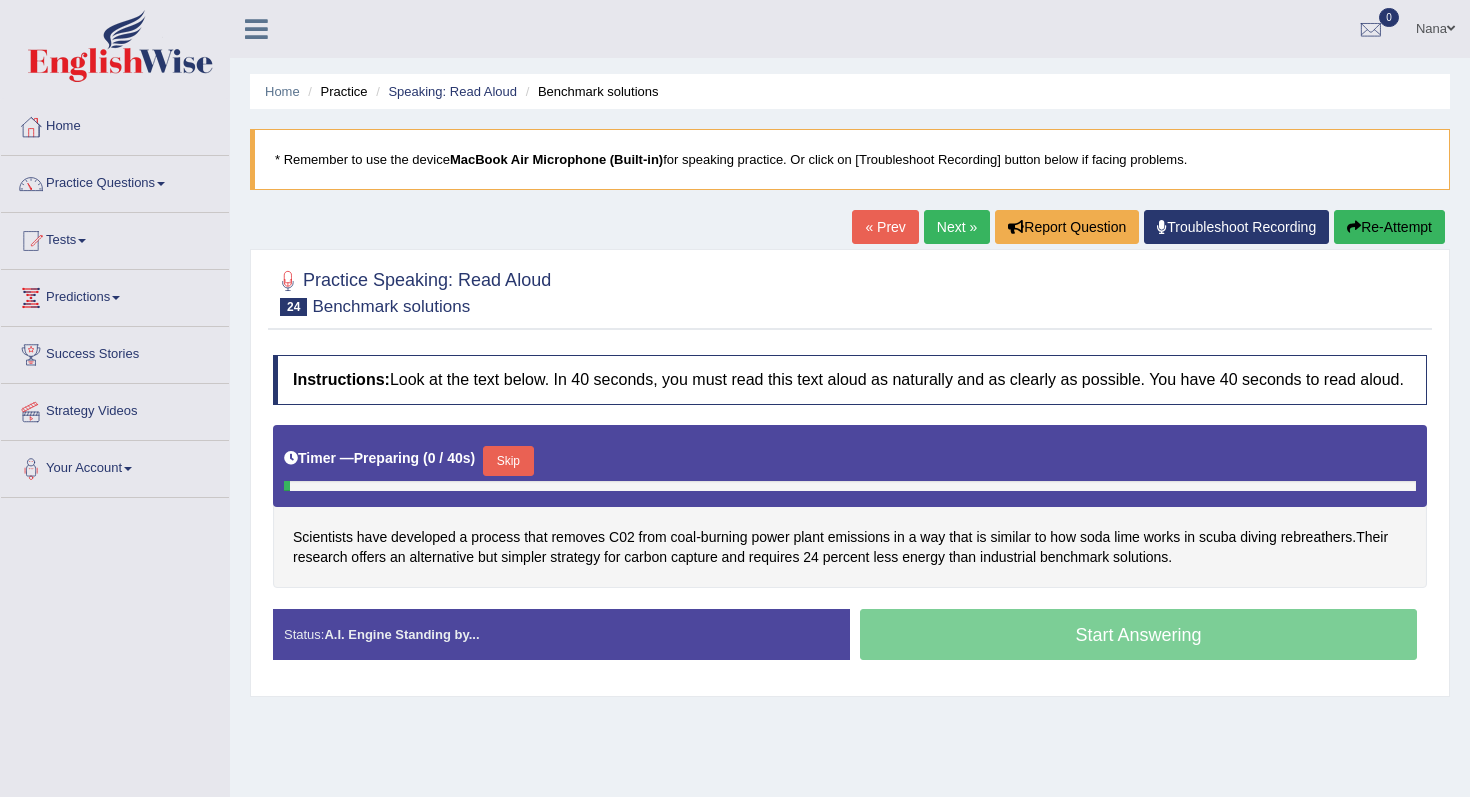 scroll, scrollTop: 107, scrollLeft: 0, axis: vertical 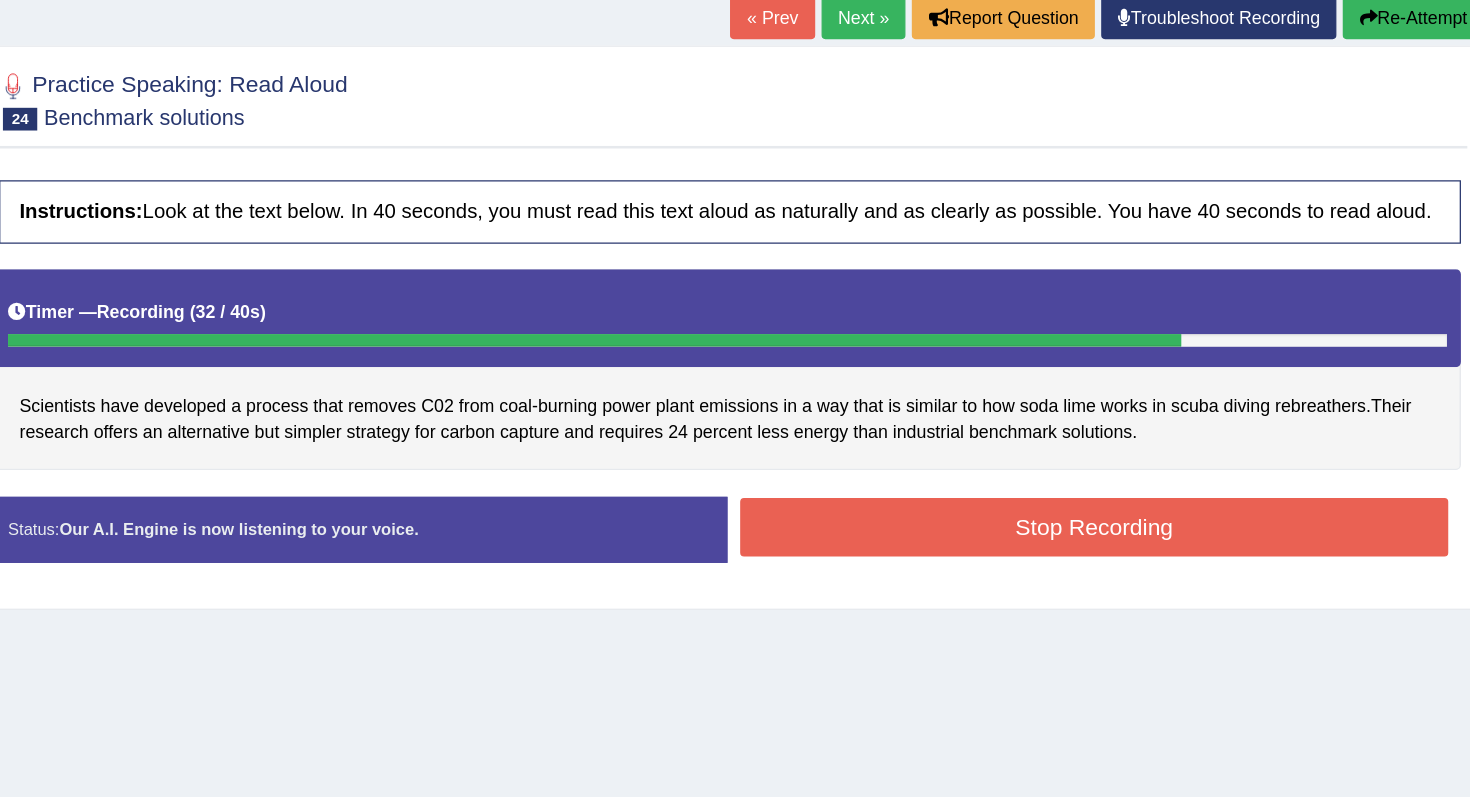 click on "Stop Recording" at bounding box center [1138, 519] 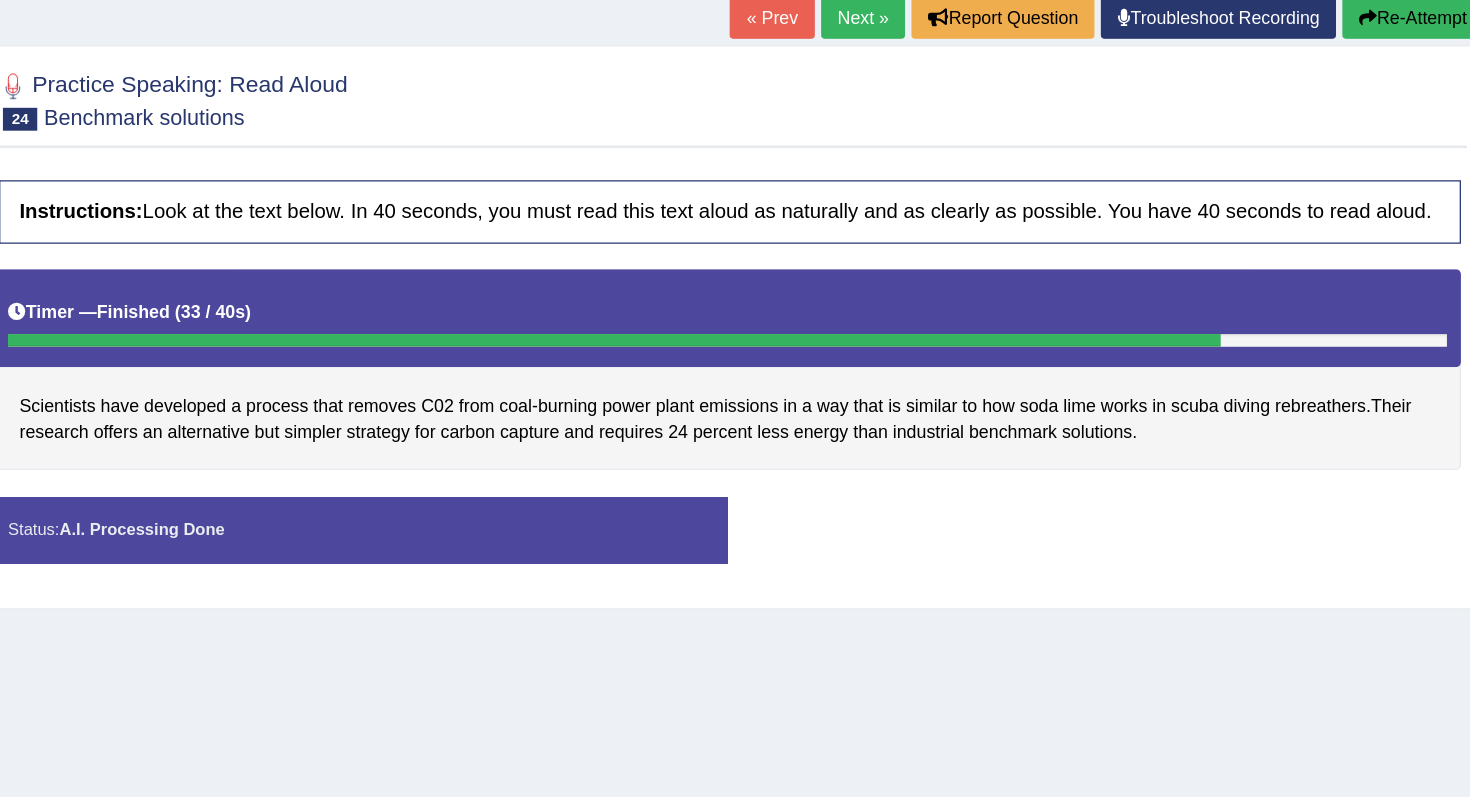 scroll, scrollTop: 109, scrollLeft: 0, axis: vertical 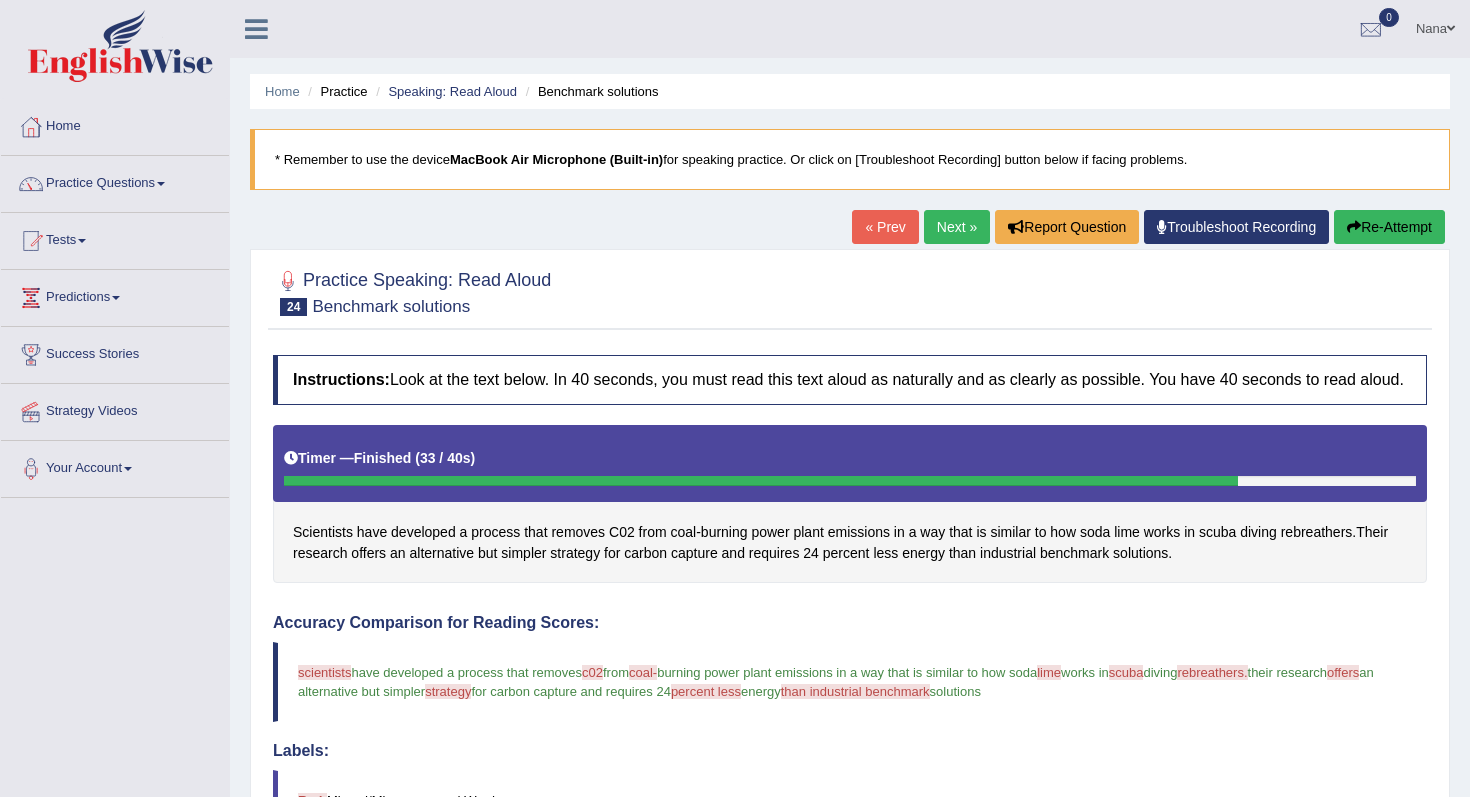 click on "Next »" at bounding box center [957, 227] 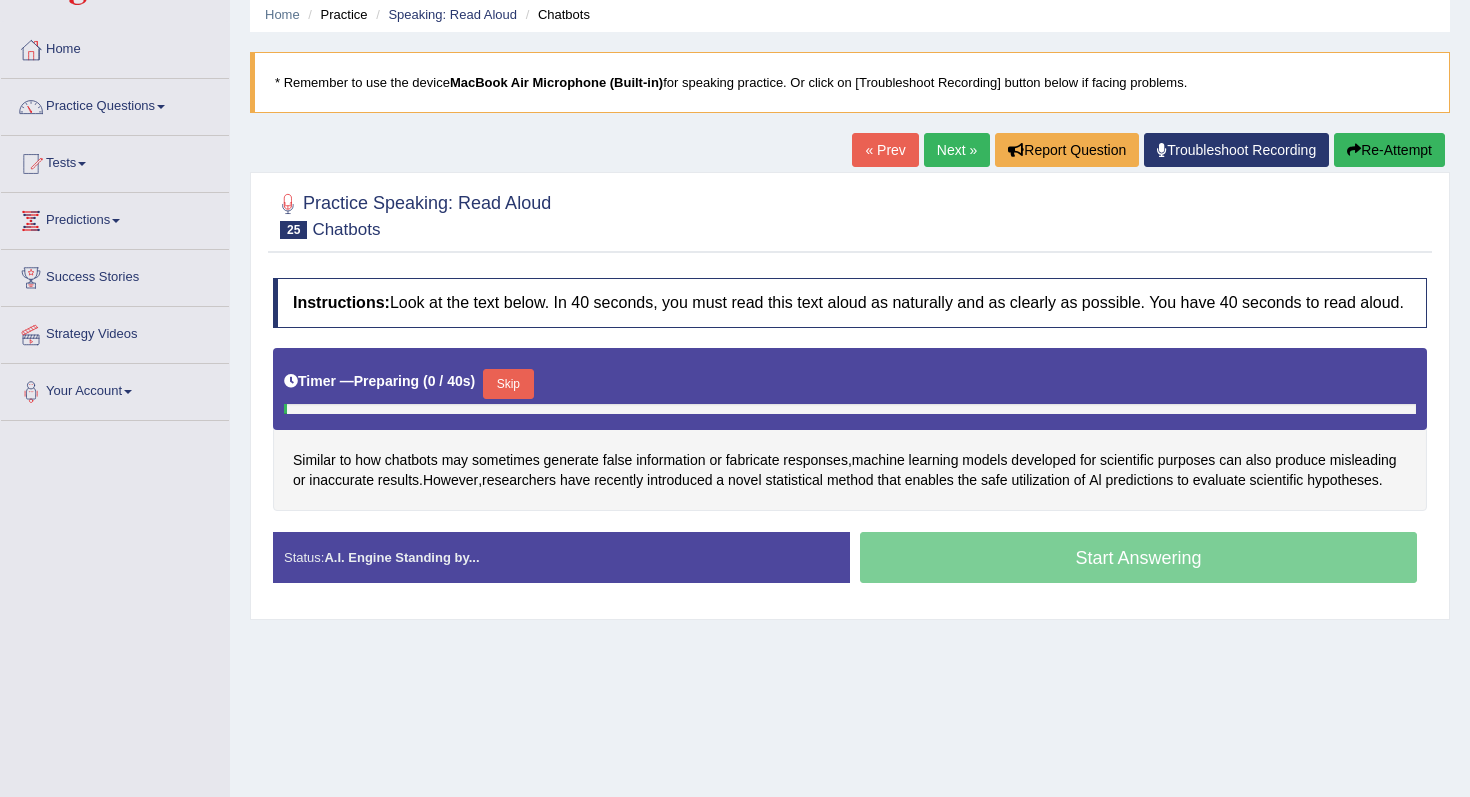 scroll, scrollTop: 0, scrollLeft: 0, axis: both 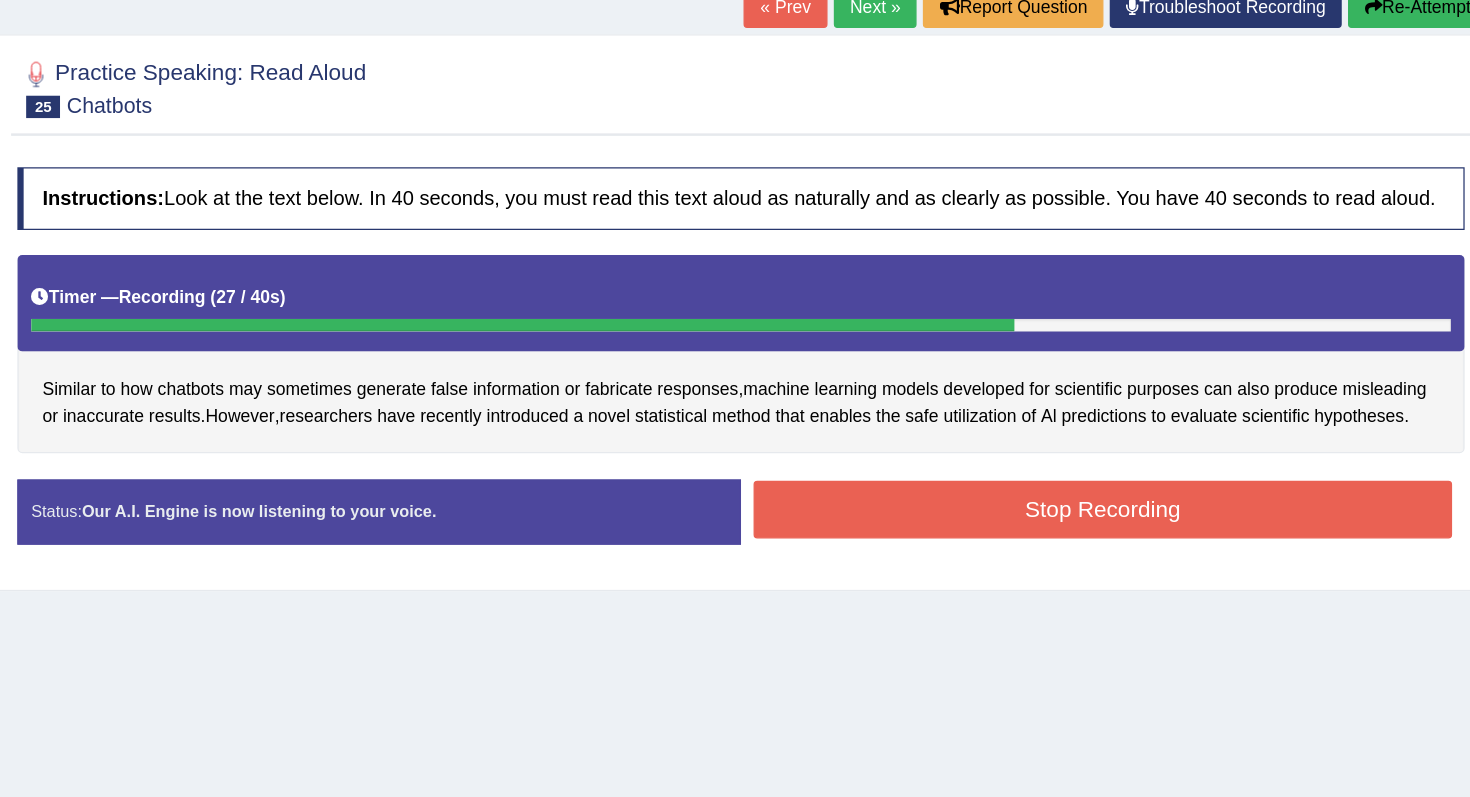 click on "Stop Recording" at bounding box center (1138, 485) 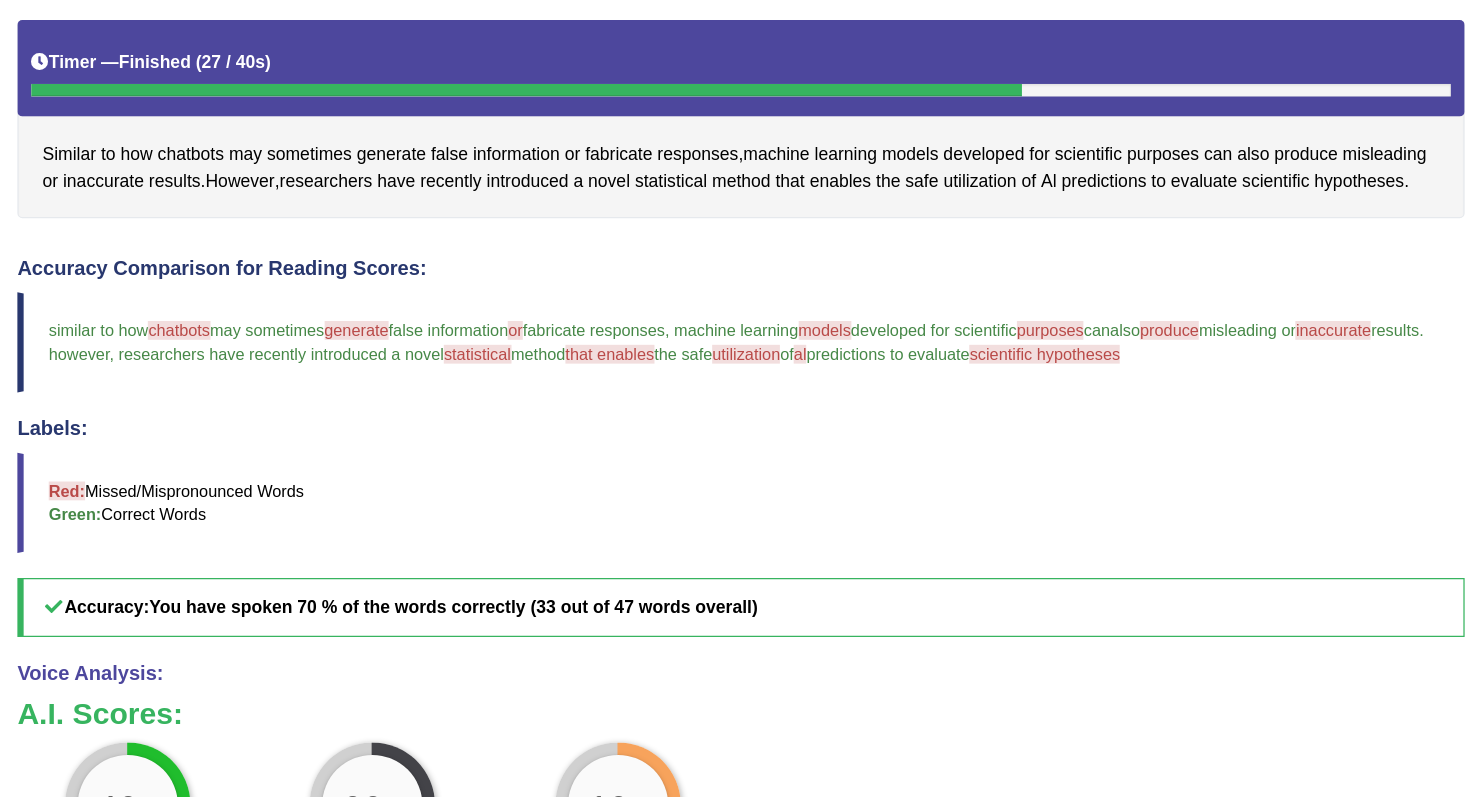 scroll, scrollTop: 0, scrollLeft: 0, axis: both 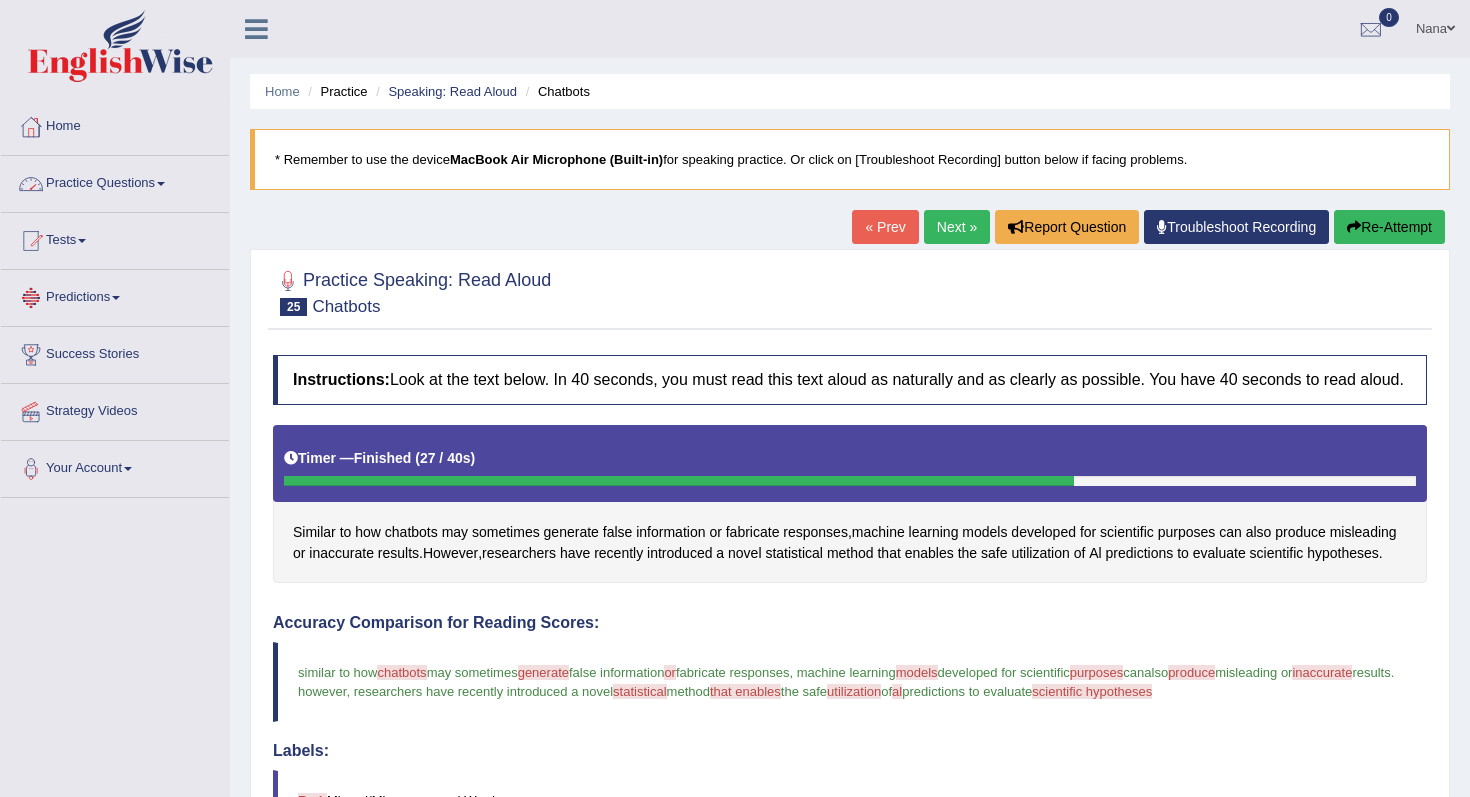 click on "Practice Questions" at bounding box center (115, 181) 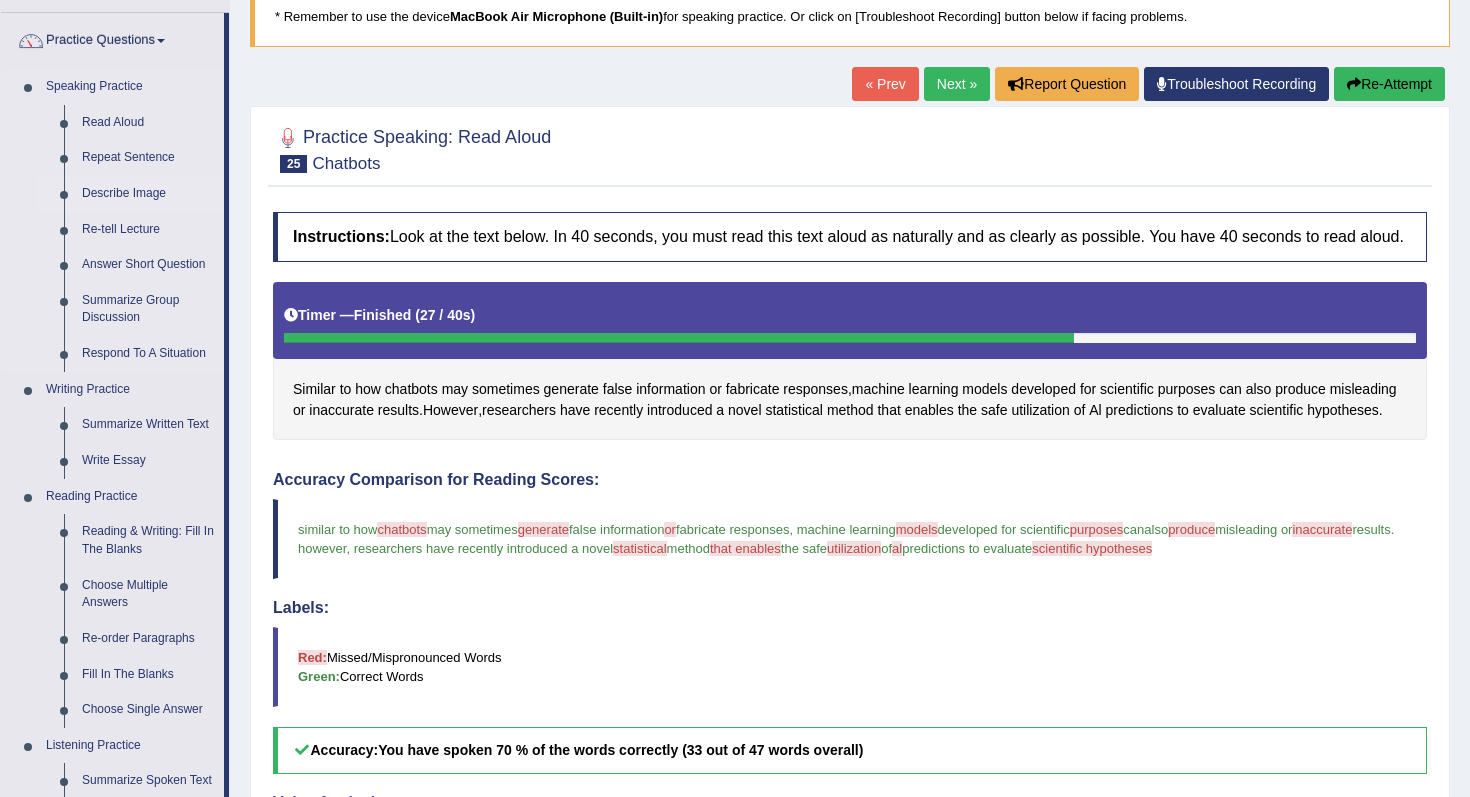 scroll, scrollTop: 145, scrollLeft: 0, axis: vertical 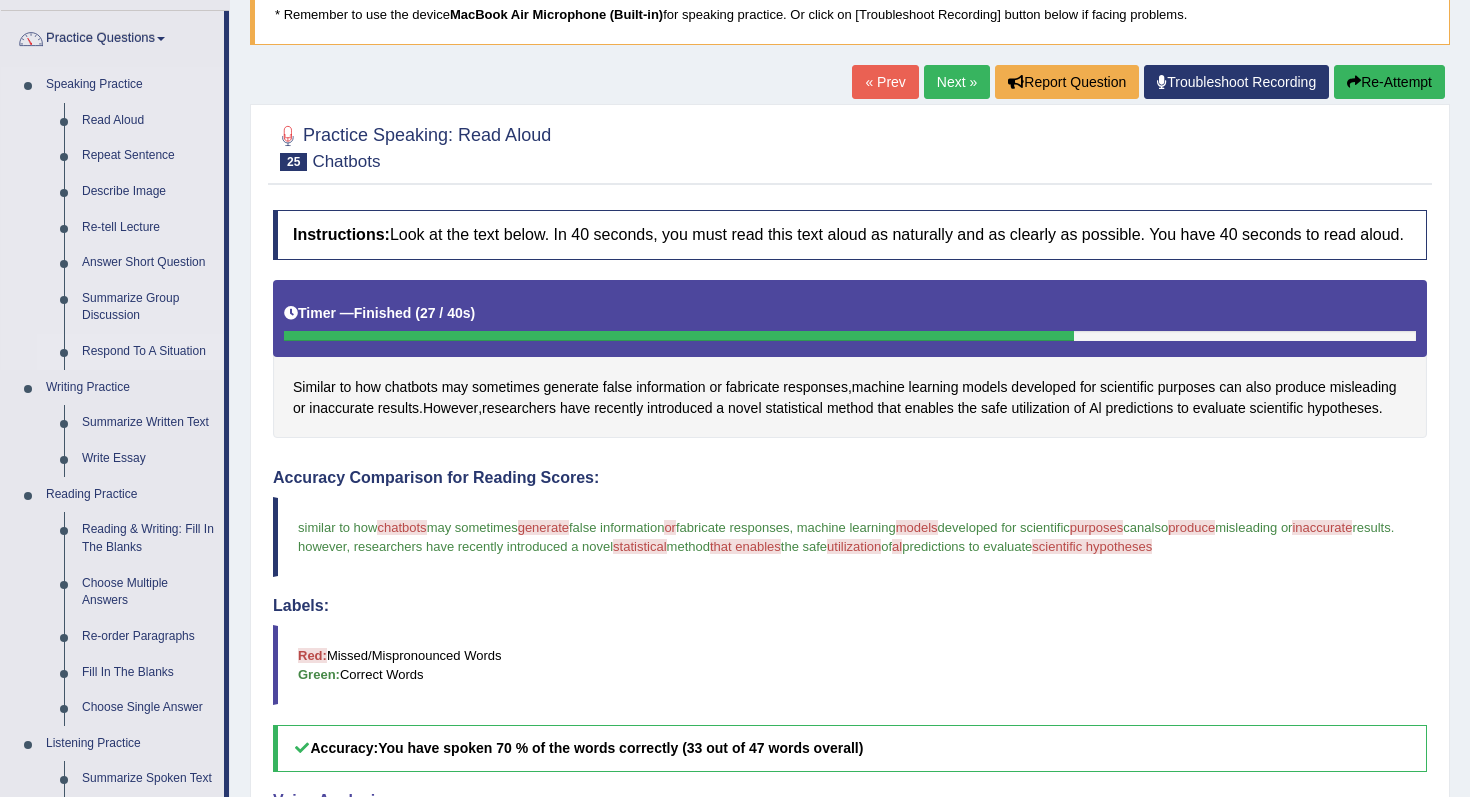 click on "Respond To A Situation" at bounding box center [148, 352] 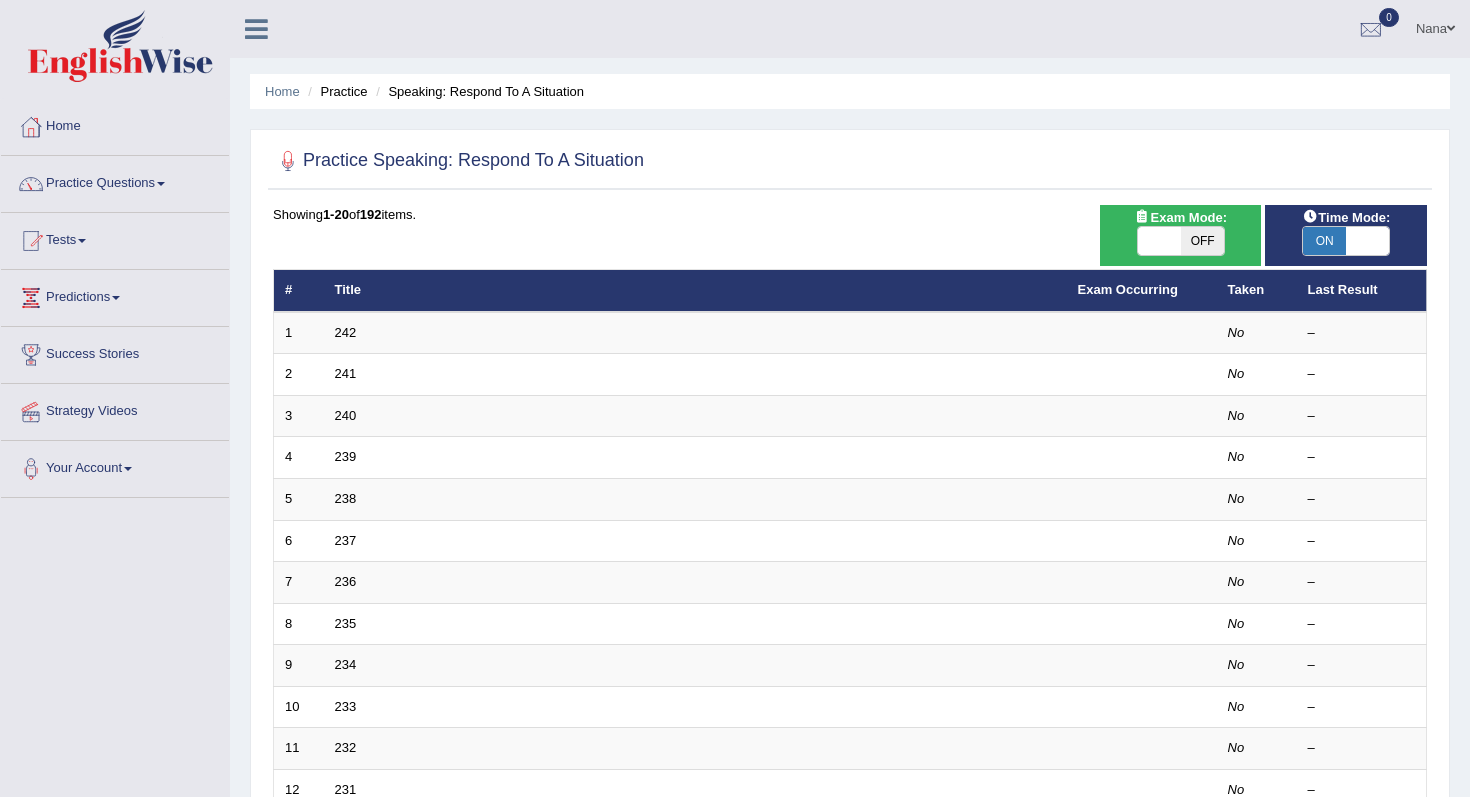 scroll, scrollTop: 0, scrollLeft: 0, axis: both 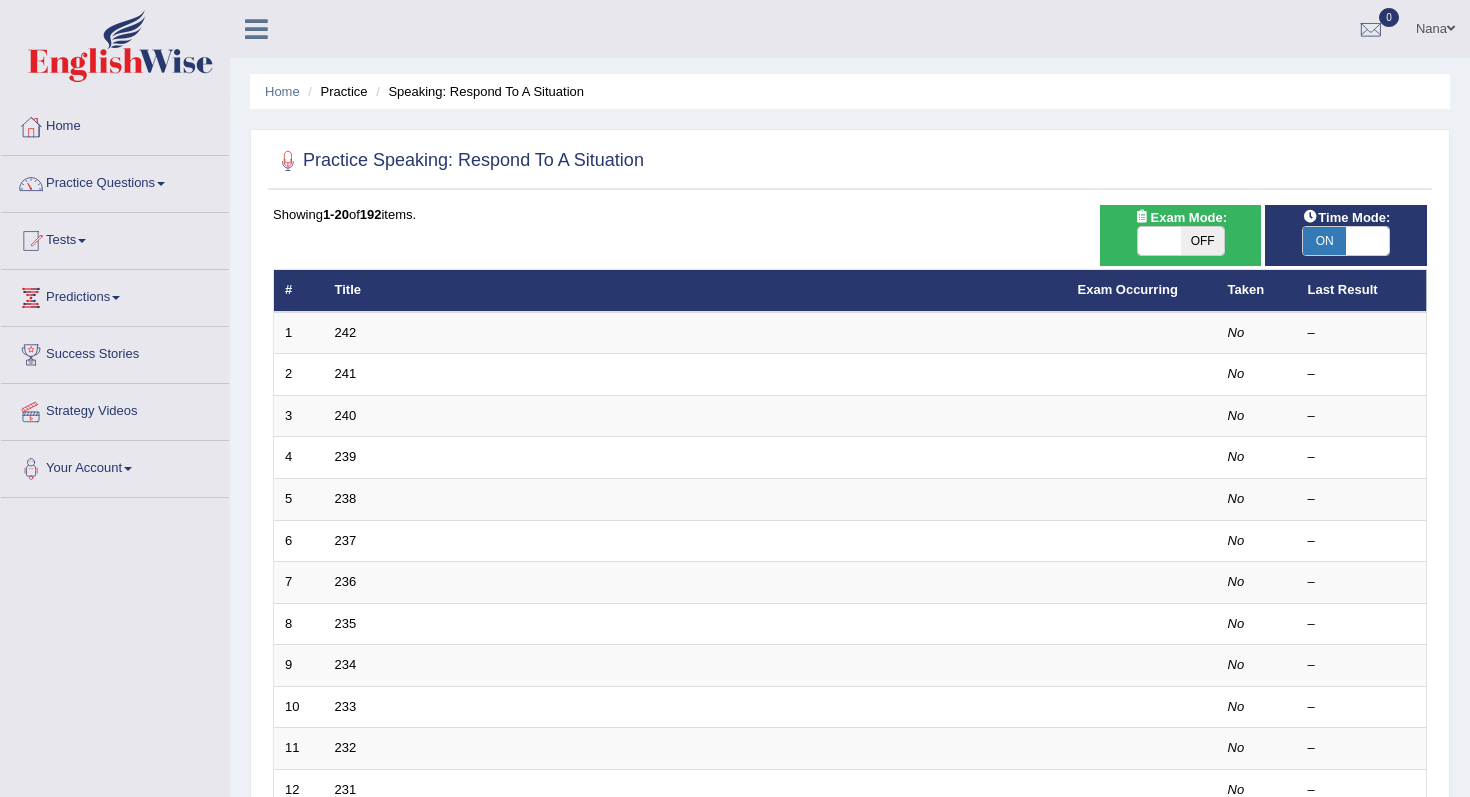 click on "ON   OFF" at bounding box center [1346, 241] 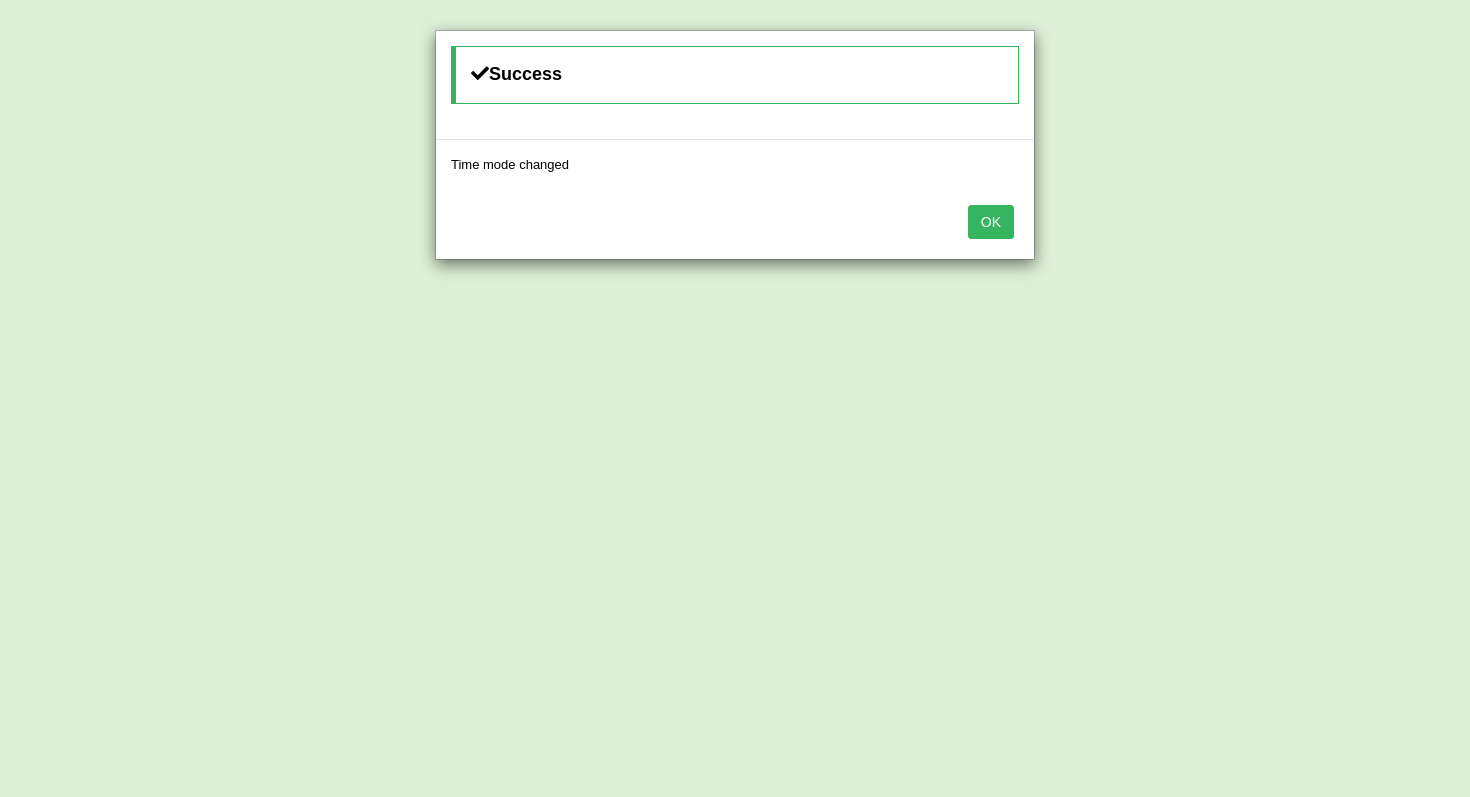 click on "OK" at bounding box center [735, 224] 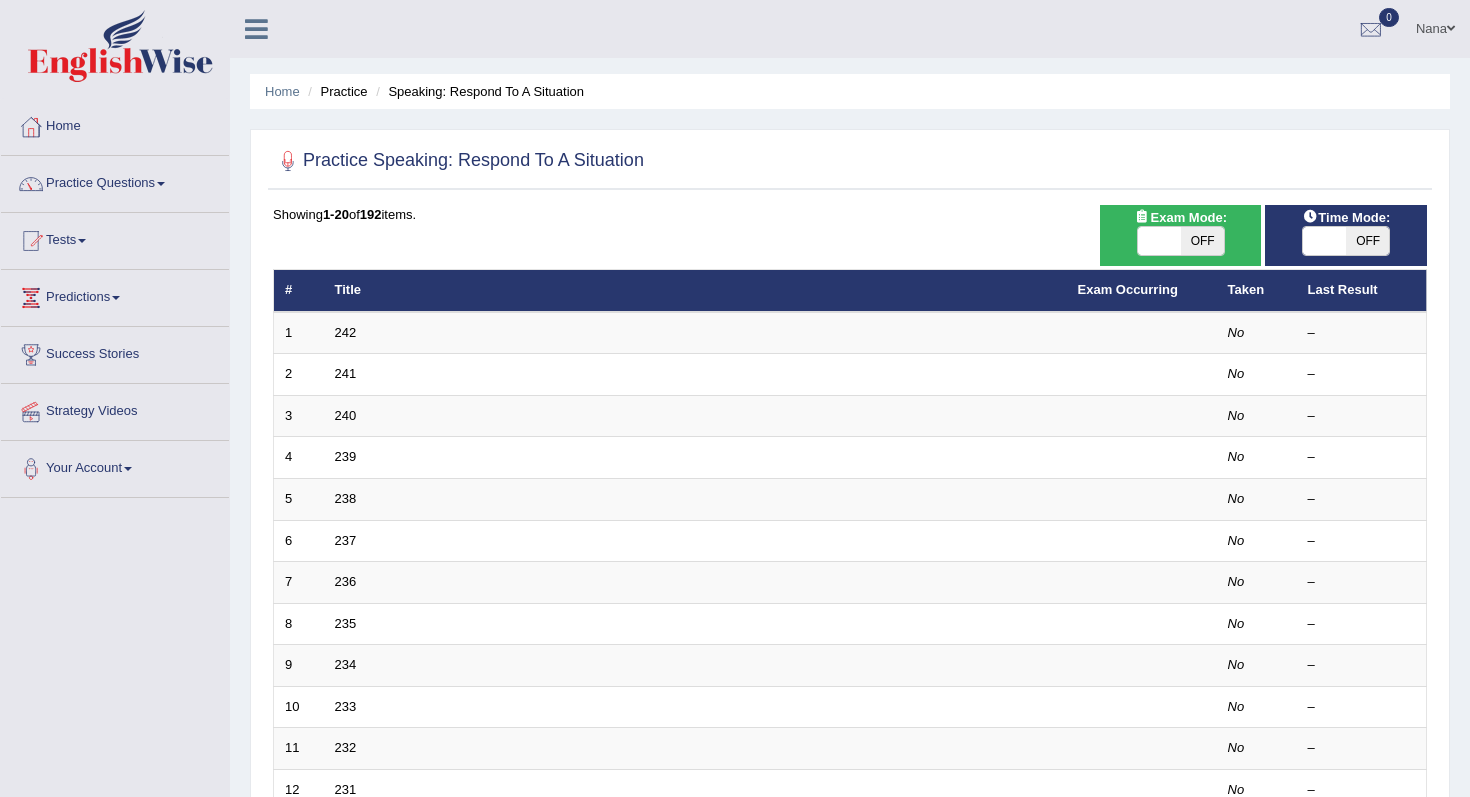 click at bounding box center (1324, 241) 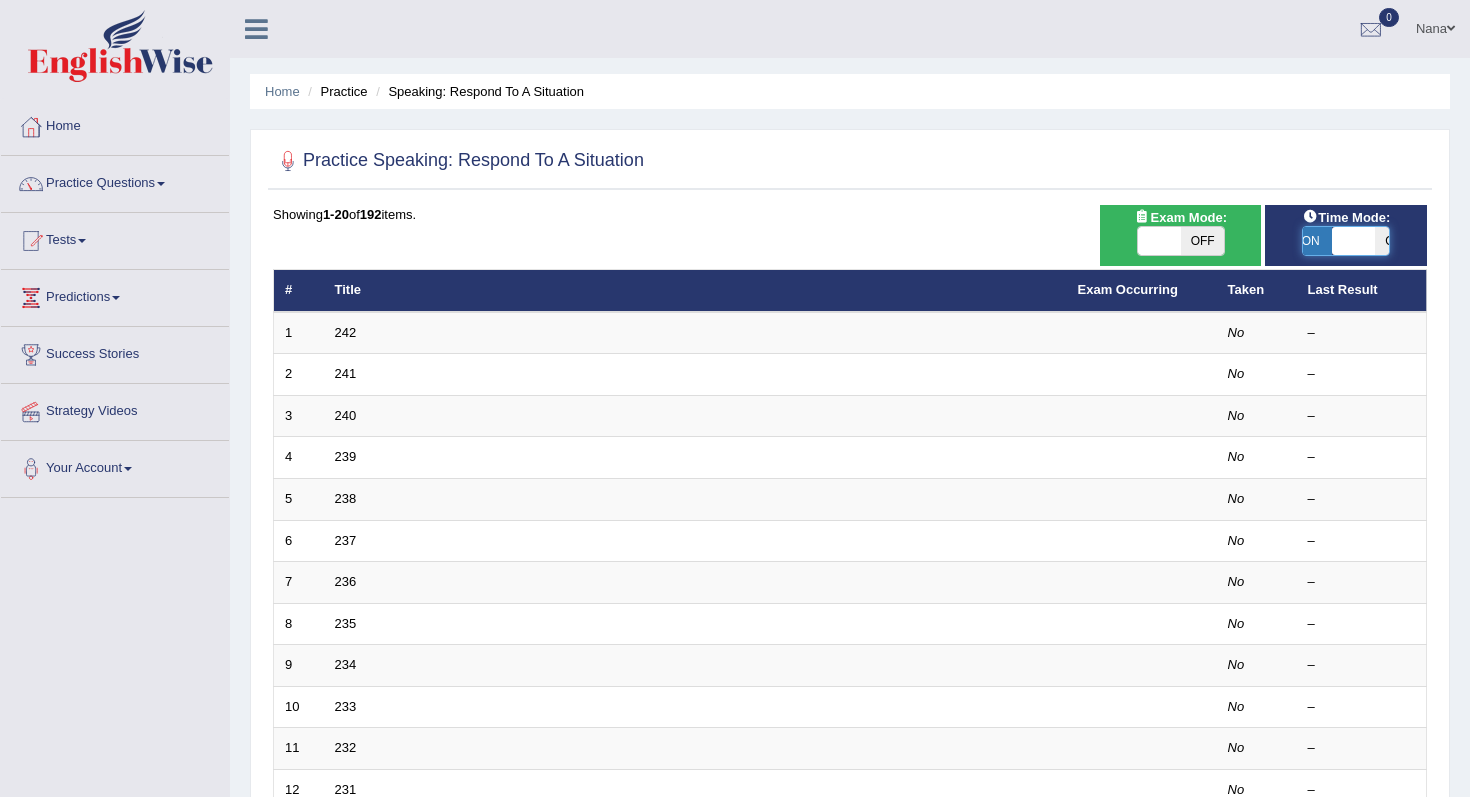 checkbox on "true" 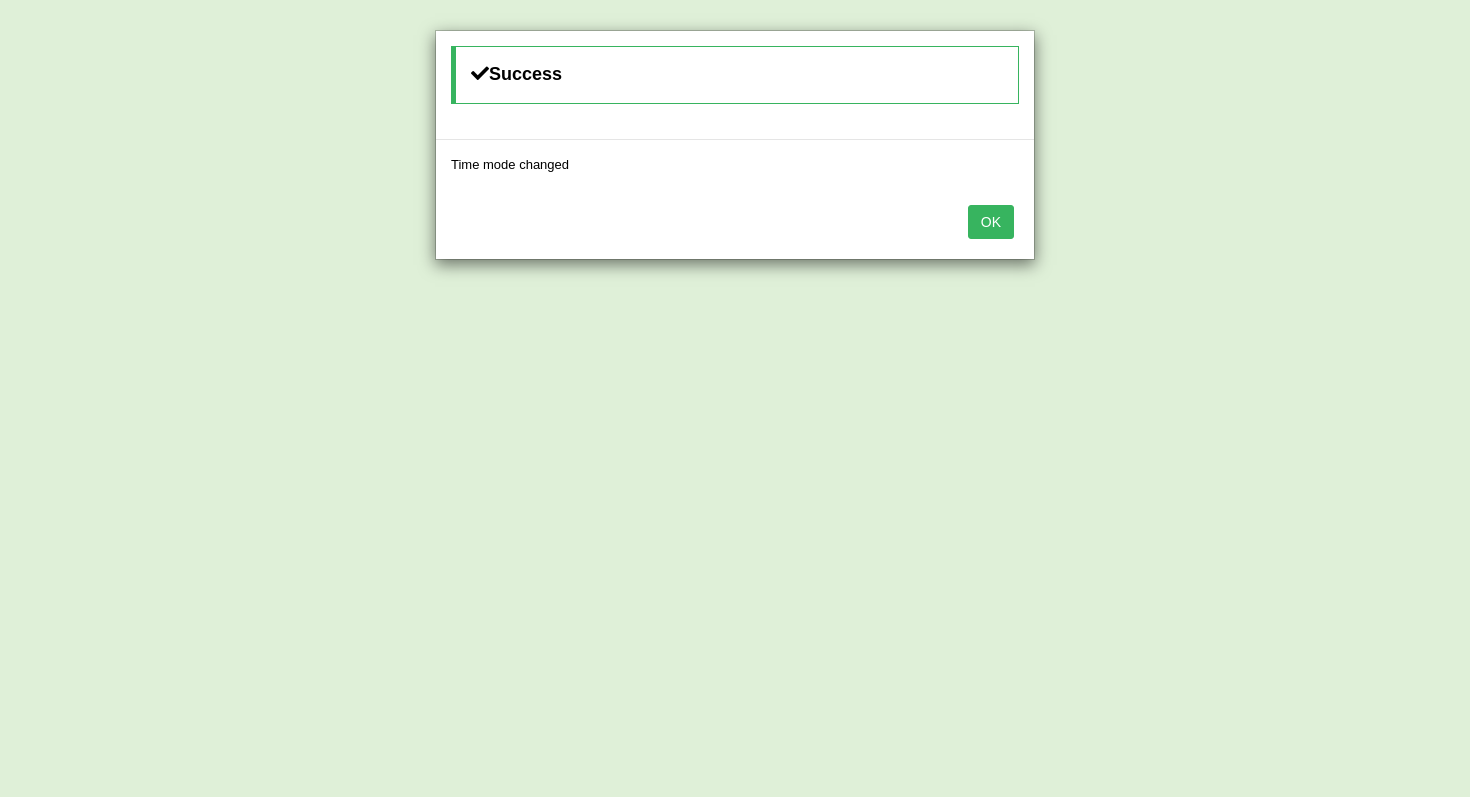 click on "OK" at bounding box center (991, 222) 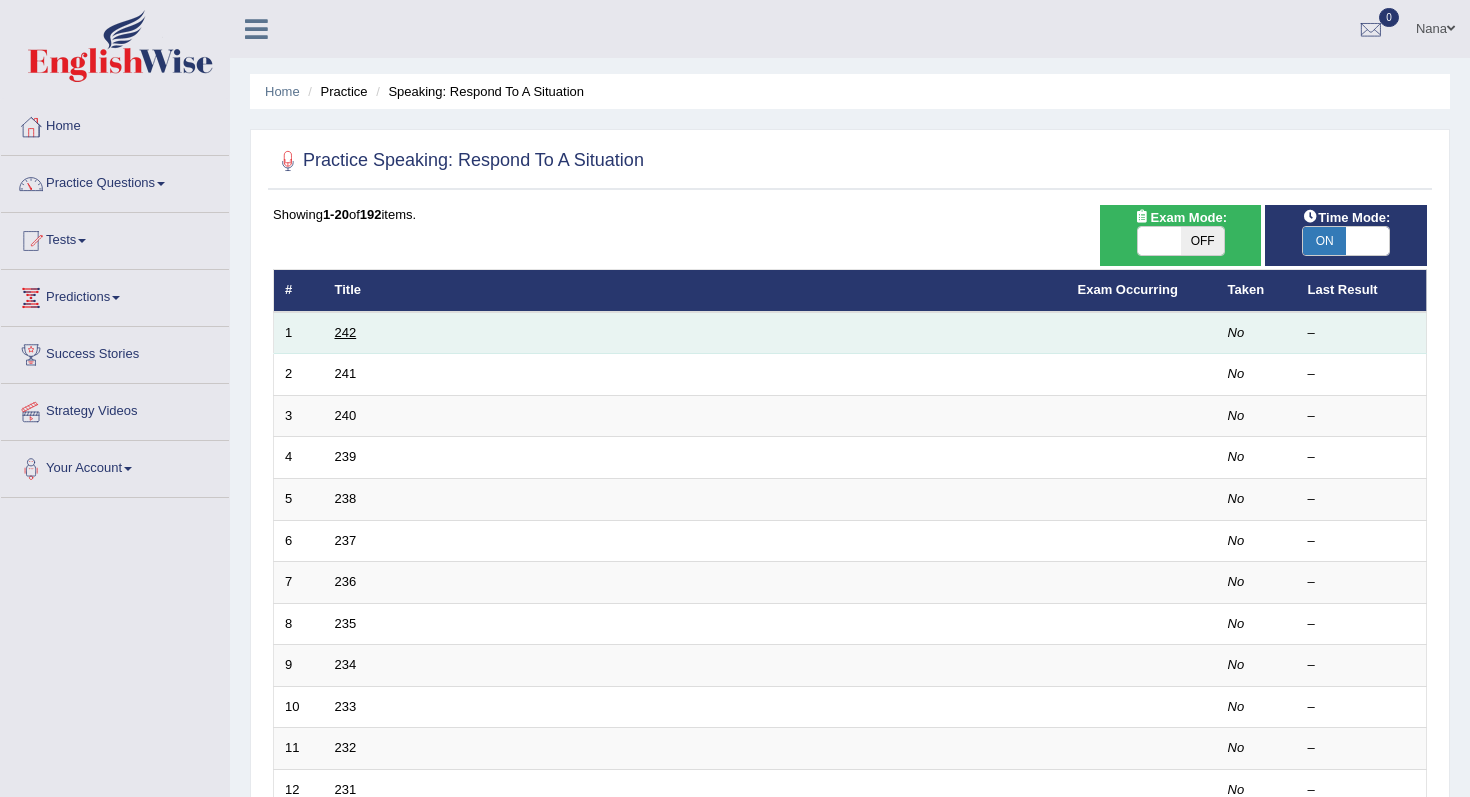 click on "242" at bounding box center (346, 332) 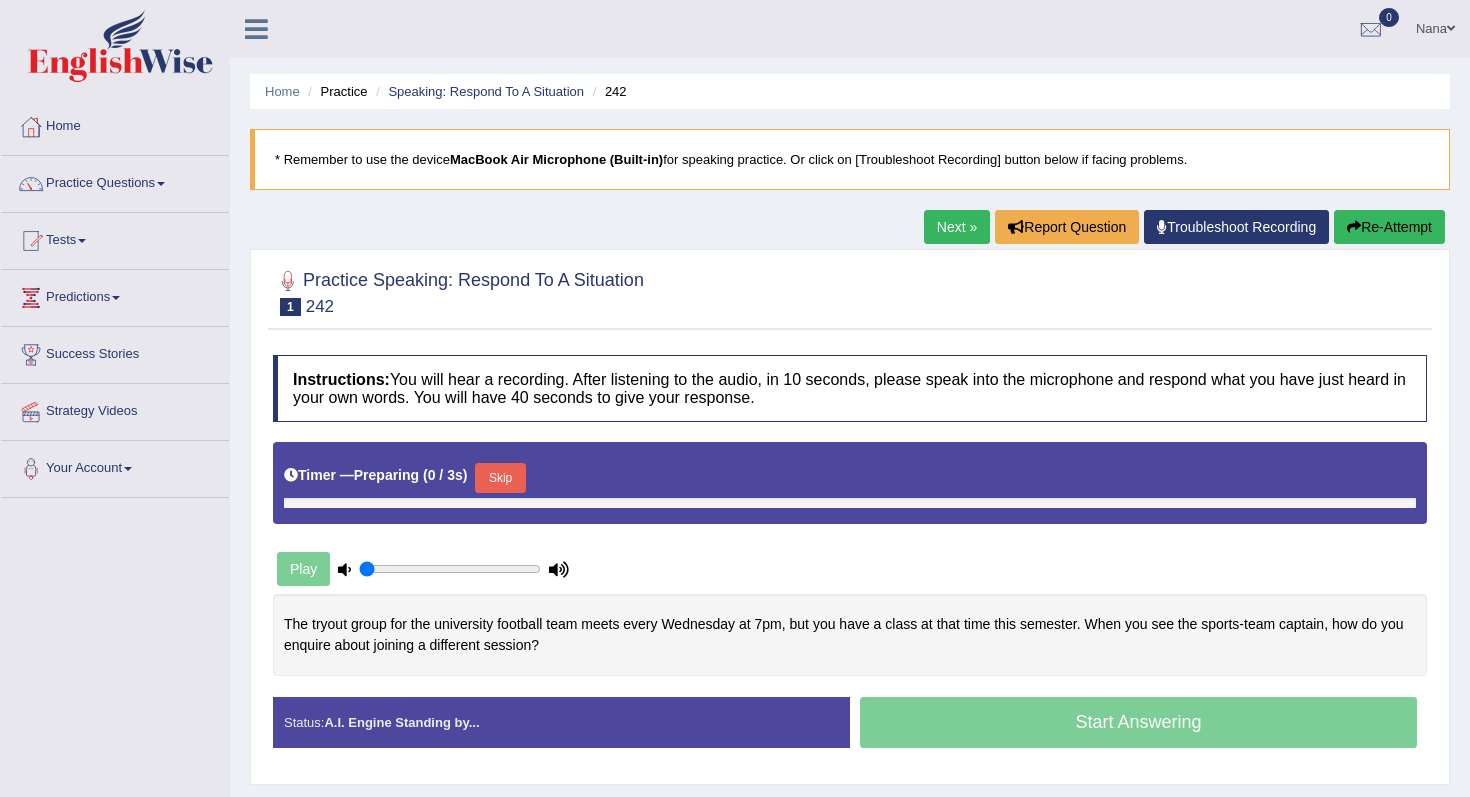 scroll, scrollTop: 0, scrollLeft: 0, axis: both 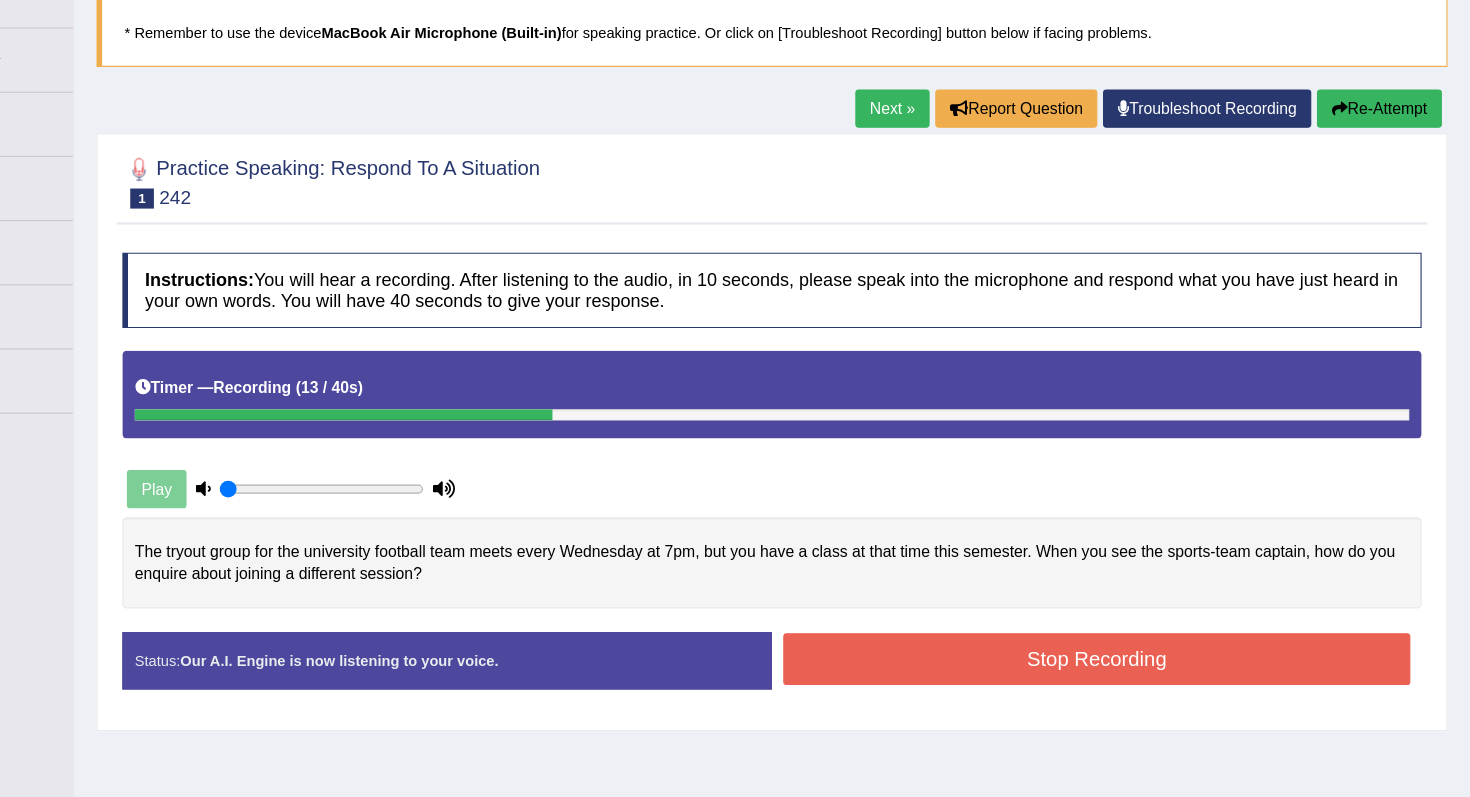 click on "Re-Attempt" at bounding box center [1389, 149] 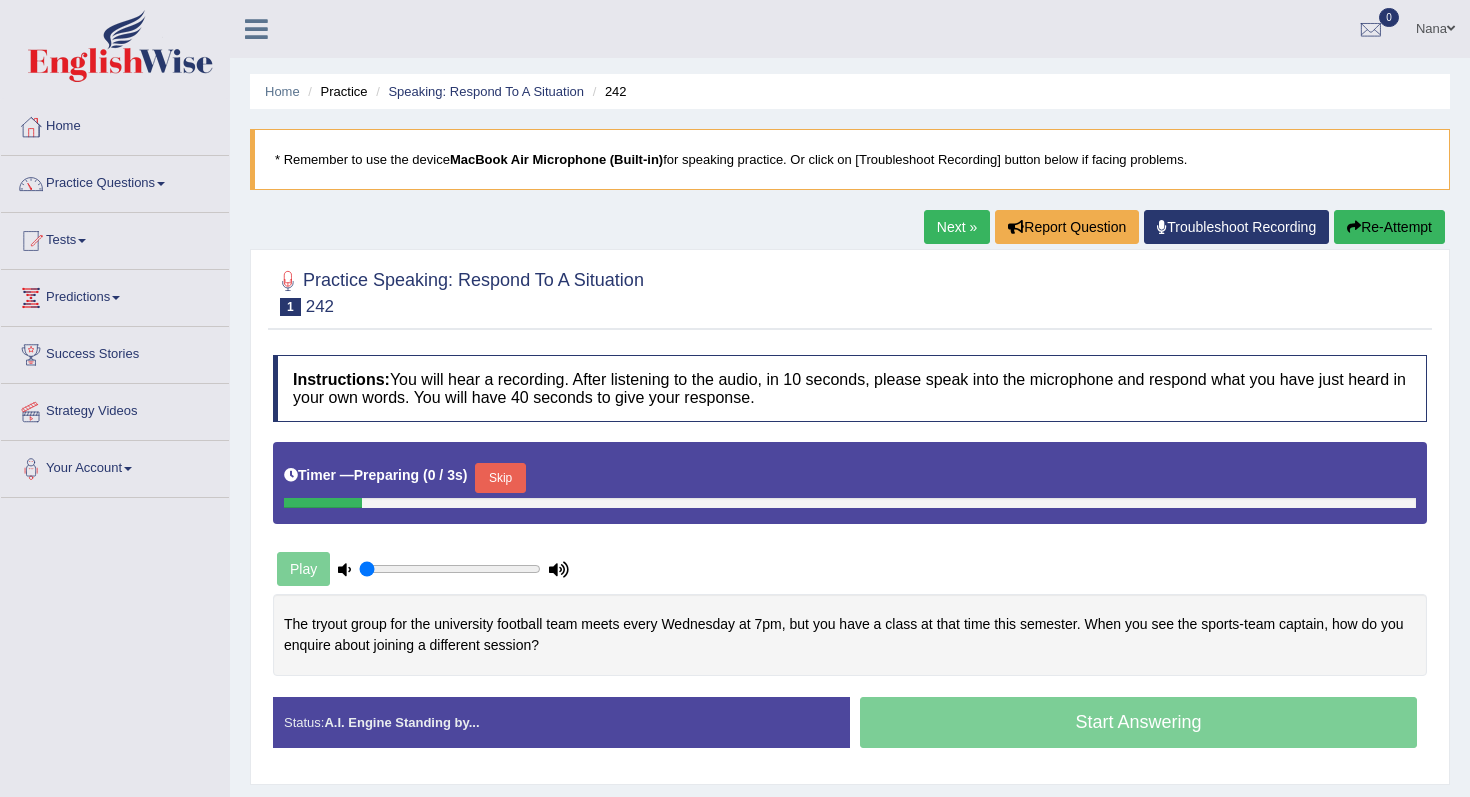 scroll, scrollTop: 142, scrollLeft: 0, axis: vertical 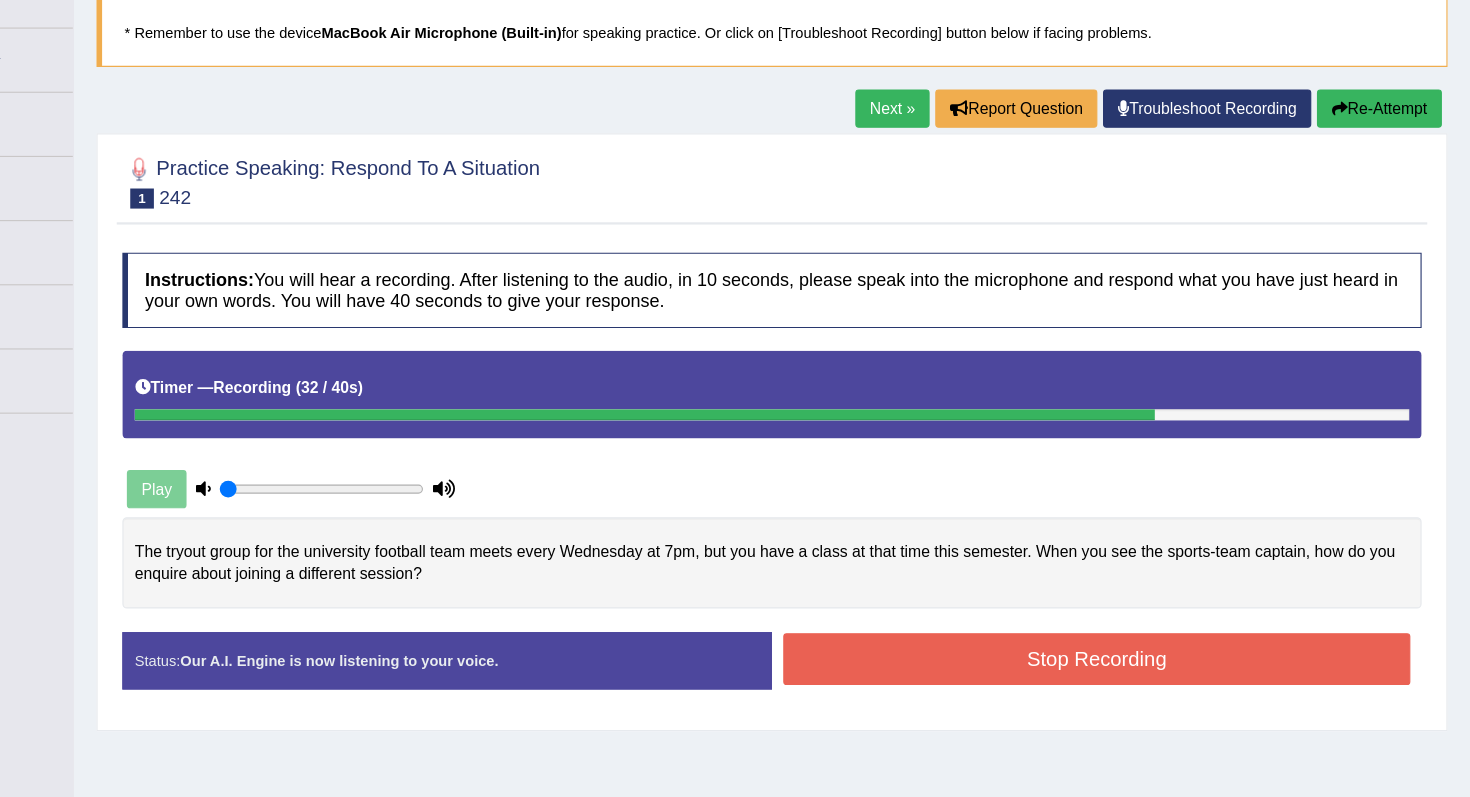 click on "Stop Recording" at bounding box center (1138, 638) 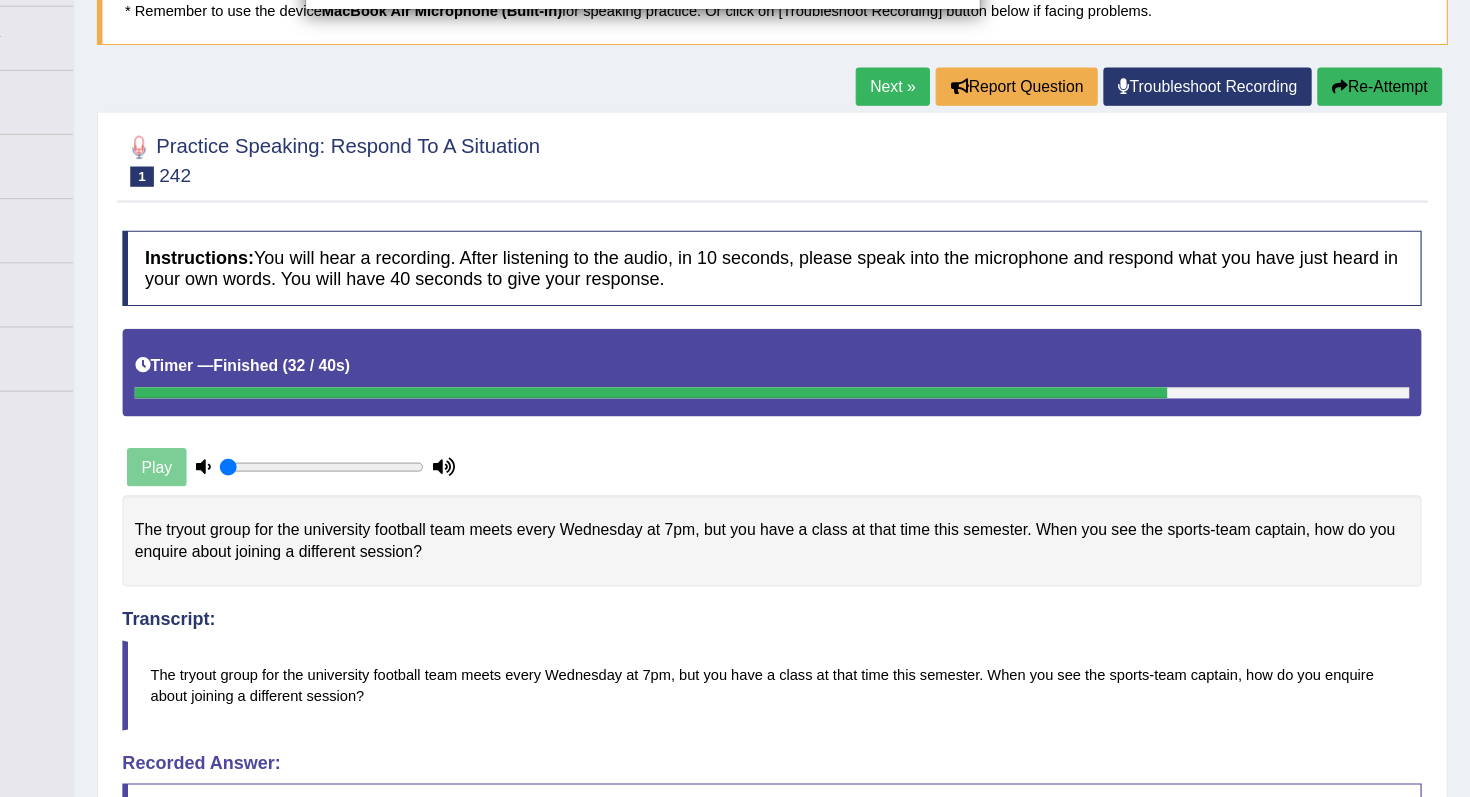 scroll, scrollTop: 78, scrollLeft: 0, axis: vertical 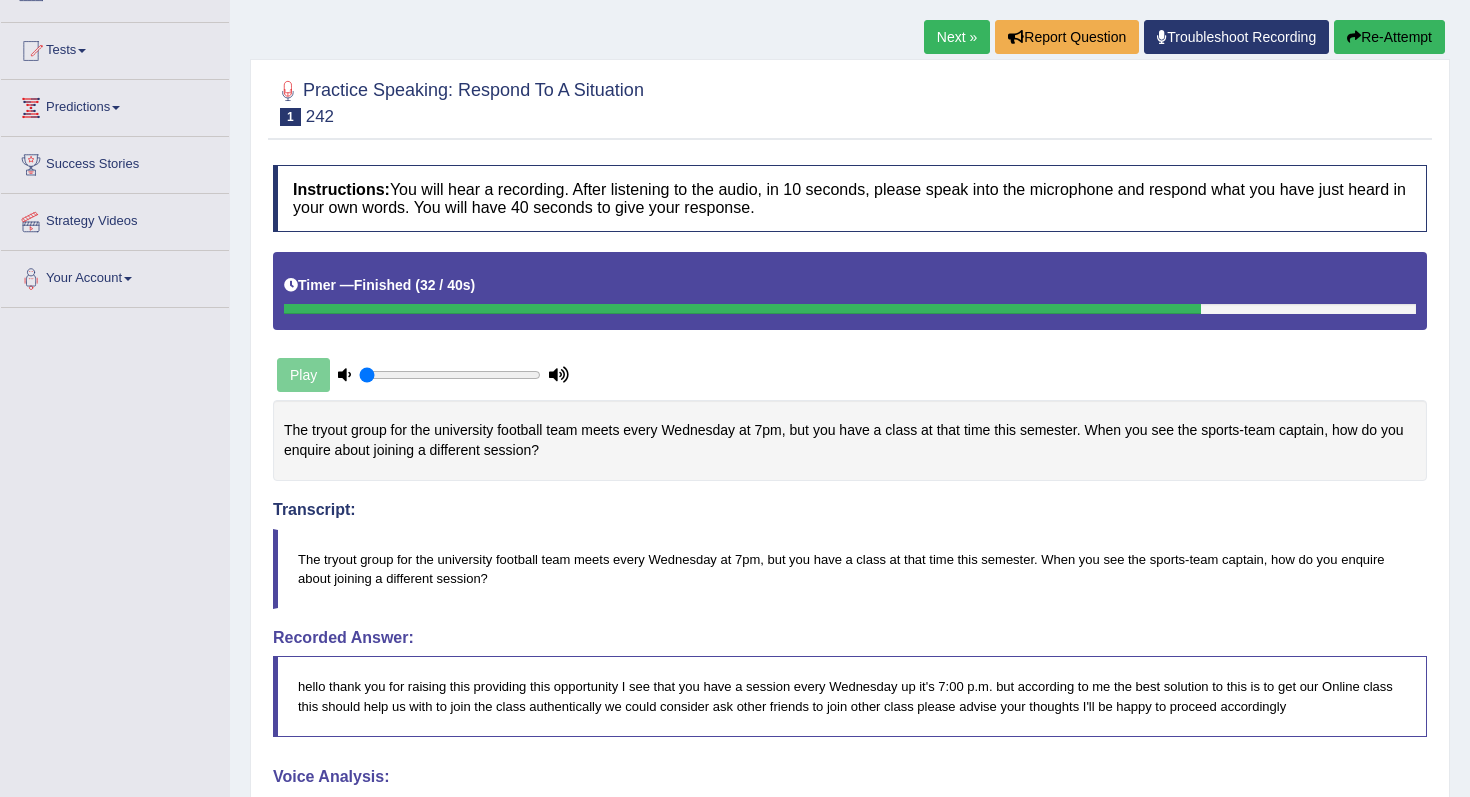 click on "Home
Practice
Speaking: Respond To A Situation
242
* Remember to use the device  MacBook Air Microphone (Built-in)  for speaking practice. Or click on [Troubleshoot Recording] button below if facing problems.
Next »  Report Question  Troubleshoot Recording  Re-Attempt
Practice Speaking: Respond To A Situation
1
242
Instructions:  You will hear a recording. After listening to the audio, in 10 seconds, please speak into the microphone and respond what you have just heard in your own words. You will have 40 seconds to give your response.
Timer —  Finished   ( 32 / 40s ) Play The tryout group for the university football team meets every Wednesday at 7pm, but you have a class at that time this semester. When you see the sports-team captain, how do you enquire about joining a different session? Transcript: Too low 0" at bounding box center [850, 537] 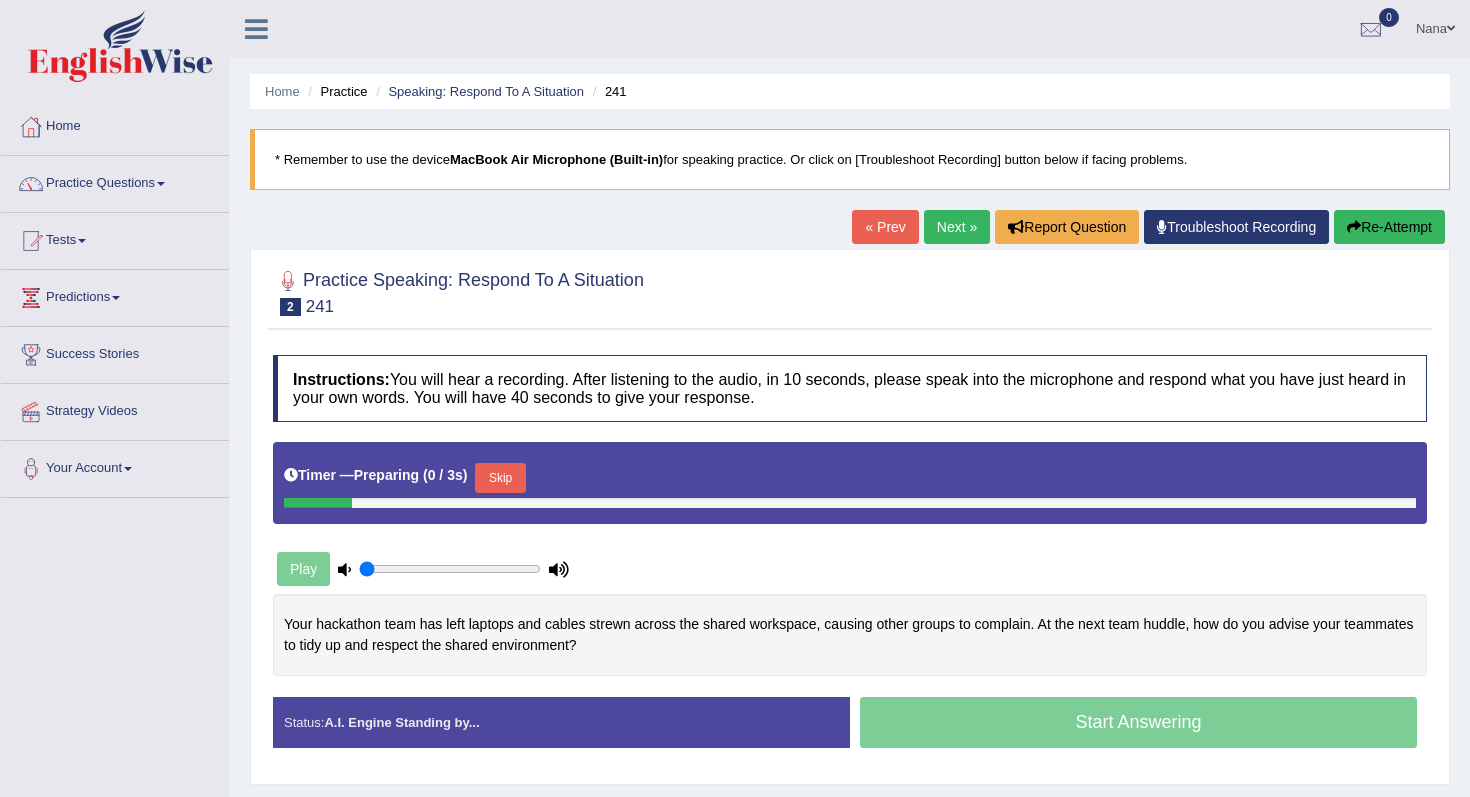scroll, scrollTop: 0, scrollLeft: 0, axis: both 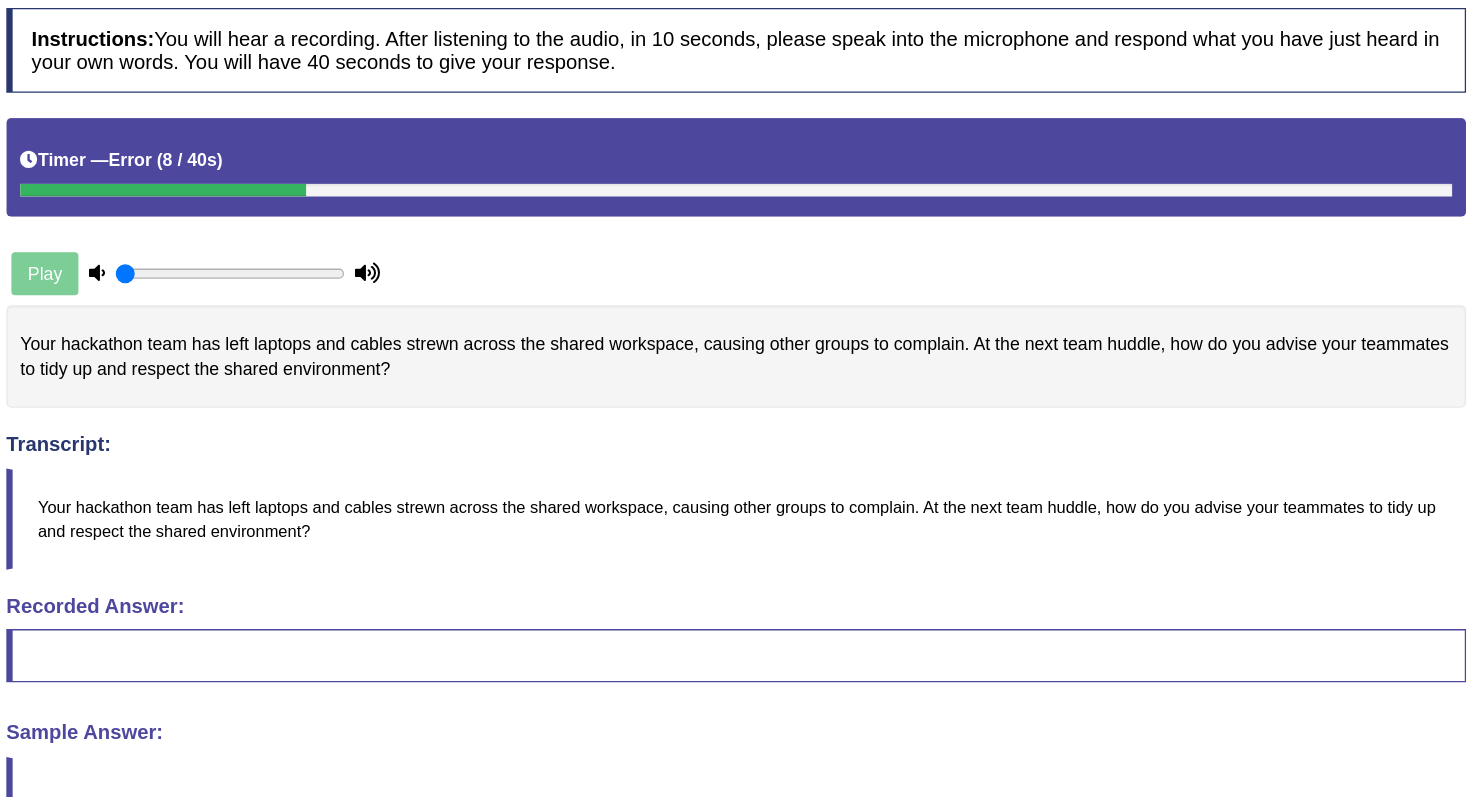 click on "Your hackathon team has left laptops and cables strewn across the shared workspace, causing other groups to complain. At the next team huddle, how do you advise your teammates to tidy up and respect the shared environment?" at bounding box center [850, 281] 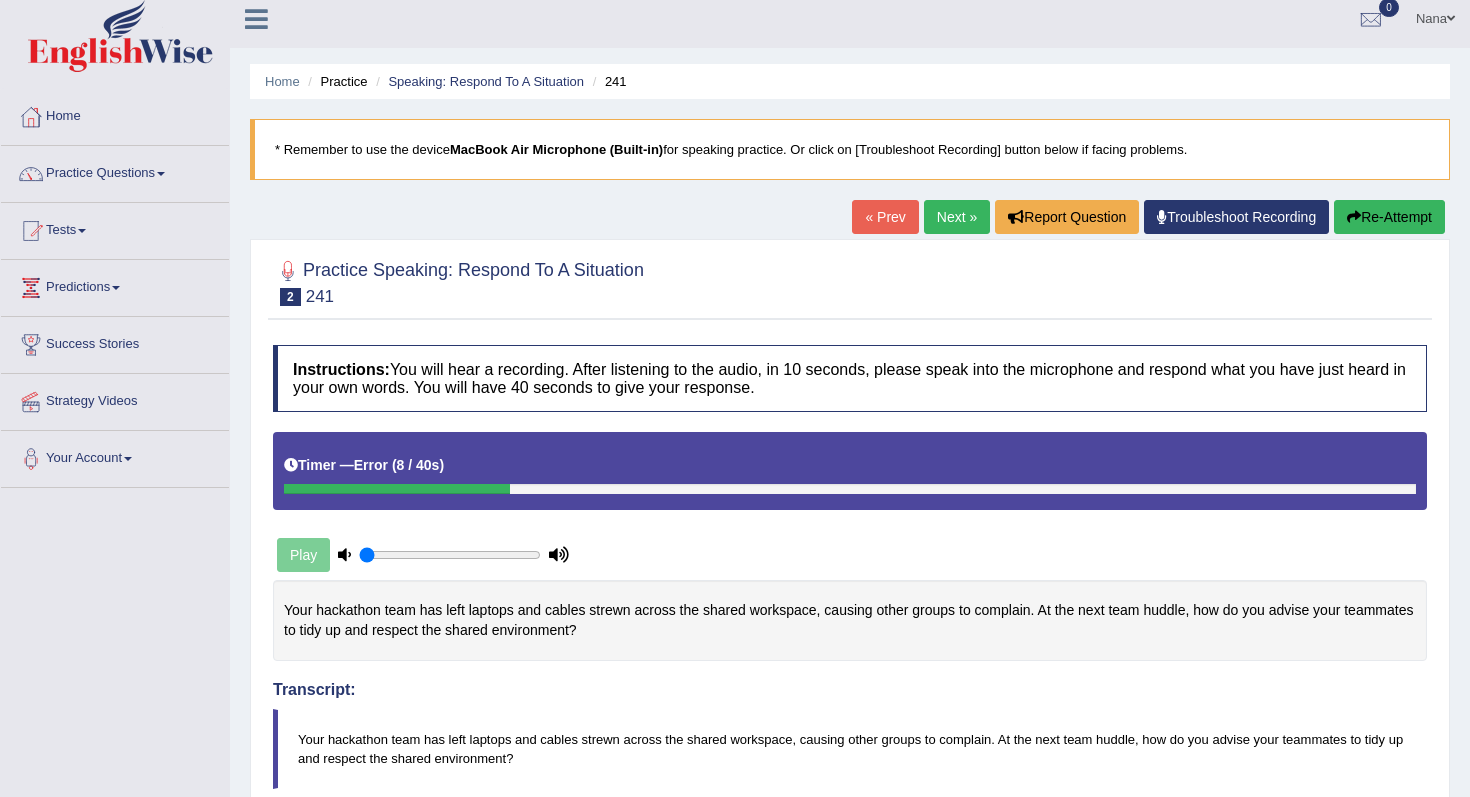 scroll, scrollTop: 0, scrollLeft: 0, axis: both 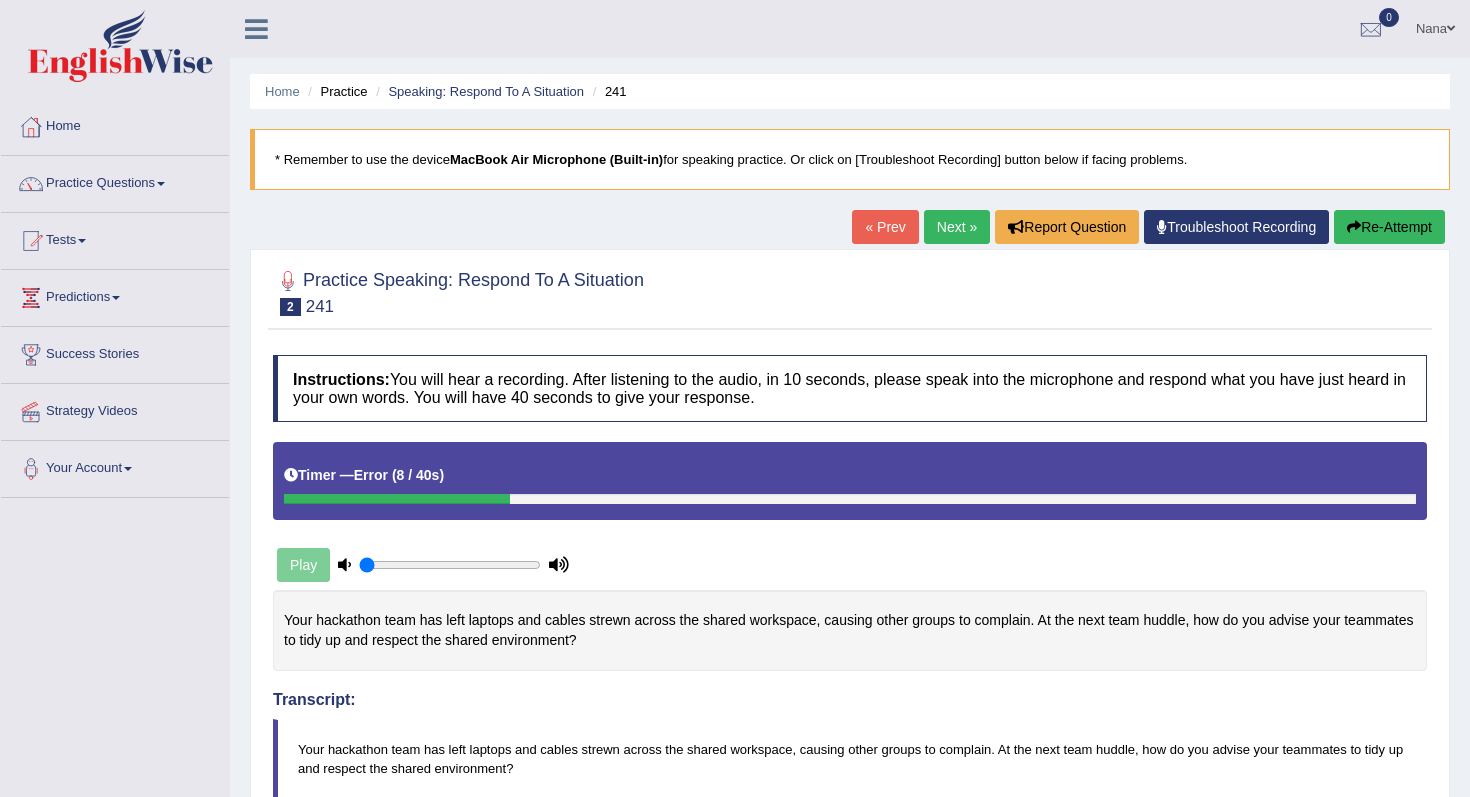 click at bounding box center (1354, 227) 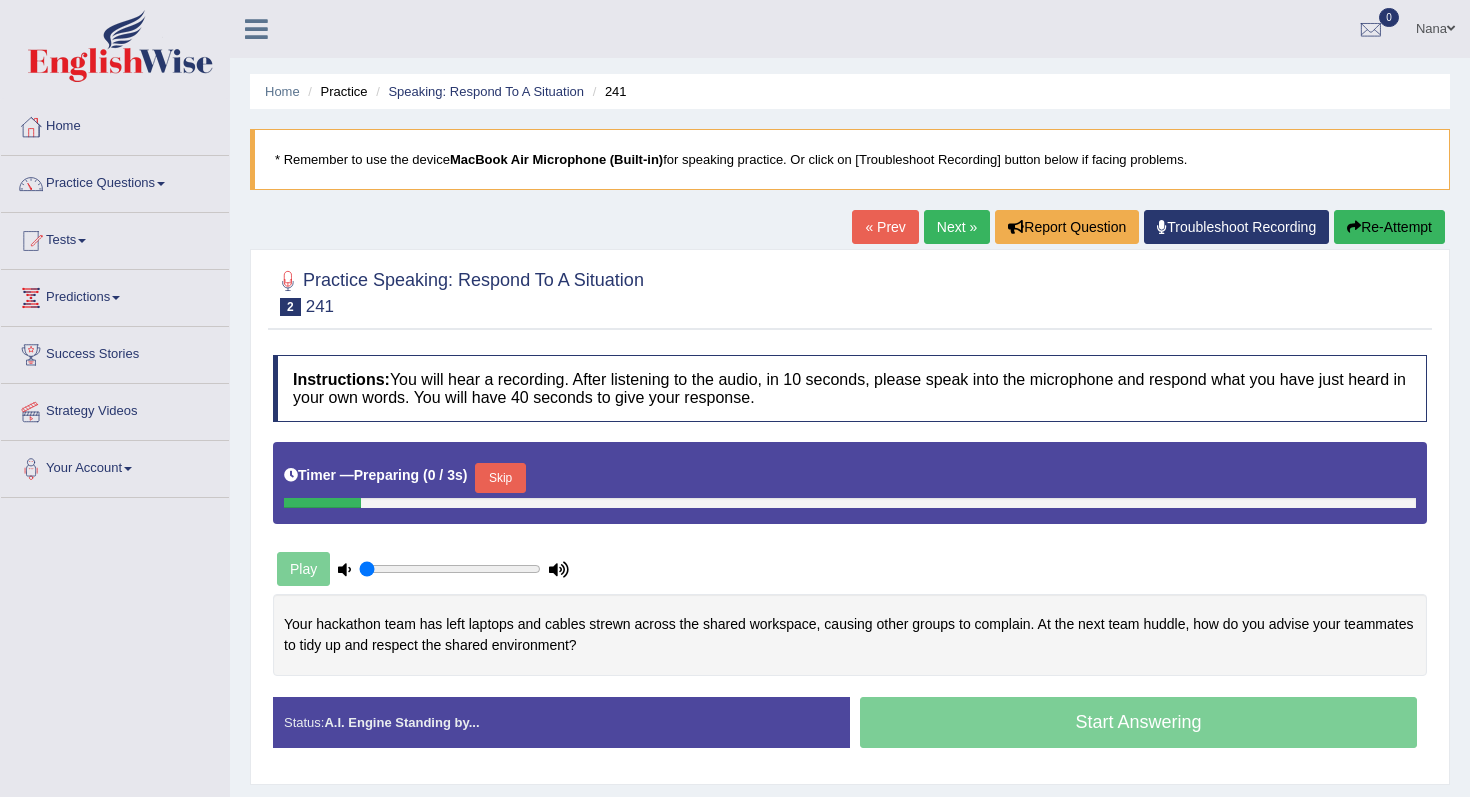scroll, scrollTop: 120, scrollLeft: 0, axis: vertical 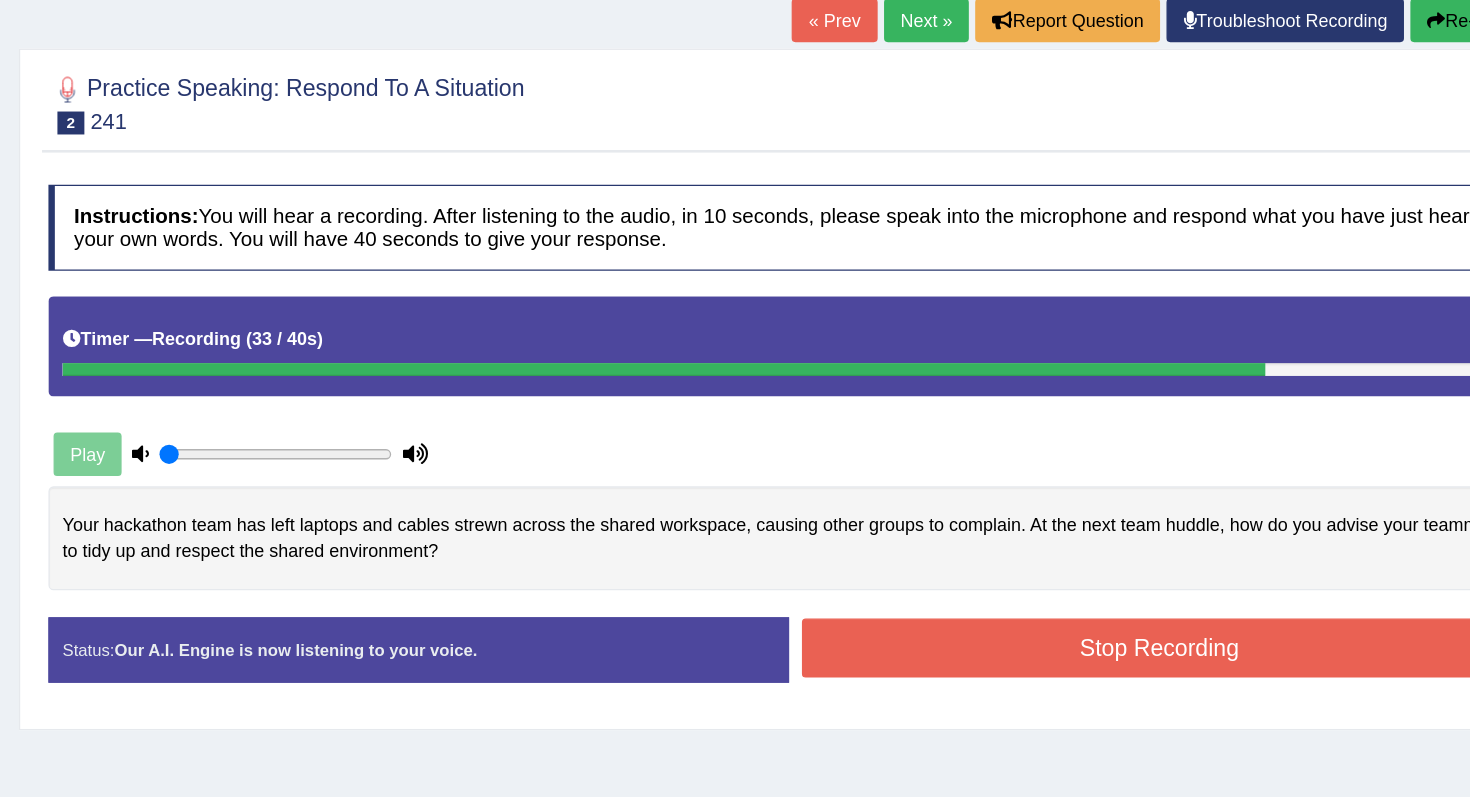 click on "Stop Recording" at bounding box center [1138, 596] 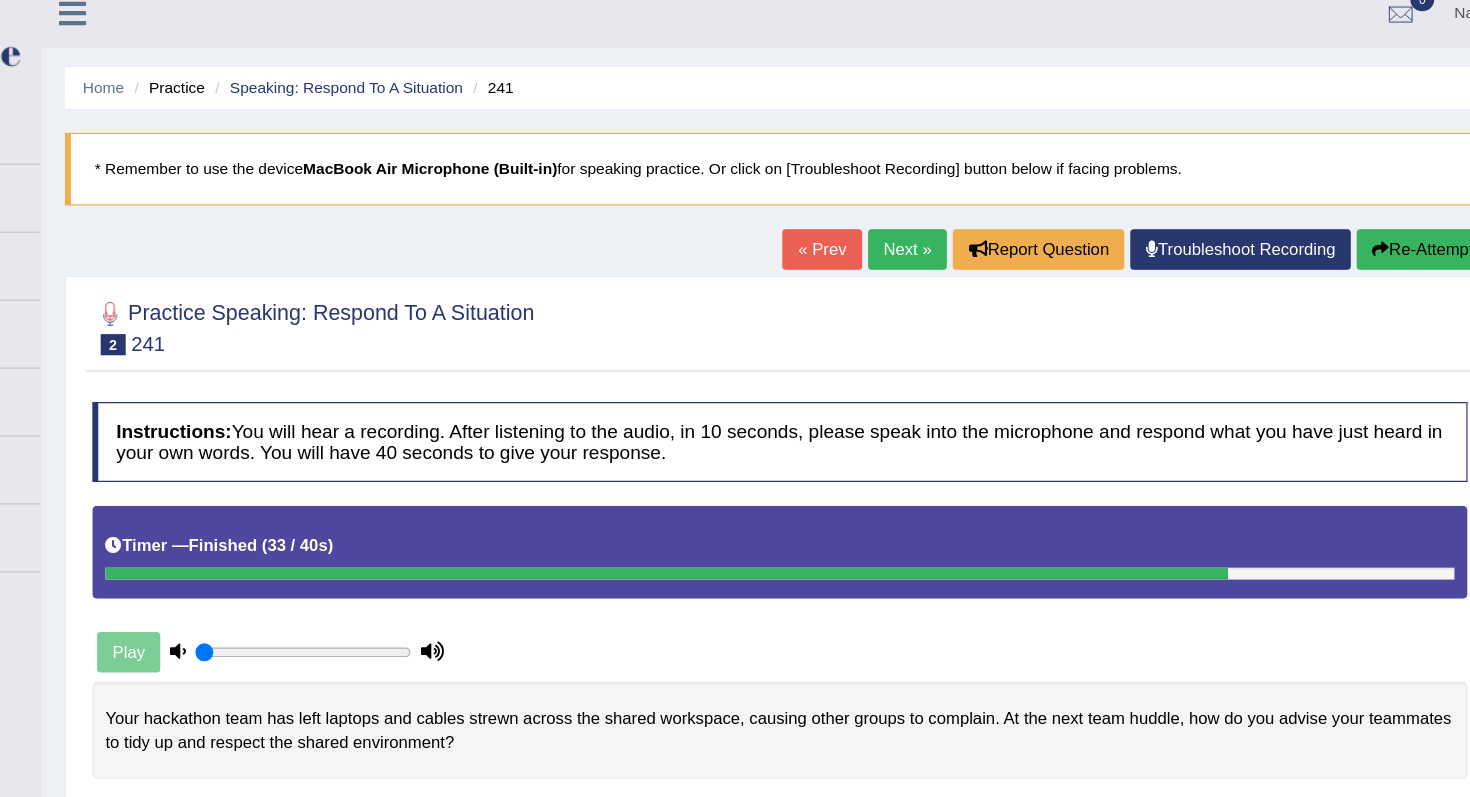 scroll, scrollTop: 10, scrollLeft: 0, axis: vertical 